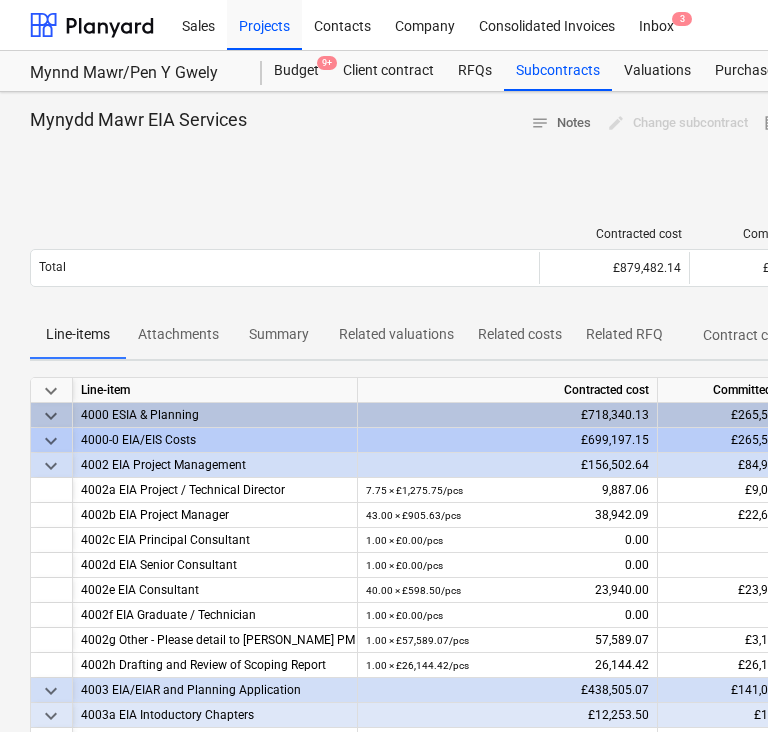 scroll, scrollTop: 0, scrollLeft: 0, axis: both 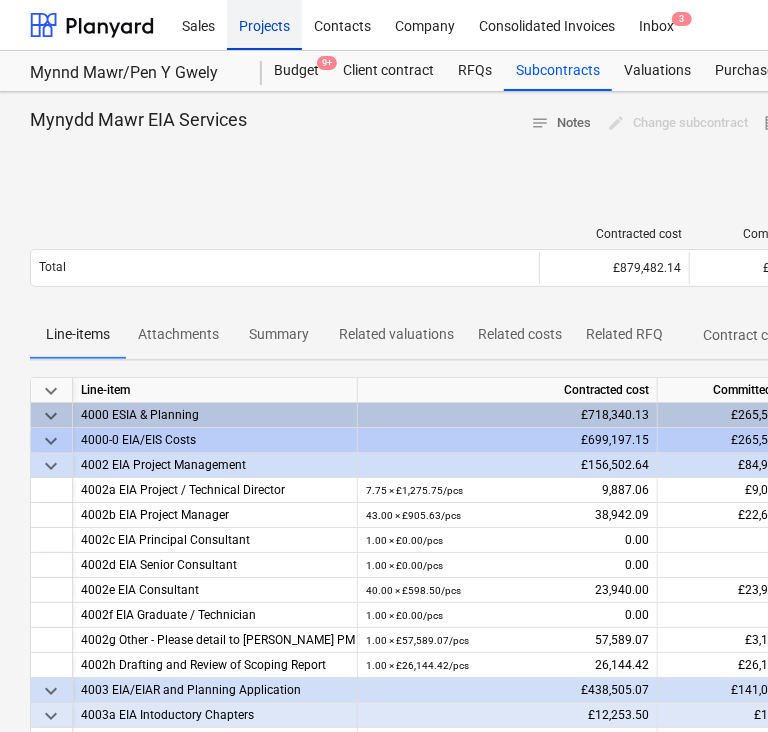 click on "Projects" at bounding box center (264, 24) 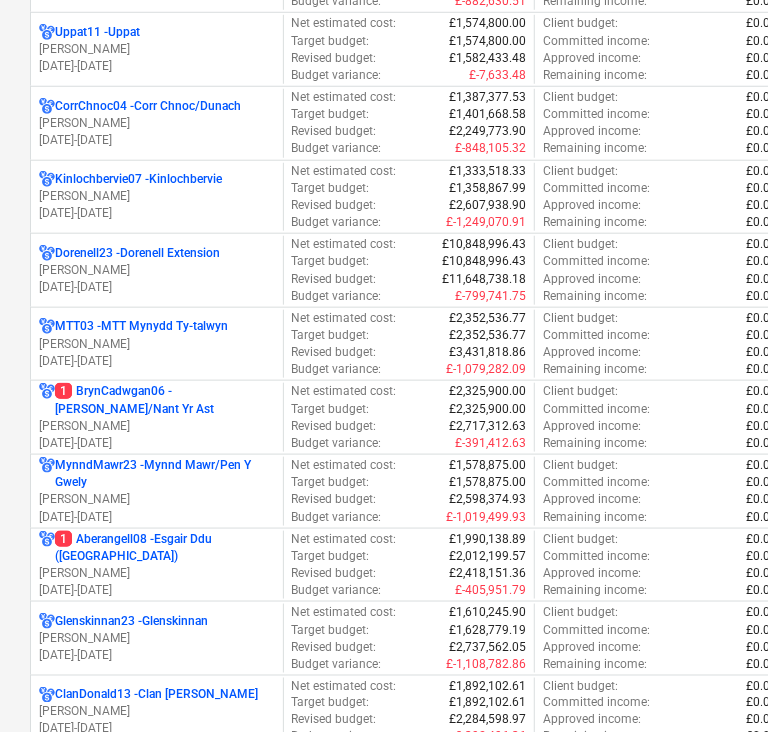 scroll, scrollTop: 464, scrollLeft: 0, axis: vertical 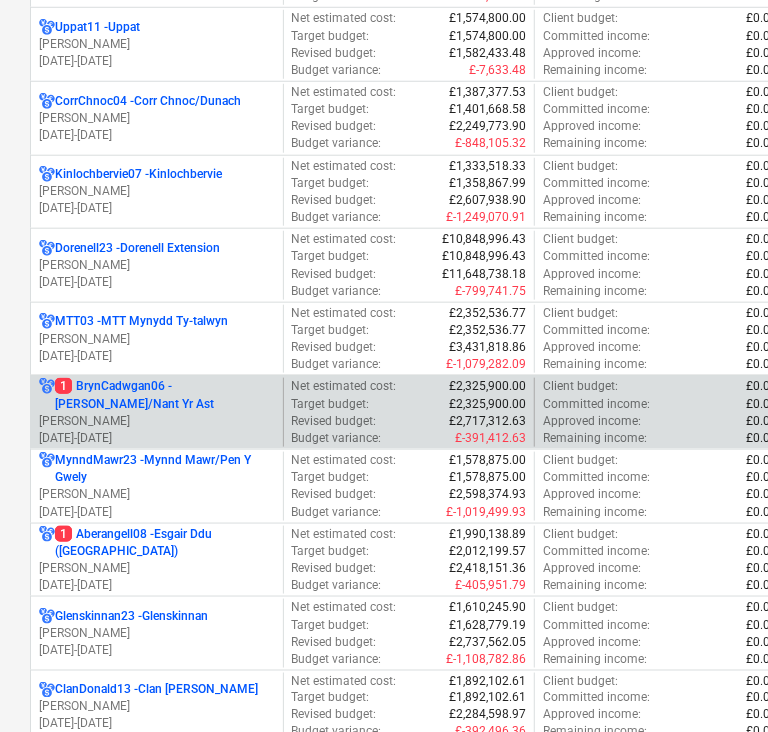 click on "1  BrynCadwgan06 -  [PERSON_NAME]/Nant Yr Ast" at bounding box center [165, 395] 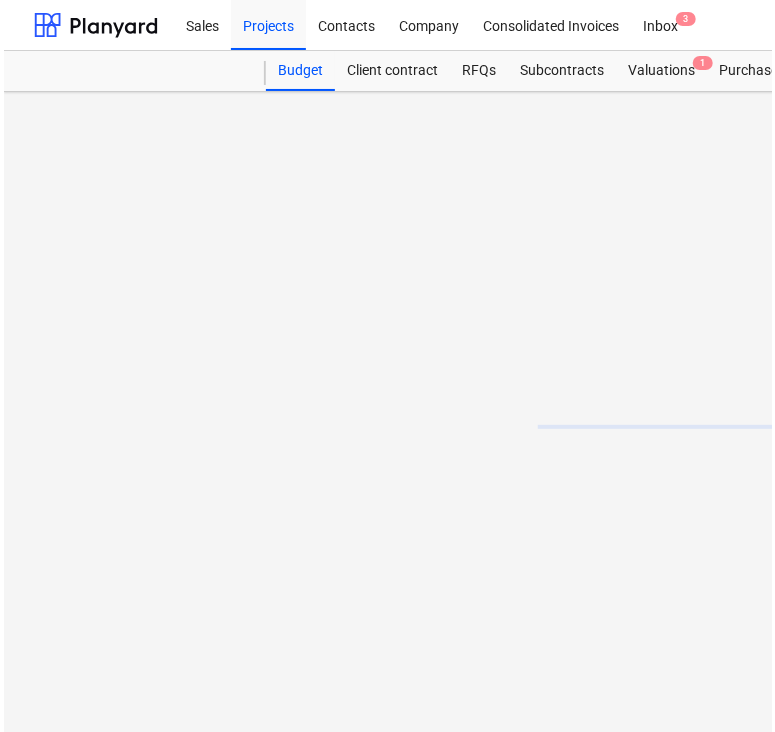scroll, scrollTop: 0, scrollLeft: 0, axis: both 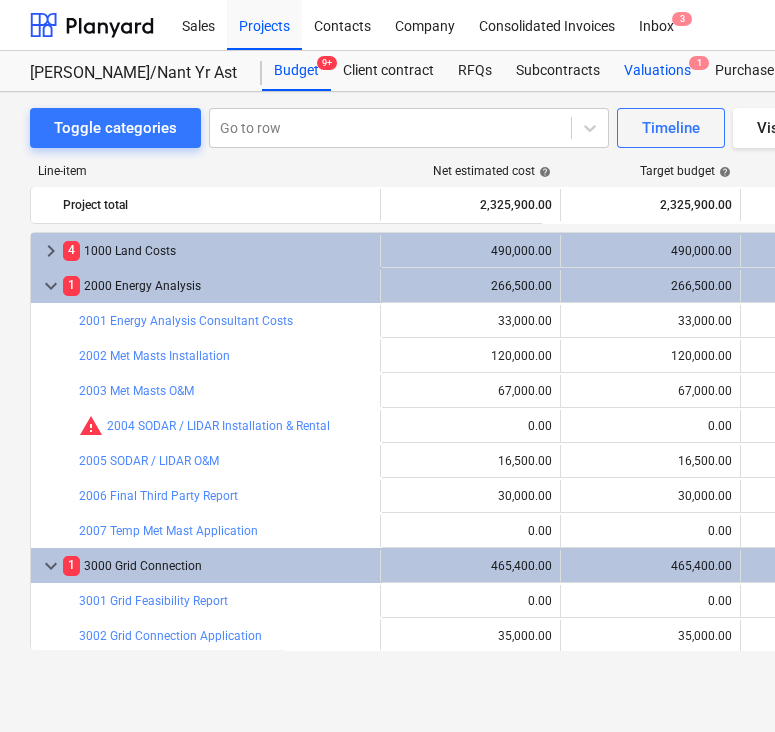 click on "Valuations 1" at bounding box center (657, 71) 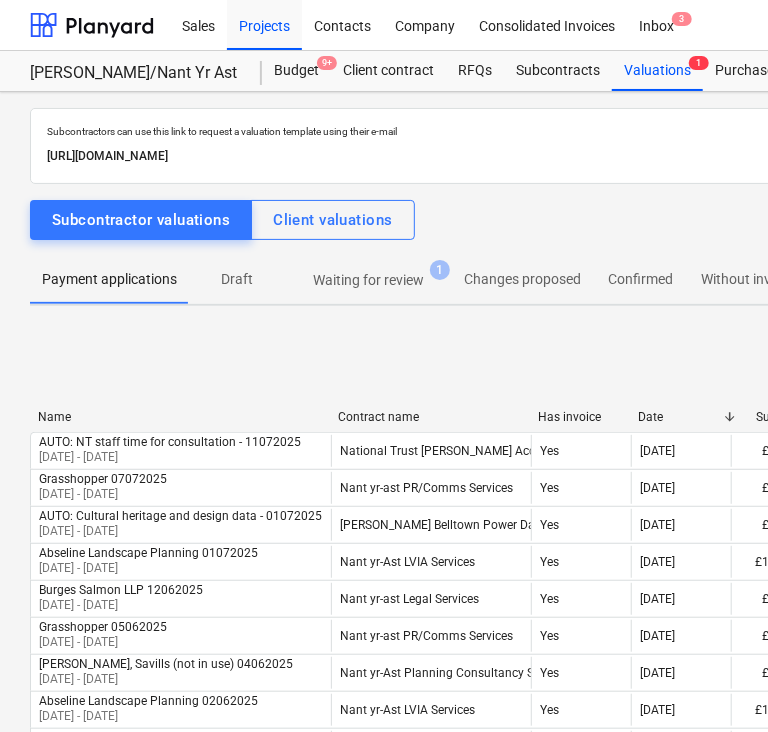 click on "Waiting for review" at bounding box center (368, 280) 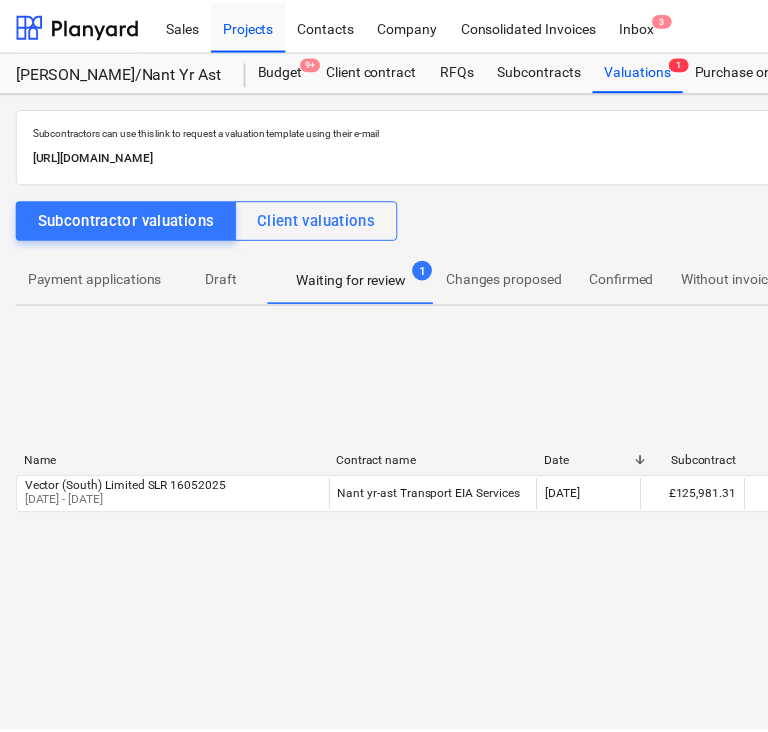 scroll, scrollTop: 0, scrollLeft: 14, axis: horizontal 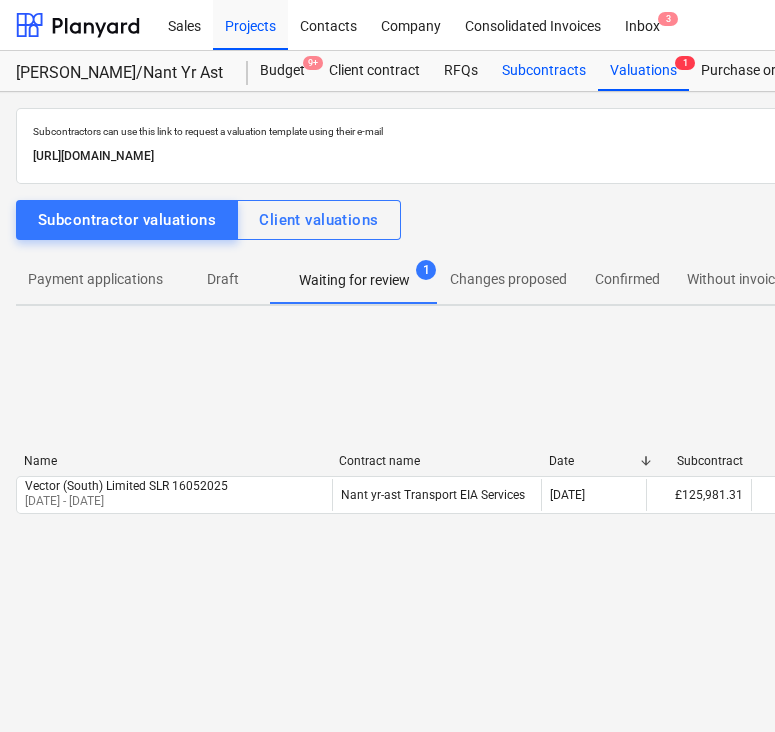 click on "Subcontracts" at bounding box center [544, 71] 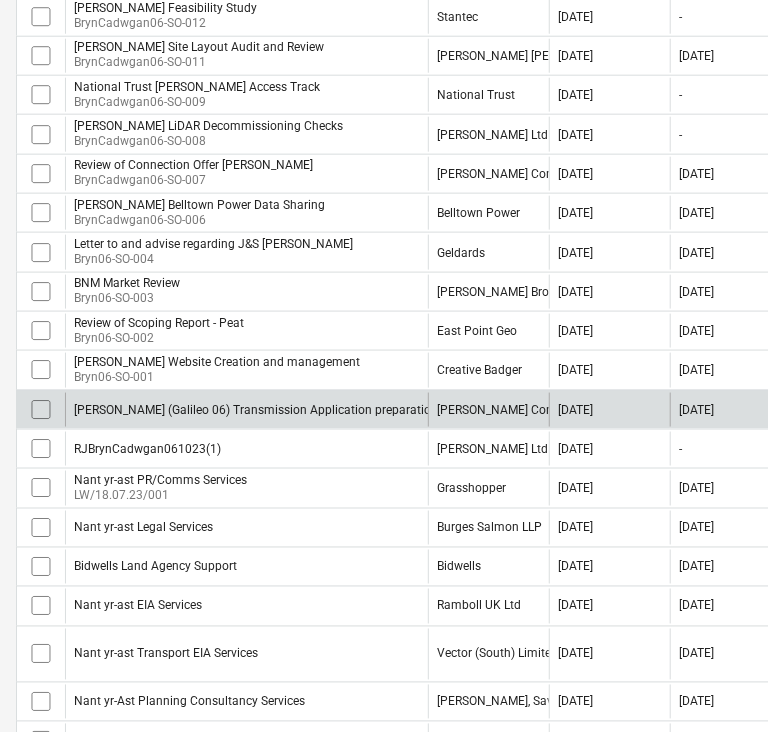 scroll, scrollTop: 630, scrollLeft: 14, axis: both 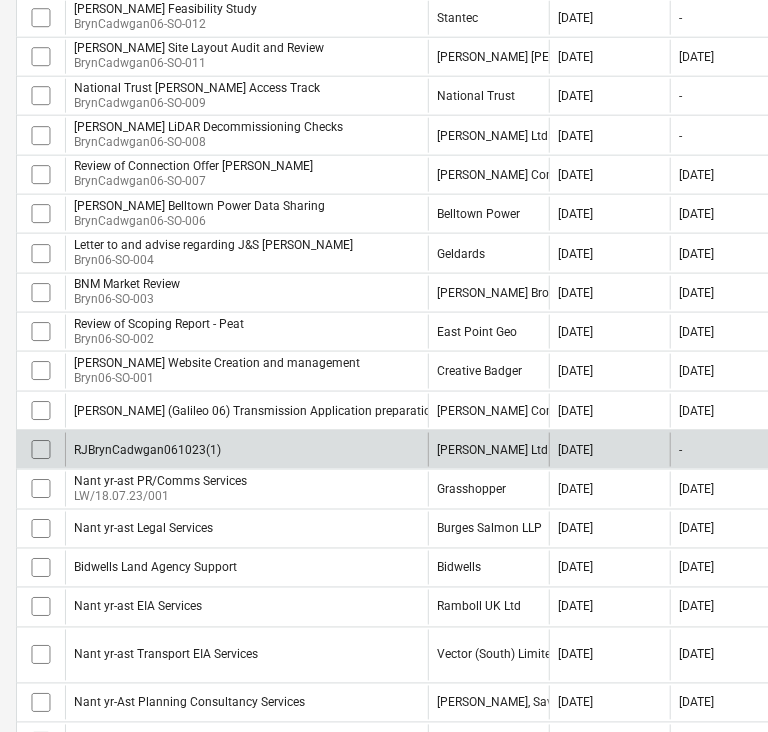 click on "RJBrynCadwgan061023(1)" at bounding box center (246, 450) 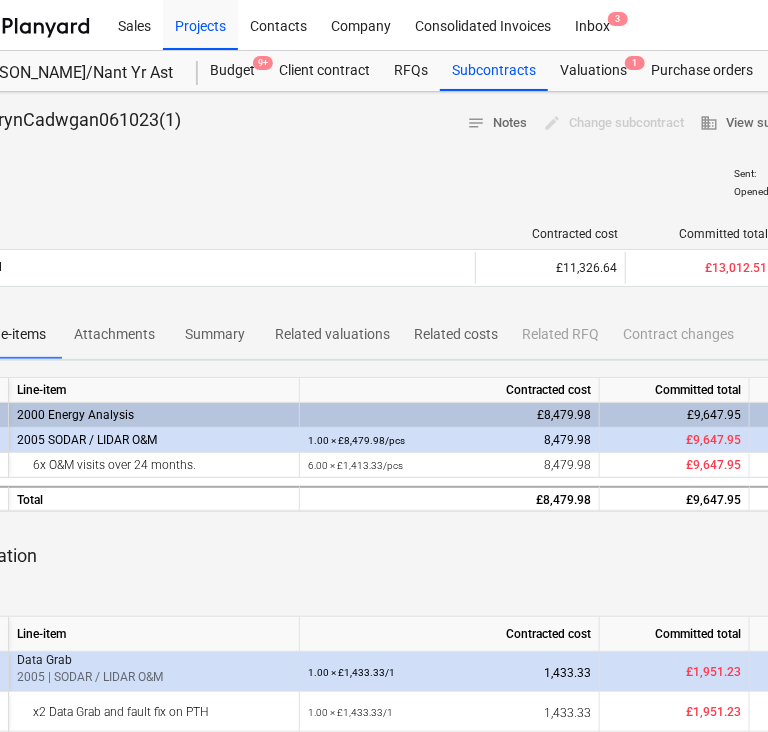 scroll, scrollTop: 0, scrollLeft: 0, axis: both 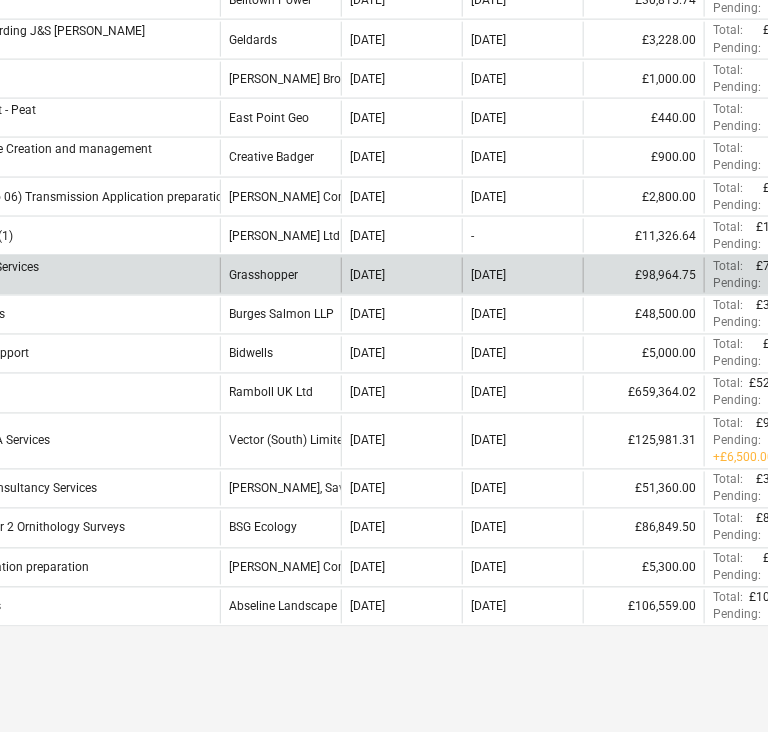 click on "Grasshopper" at bounding box center (280, 275) 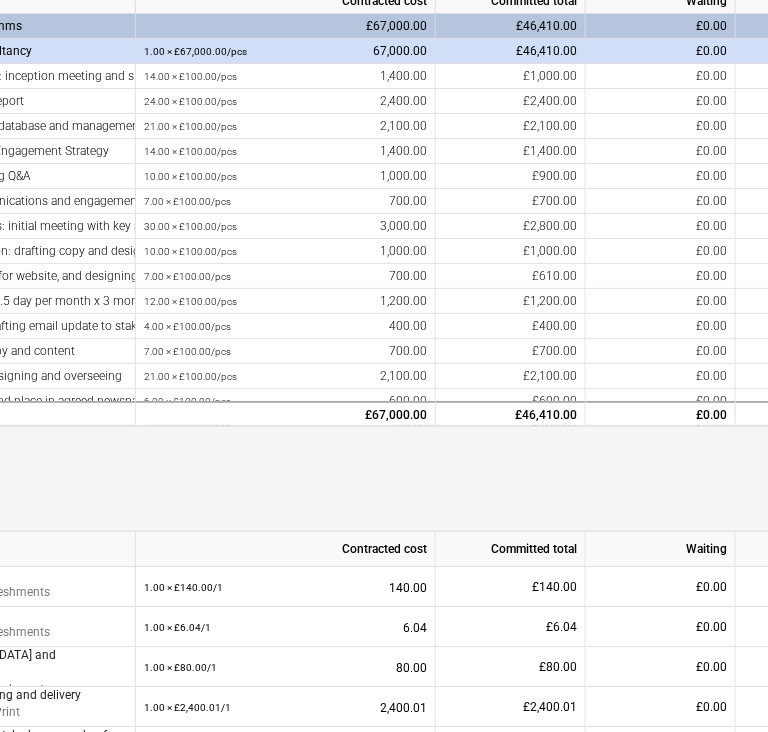 scroll, scrollTop: 389, scrollLeft: 0, axis: vertical 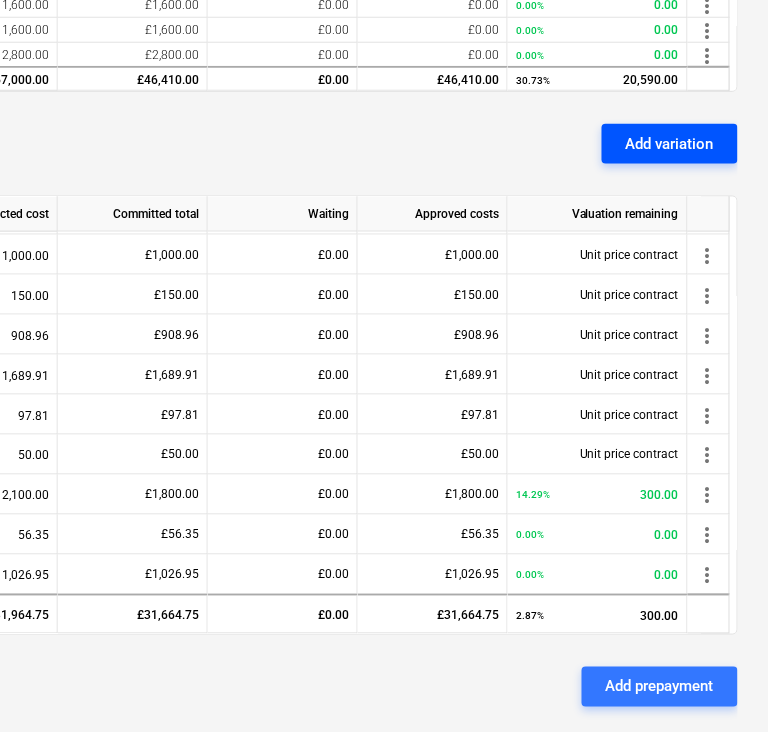 click on "Add variation" at bounding box center (670, 144) 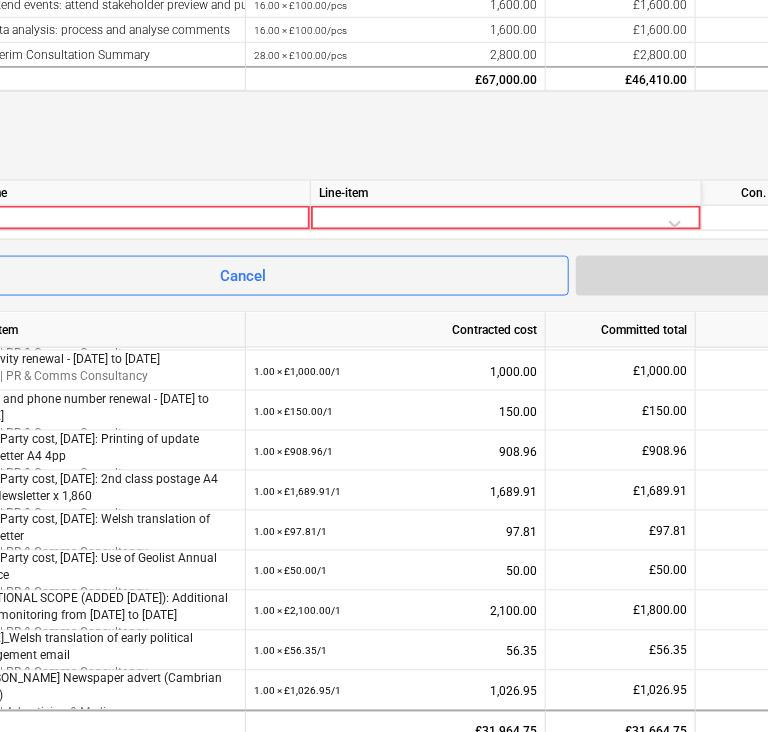 scroll, scrollTop: 724, scrollLeft: 0, axis: vertical 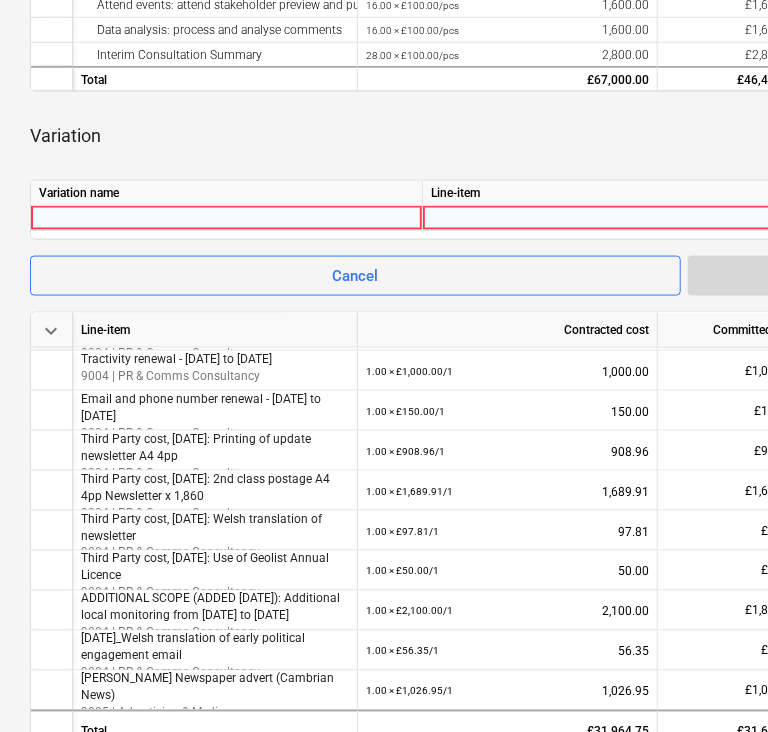 click at bounding box center [226, 218] 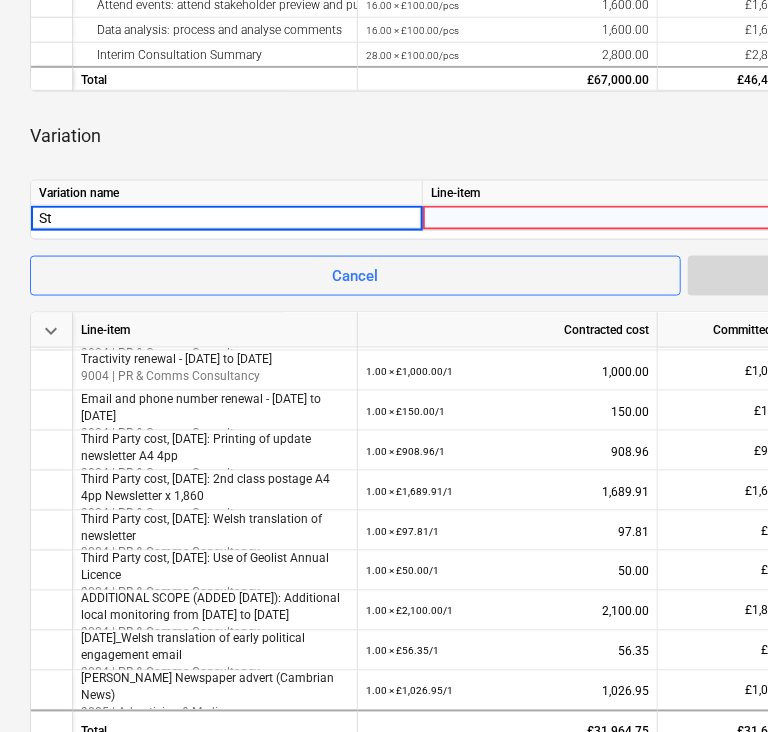 type on "S" 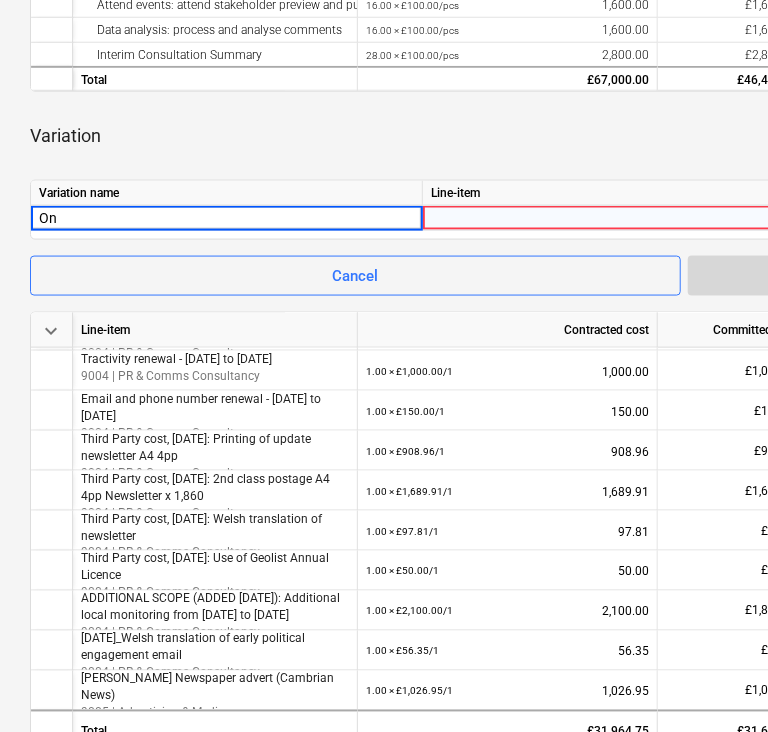 type on "O" 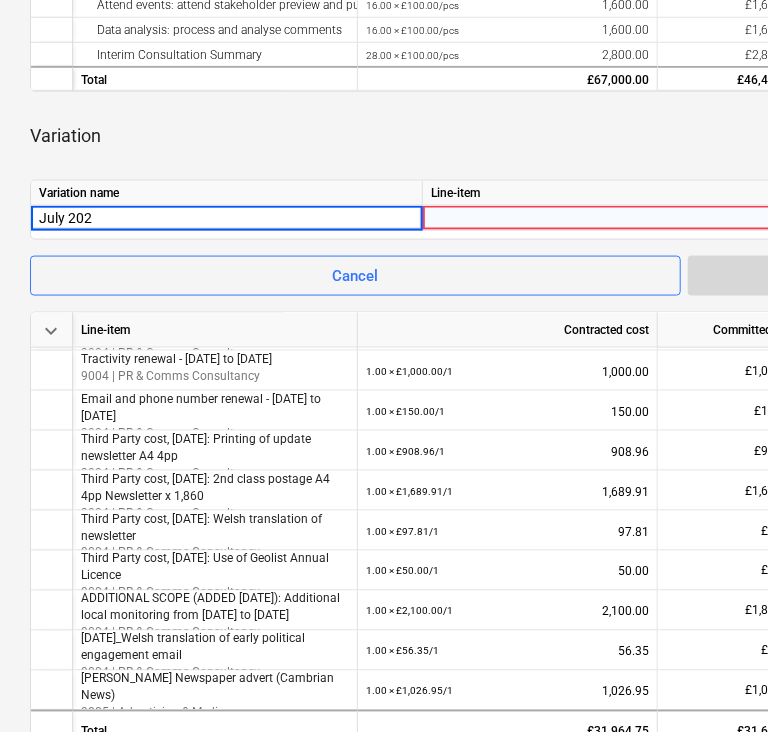 type on "[DATE]" 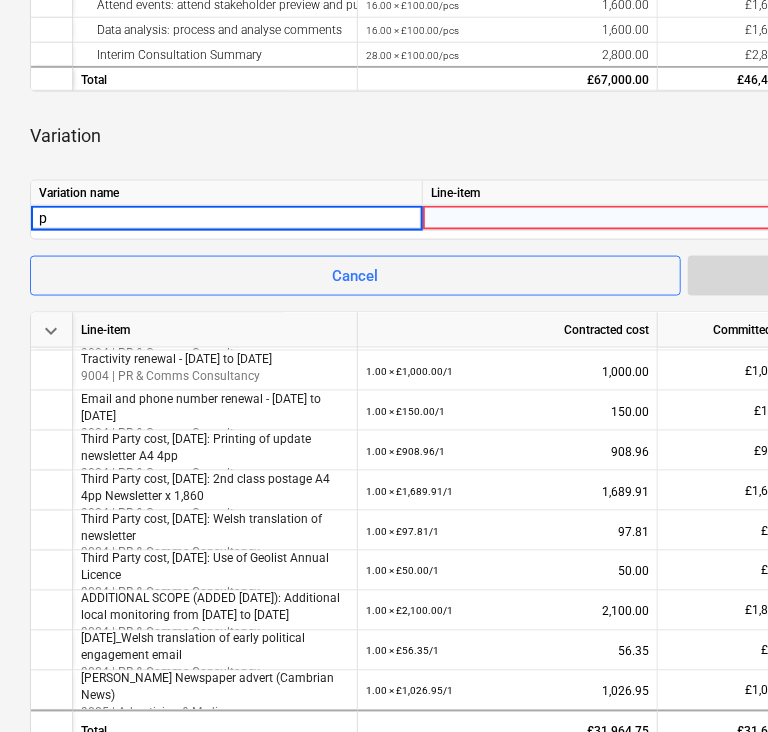 type 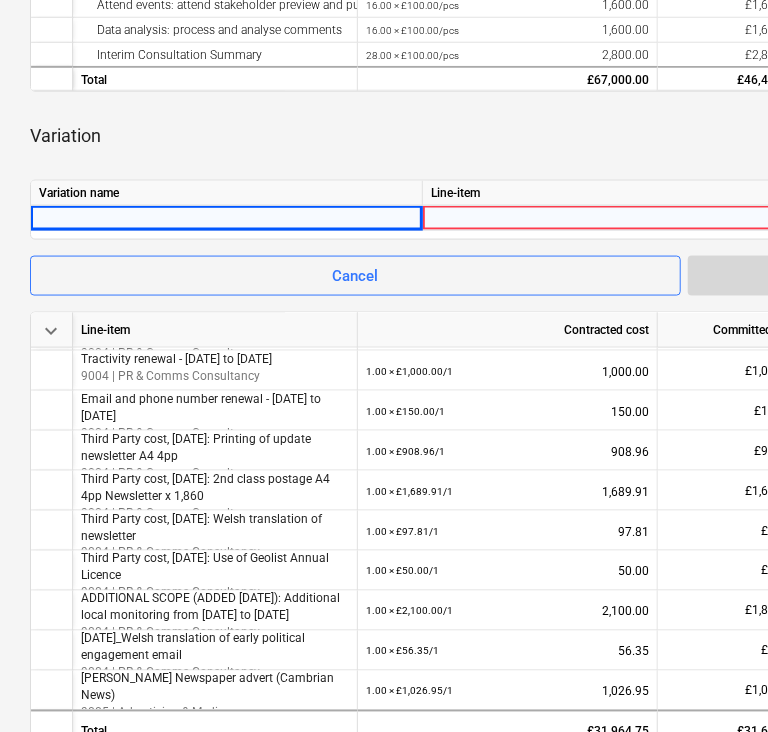 click at bounding box center [226, 218] 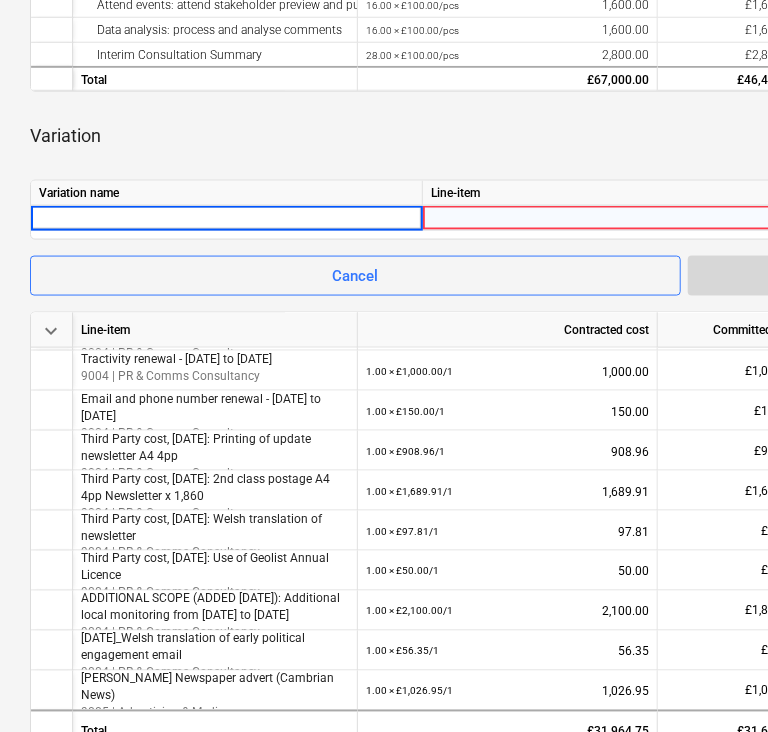 click at bounding box center [226, 218] 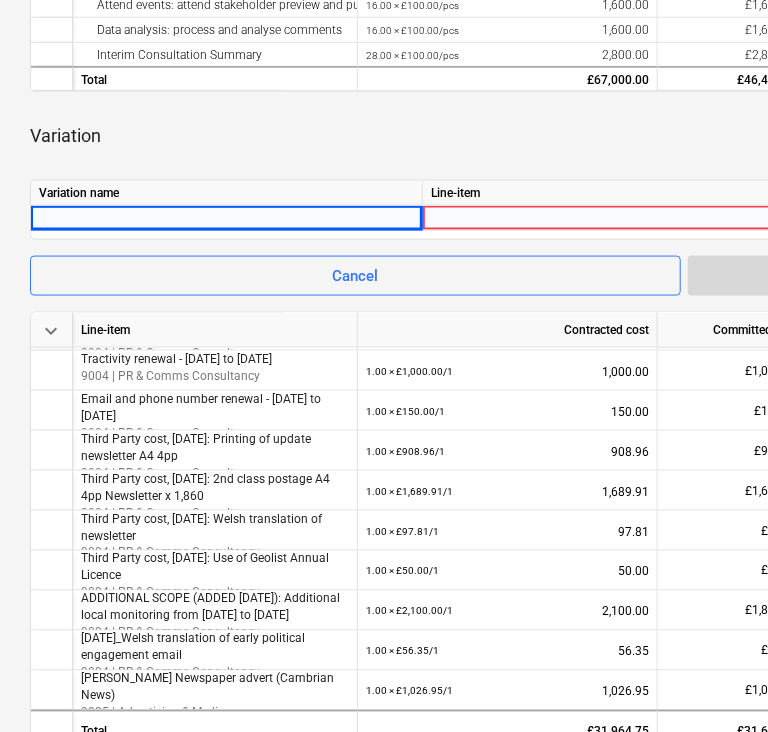 click at bounding box center (618, 223) 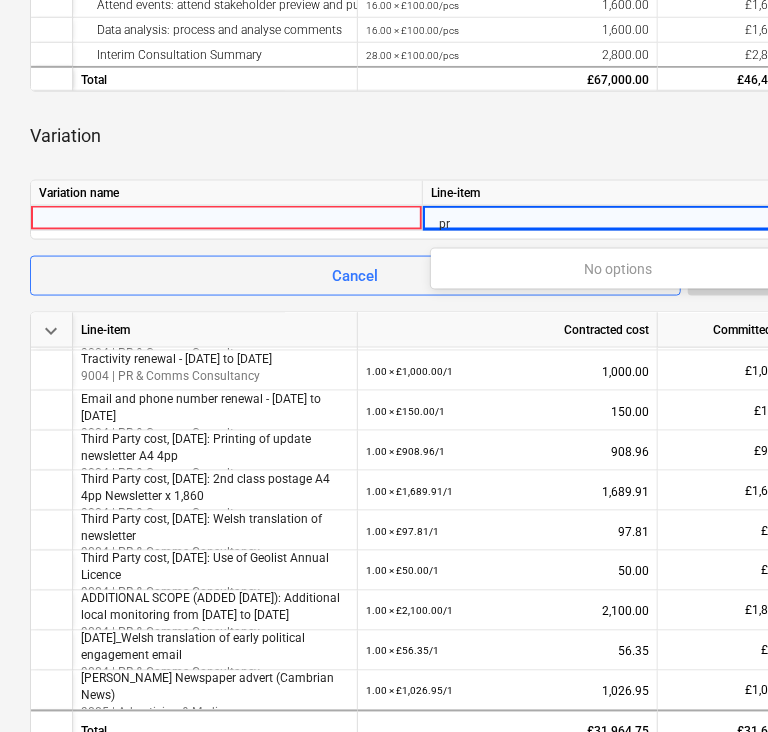 type on "pr" 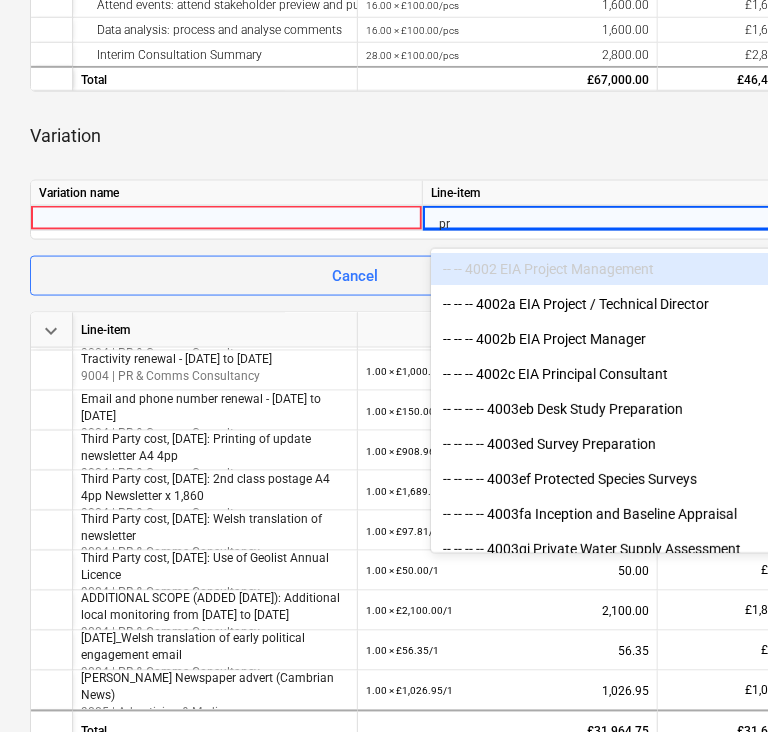 scroll, scrollTop: 1026, scrollLeft: 0, axis: vertical 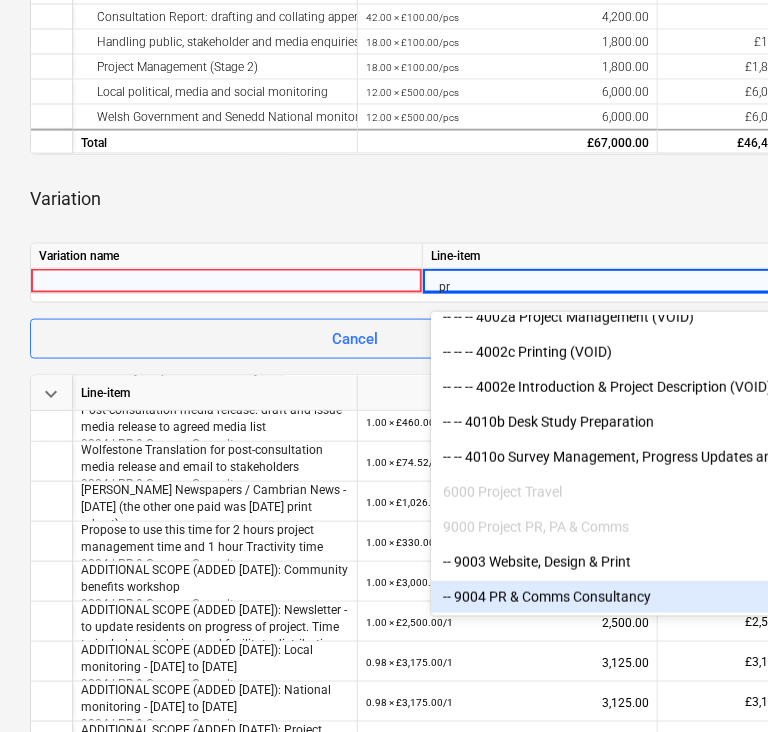 click on "--  9004 PR & Comms Consultancy" at bounding box center (618, 597) 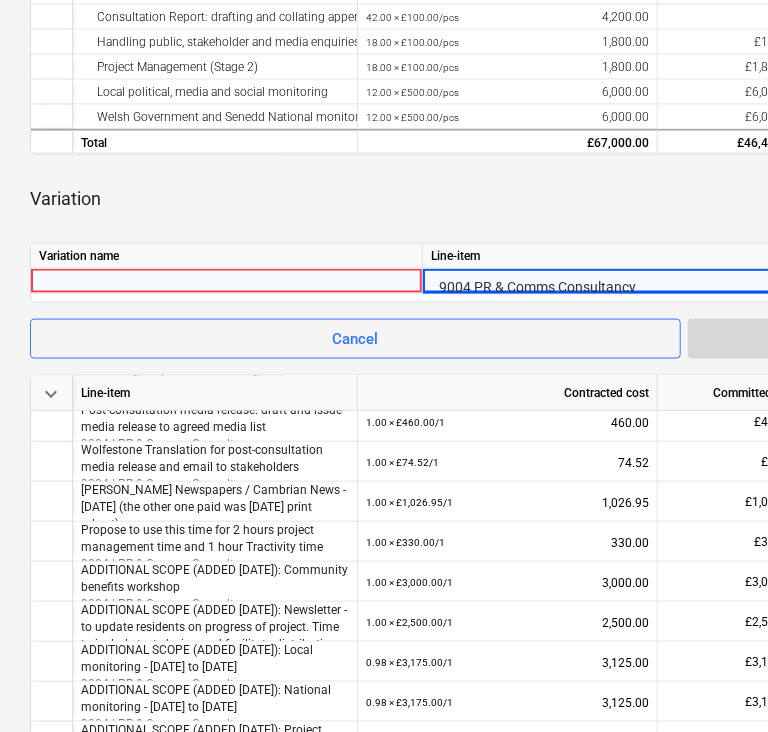 click at bounding box center [226, 281] 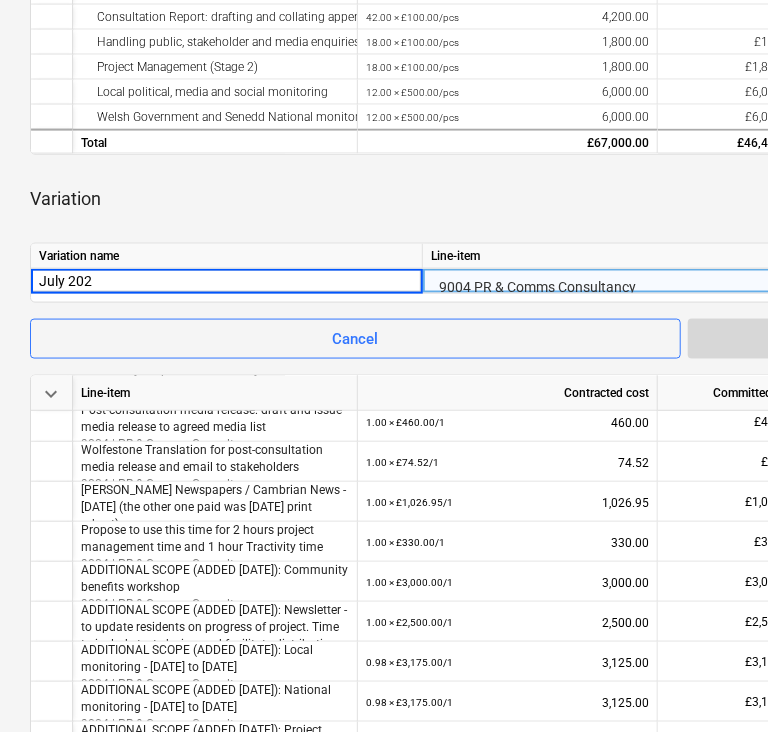 type on "[DATE]" 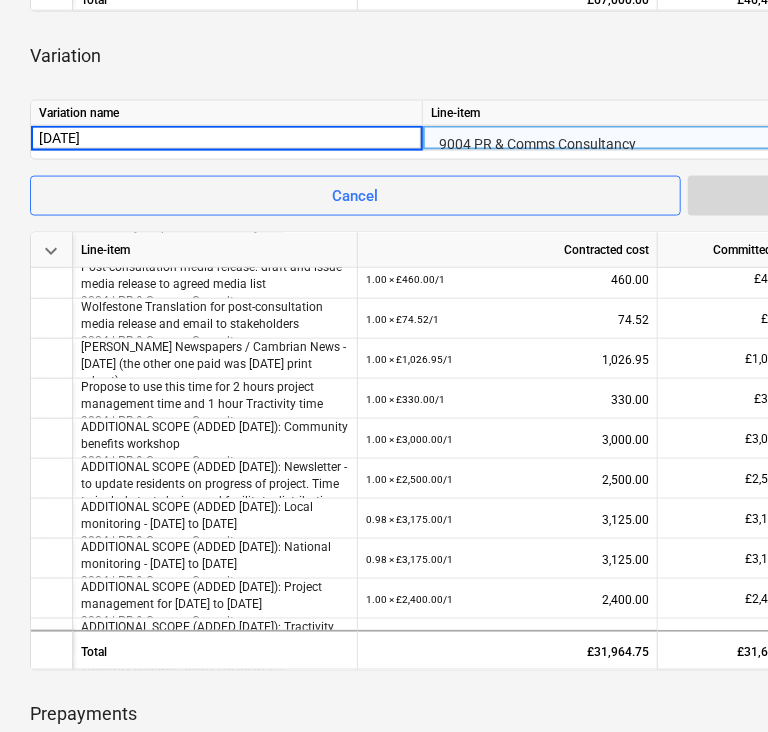 scroll, scrollTop: 804, scrollLeft: 0, axis: vertical 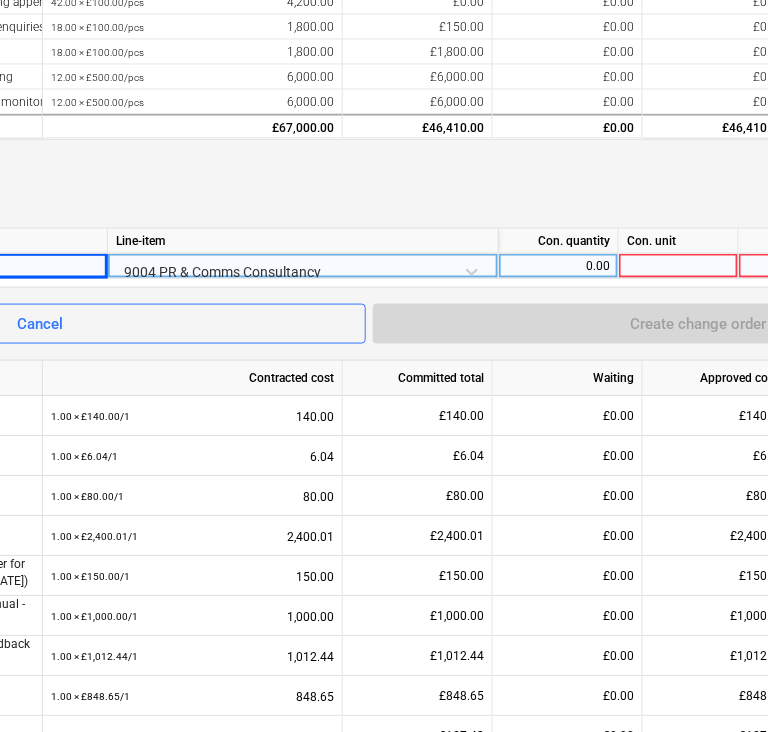 click on "0.00" at bounding box center [558, 266] 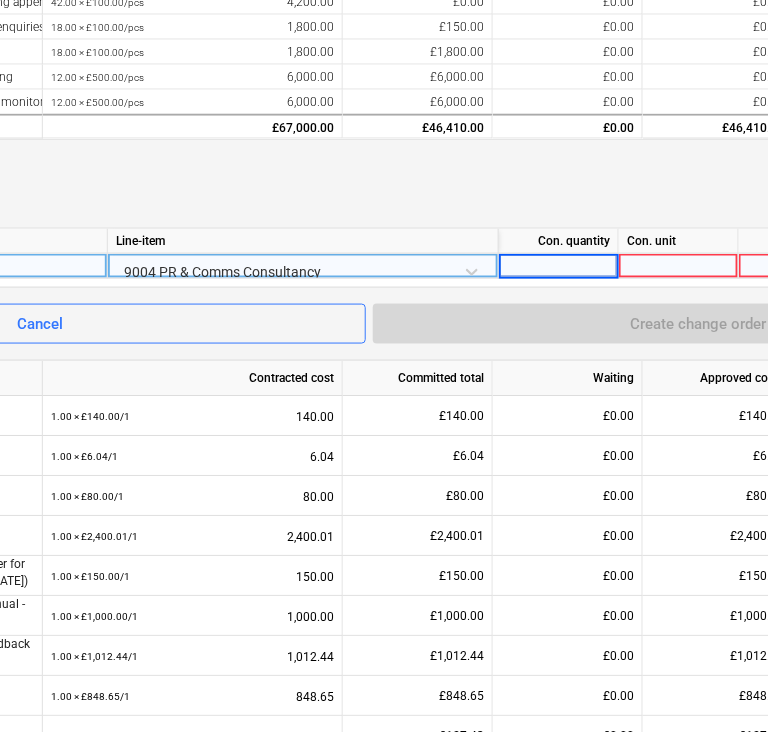 type on "1" 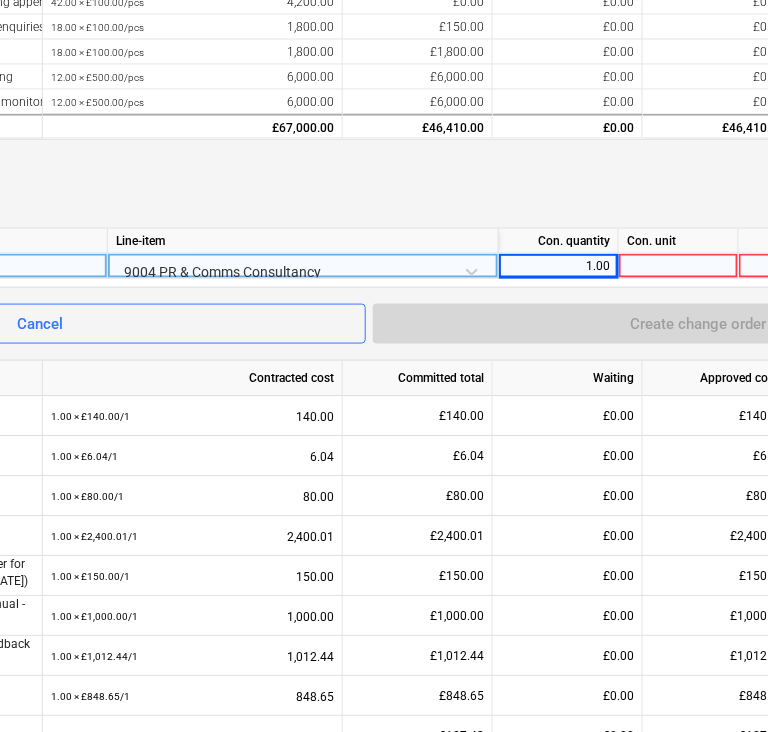 click at bounding box center (679, 266) 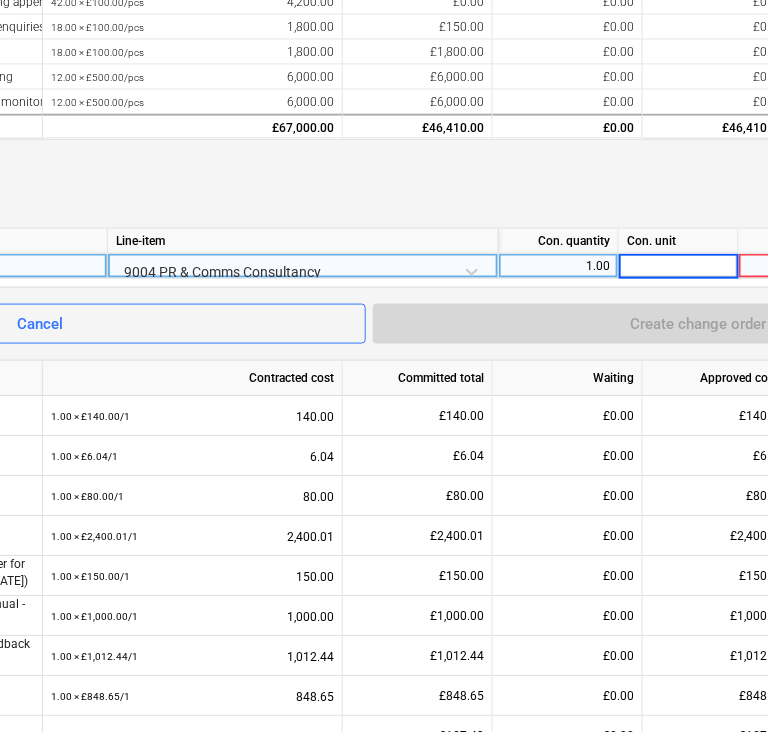 type on "£" 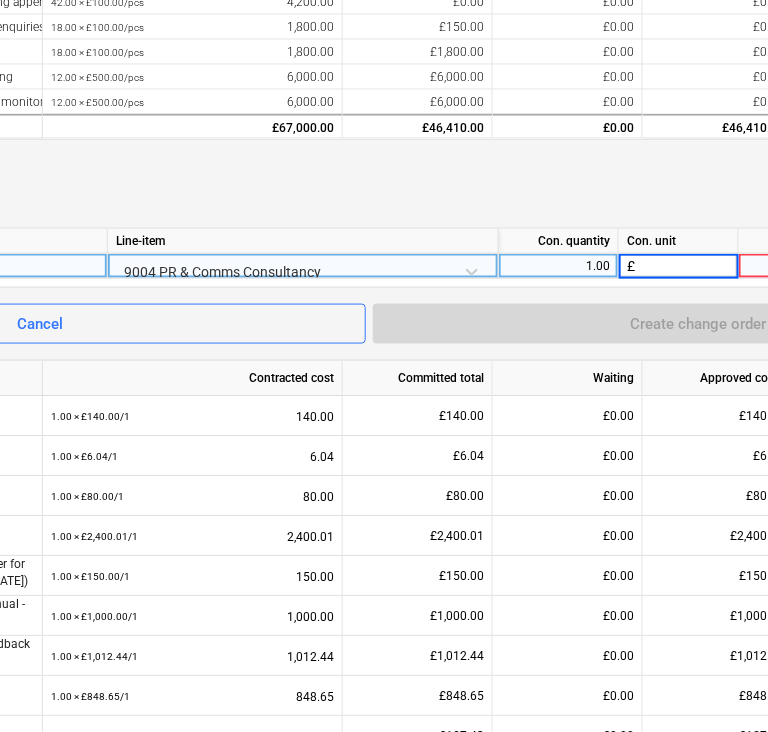 scroll, scrollTop: 676, scrollLeft: 525, axis: both 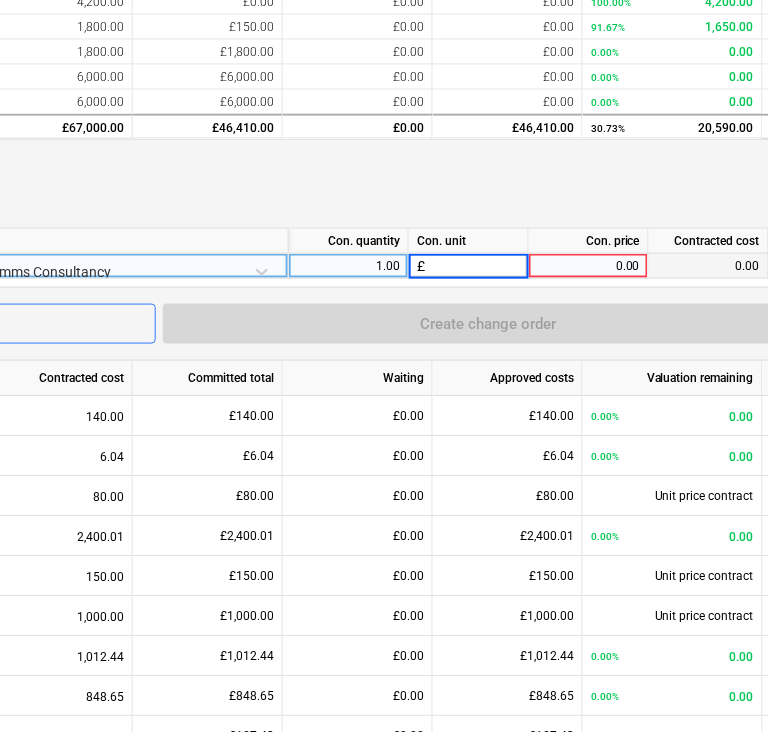 click on "0.00" at bounding box center [588, 266] 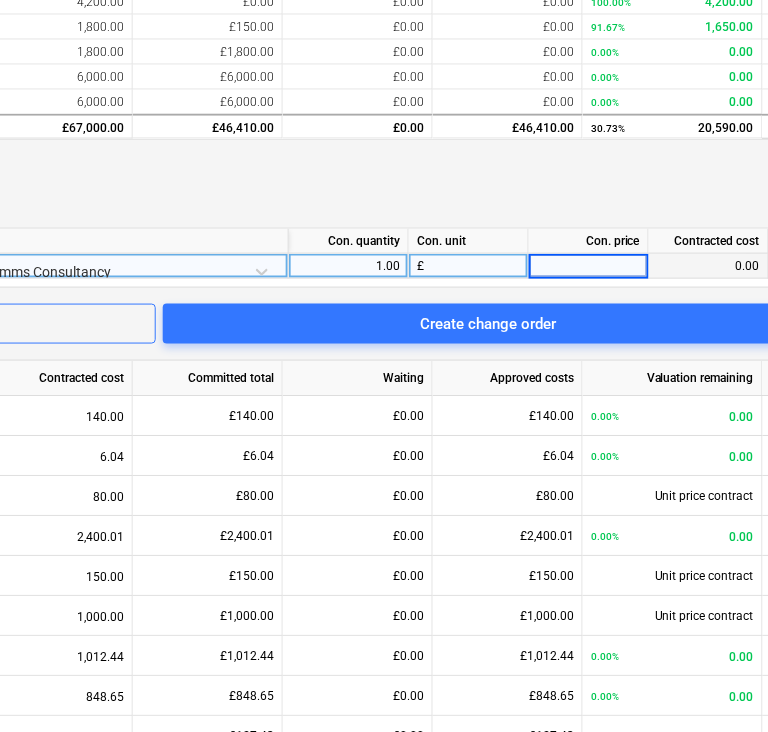 type on "1" 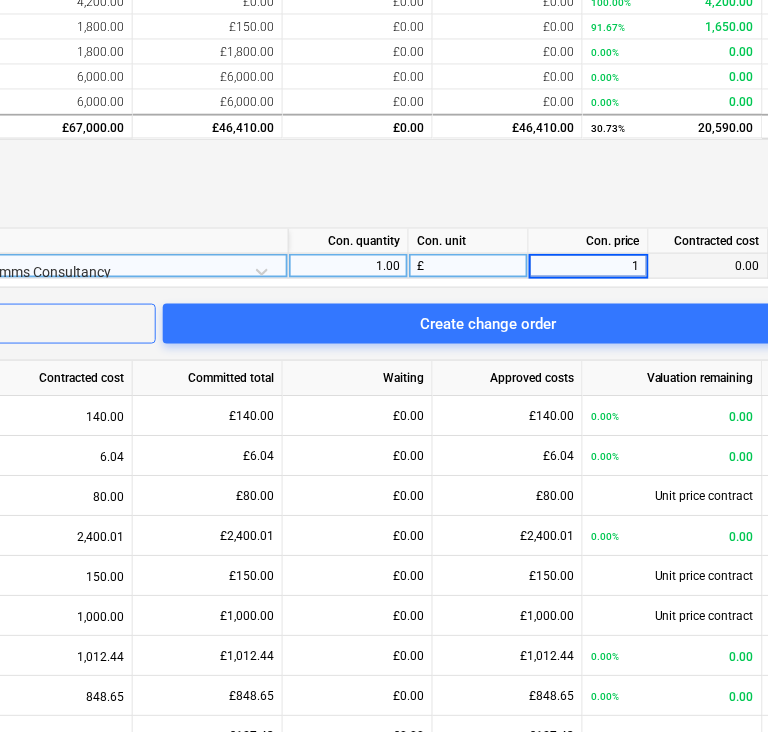scroll, scrollTop: 676, scrollLeft: 600, axis: both 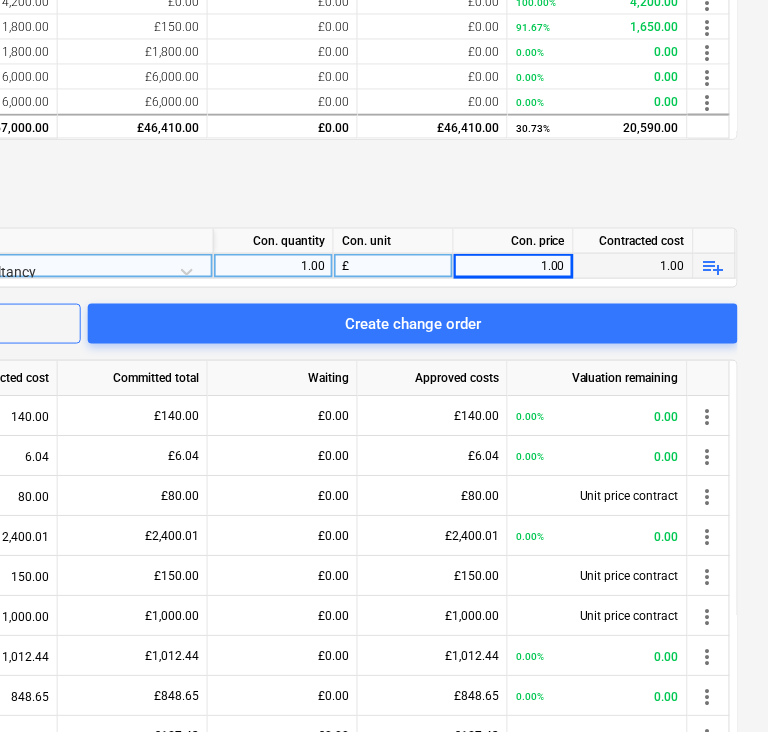 click on "playlist_add" at bounding box center (714, 267) 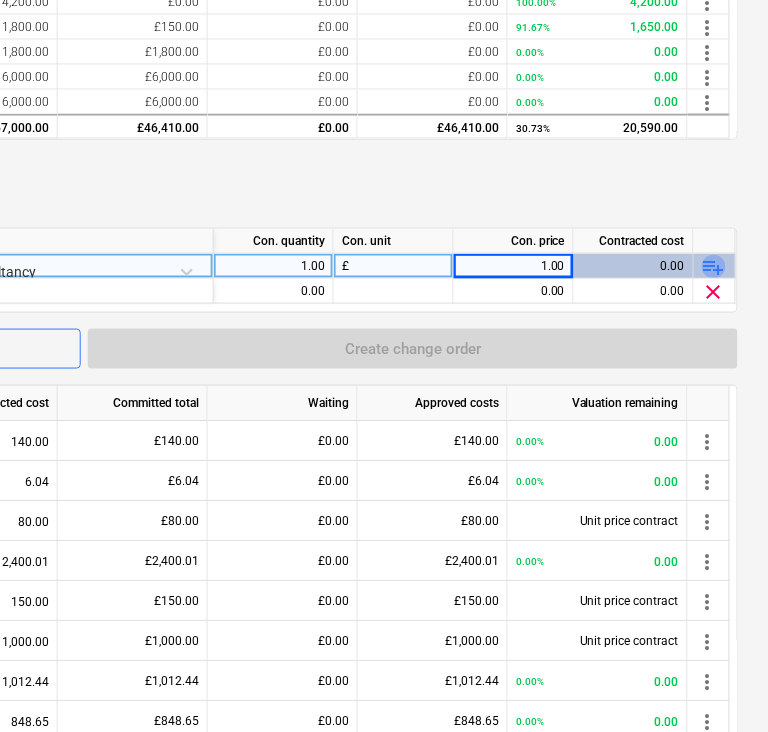click on "playlist_add" at bounding box center (714, 267) 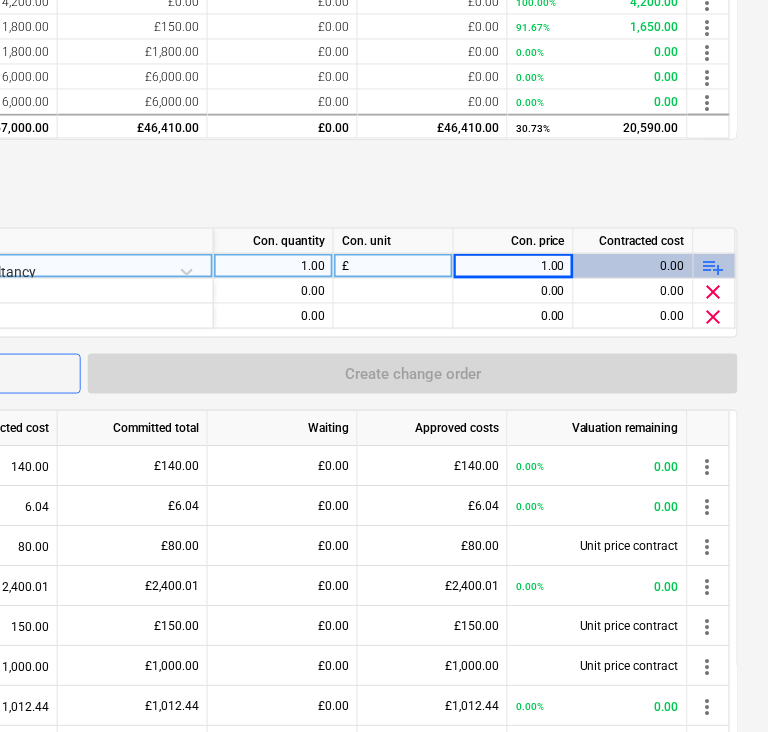click on "playlist_add" at bounding box center [714, 267] 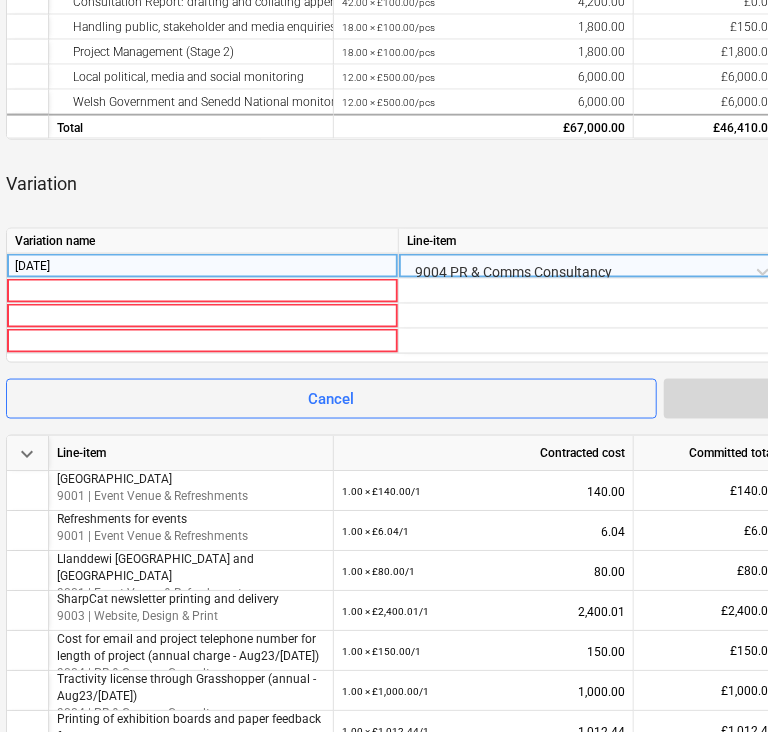scroll, scrollTop: 676, scrollLeft: 0, axis: vertical 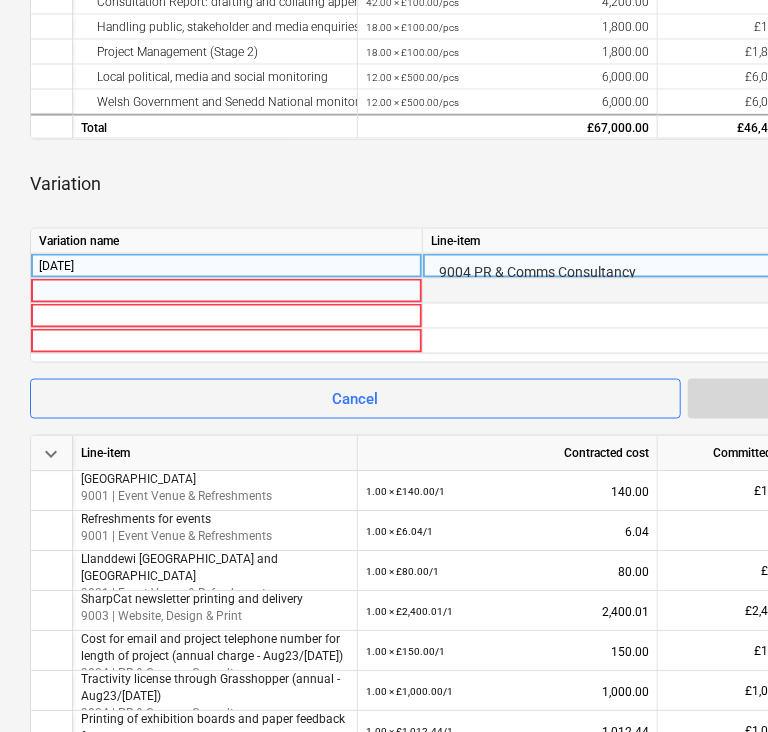 click at bounding box center (226, 291) 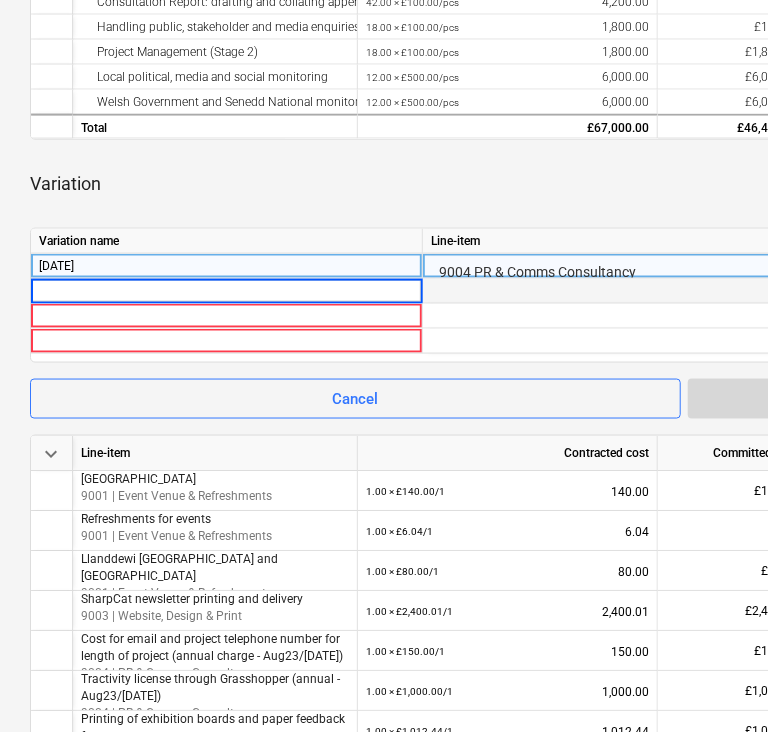 type on "Tractivity licence" 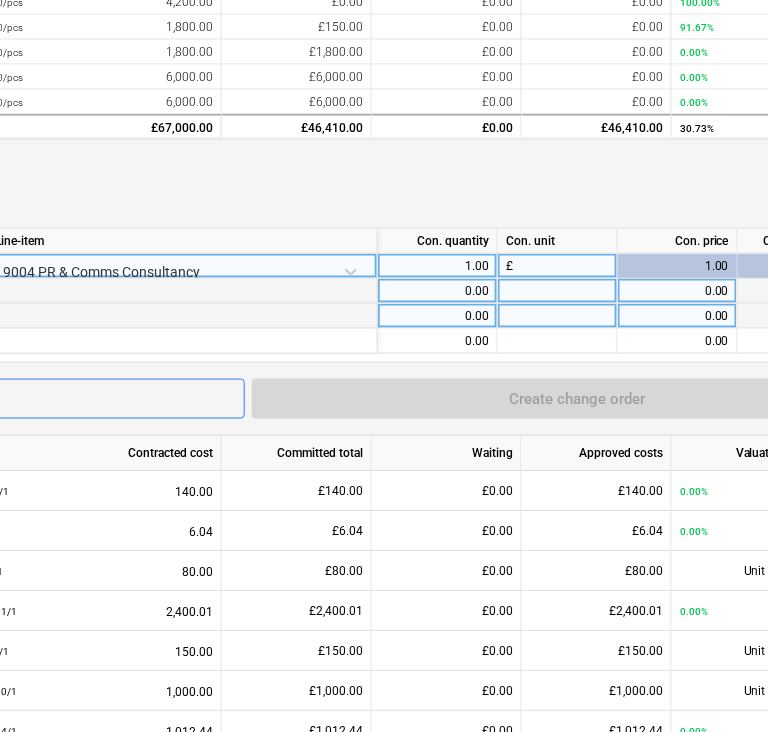 scroll, scrollTop: 676, scrollLeft: 442, axis: both 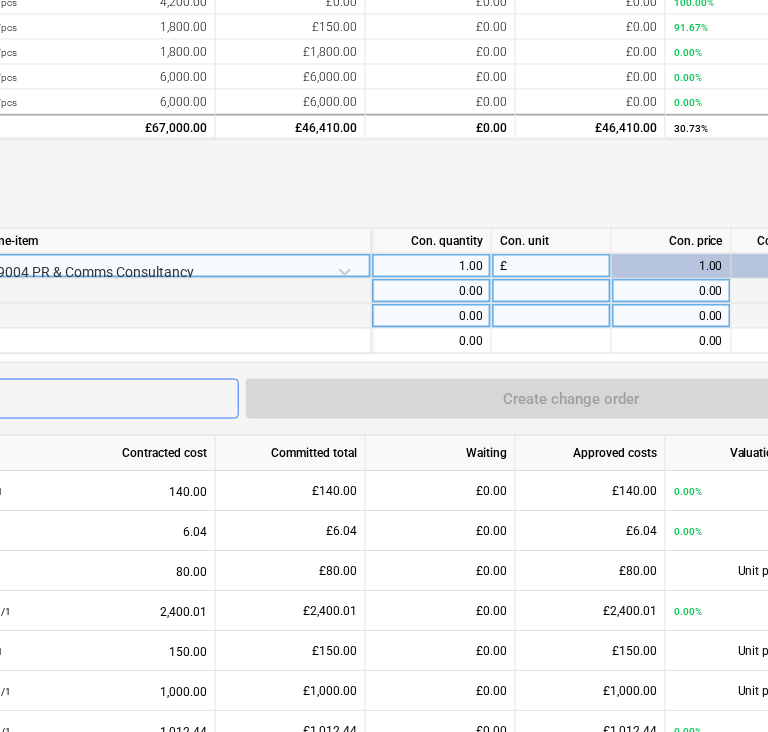 click on "0.00" at bounding box center (431, 316) 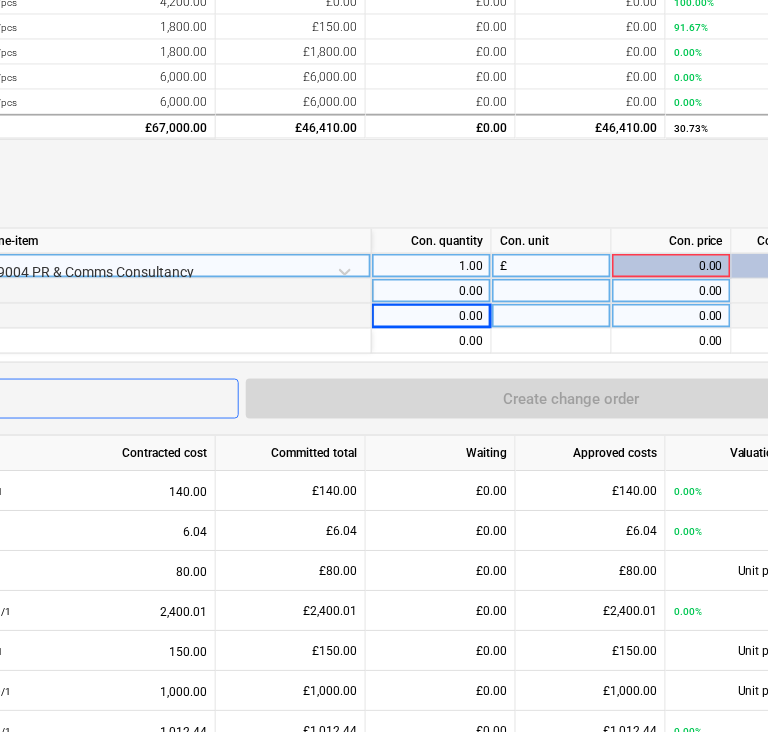 click on "0.00" at bounding box center (431, 291) 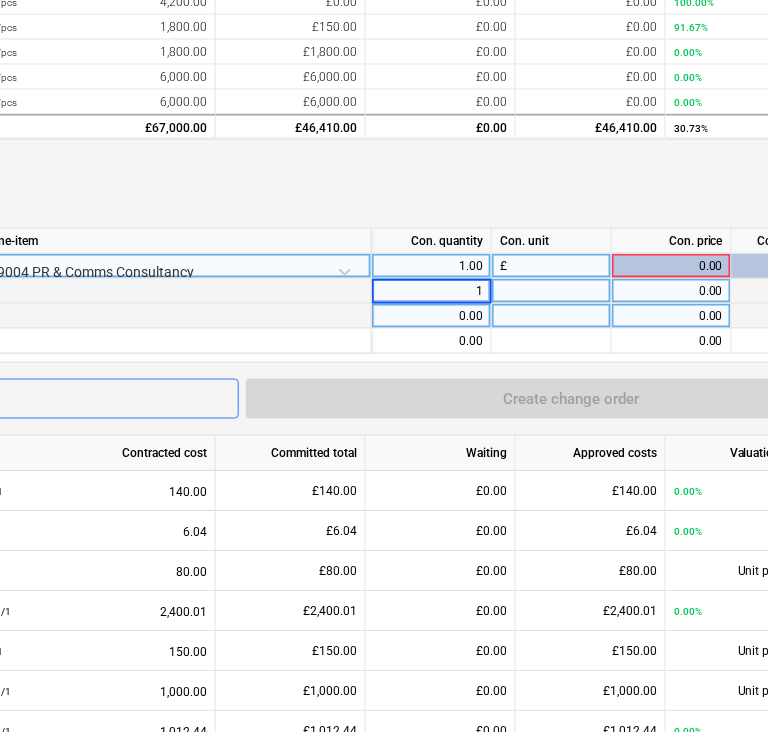 click on "0.00" at bounding box center [671, 291] 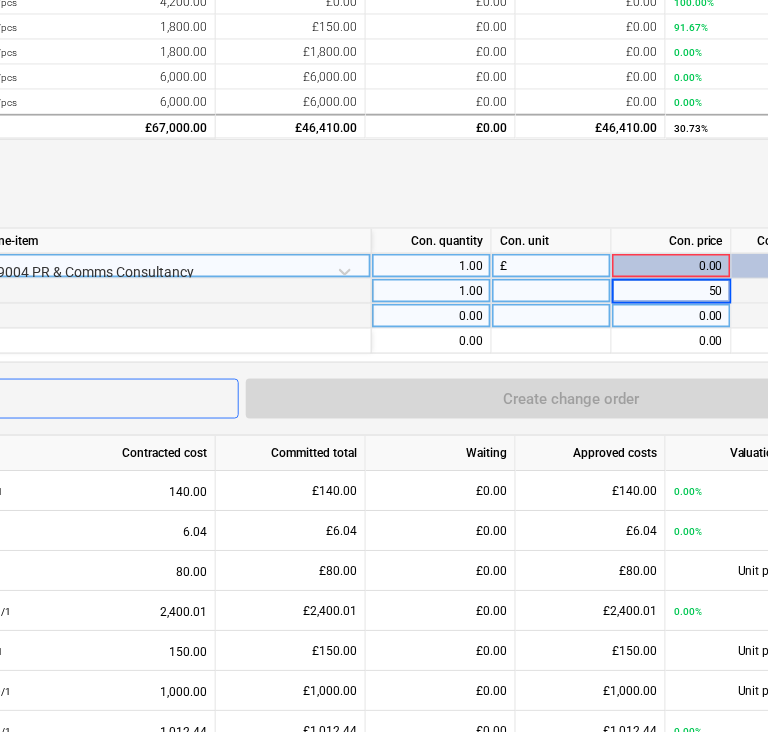 type on "500" 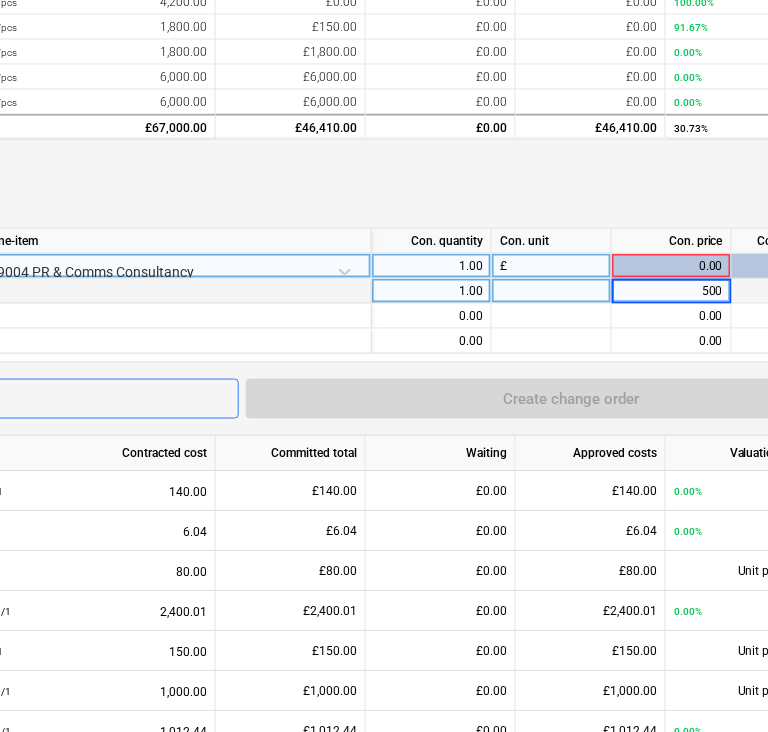 click on "Variation" at bounding box center (242, 184) 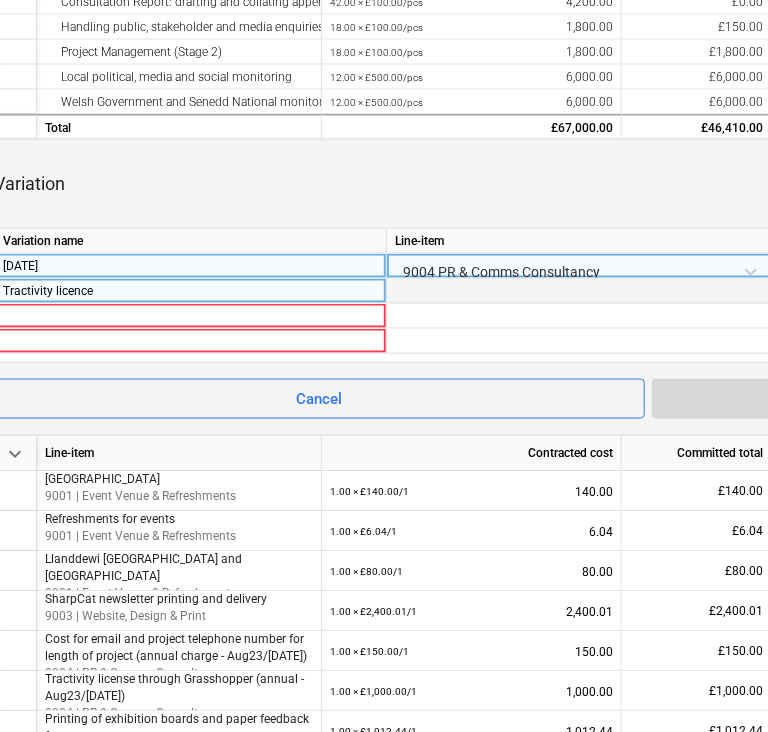 scroll, scrollTop: 676, scrollLeft: 0, axis: vertical 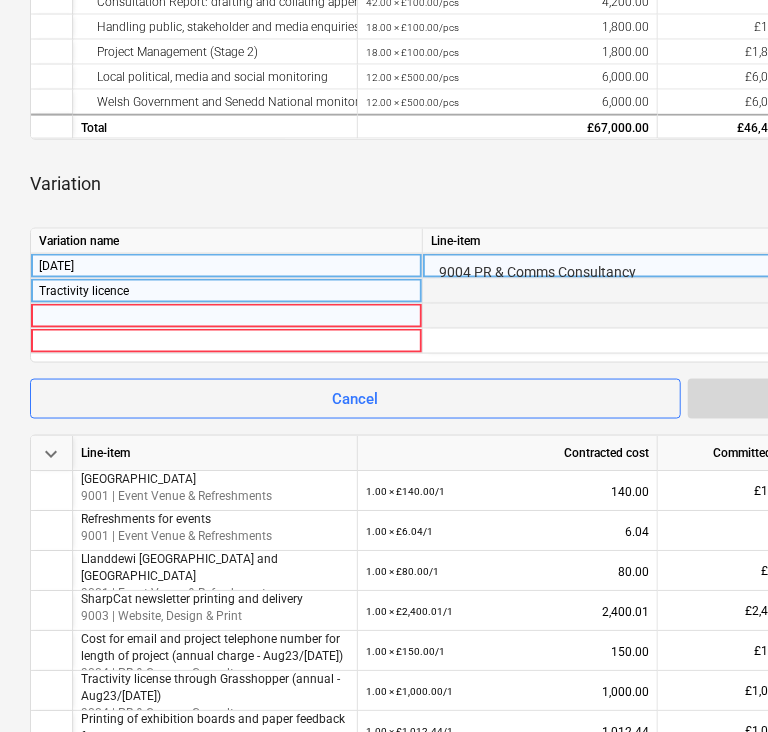 click at bounding box center [226, 316] 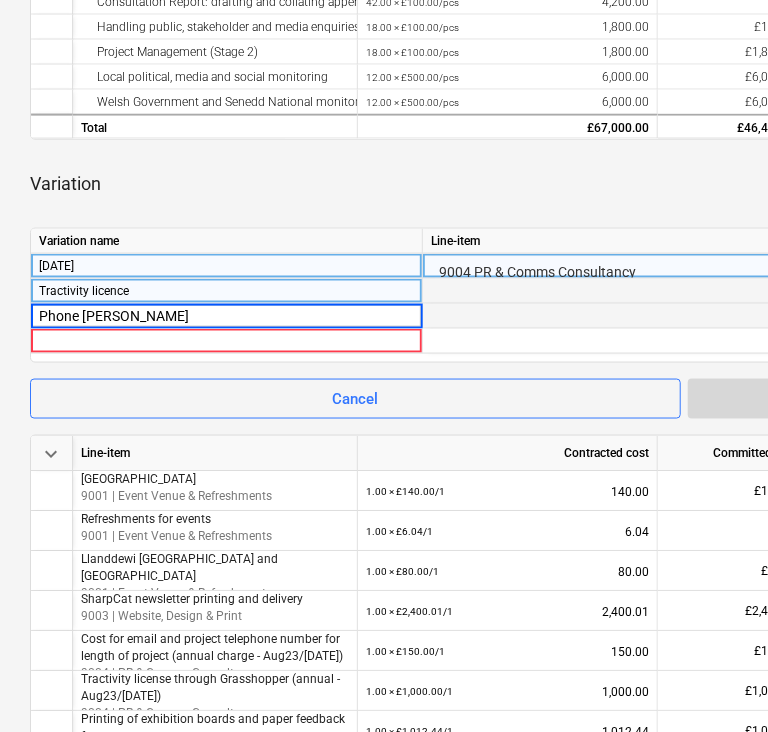 type on "Phone Line" 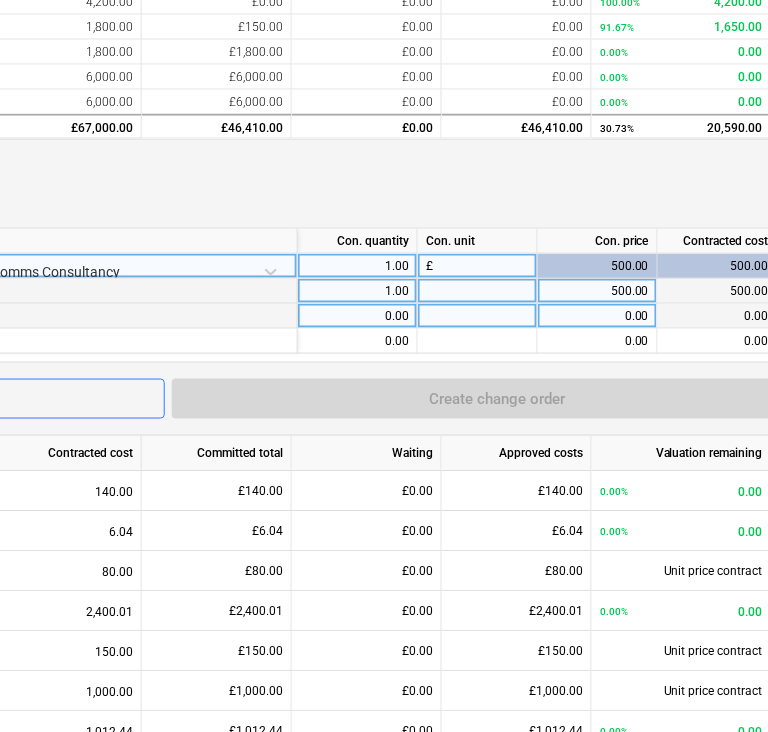 scroll, scrollTop: 676, scrollLeft: 517, axis: both 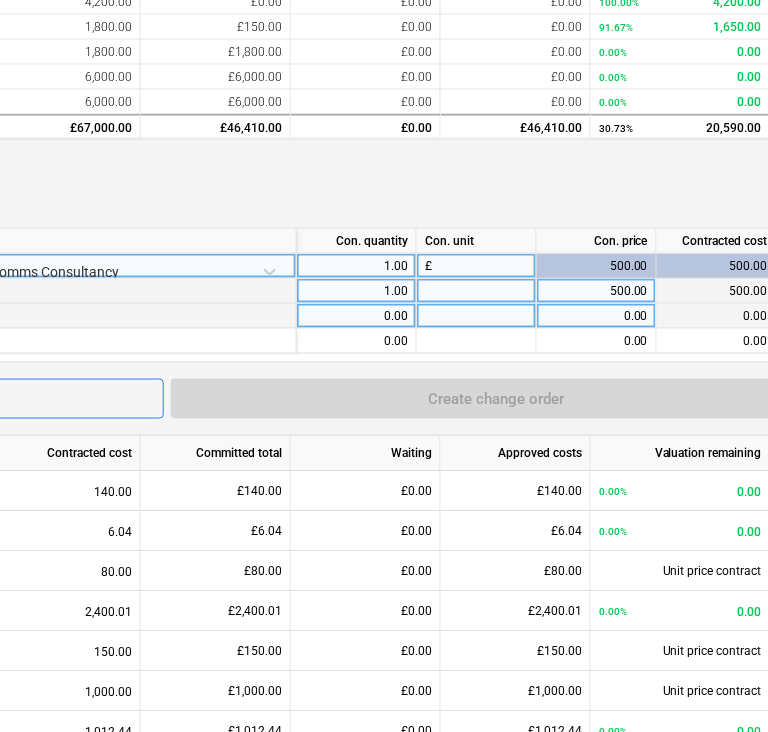 click on "0.00" at bounding box center [596, 316] 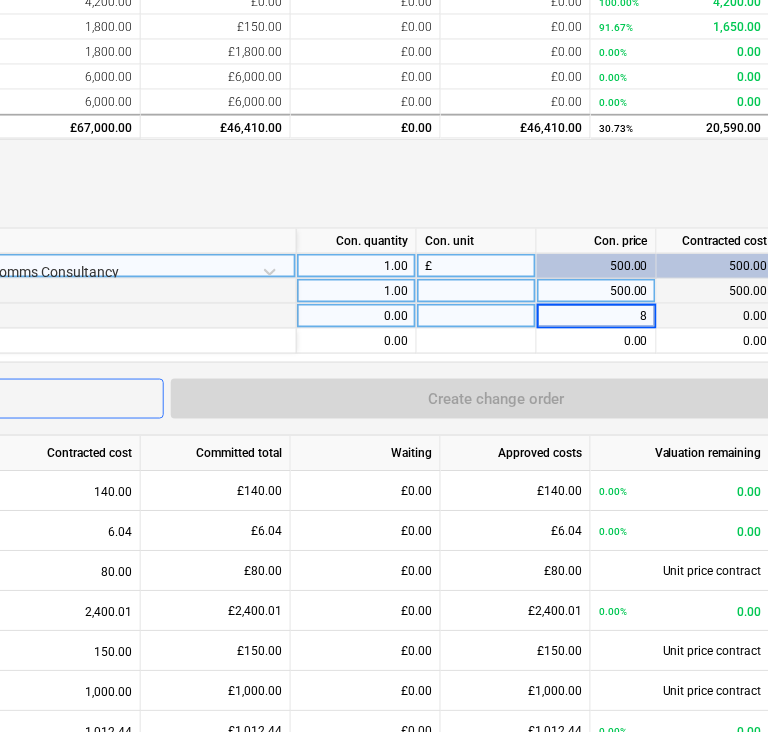 type on "80" 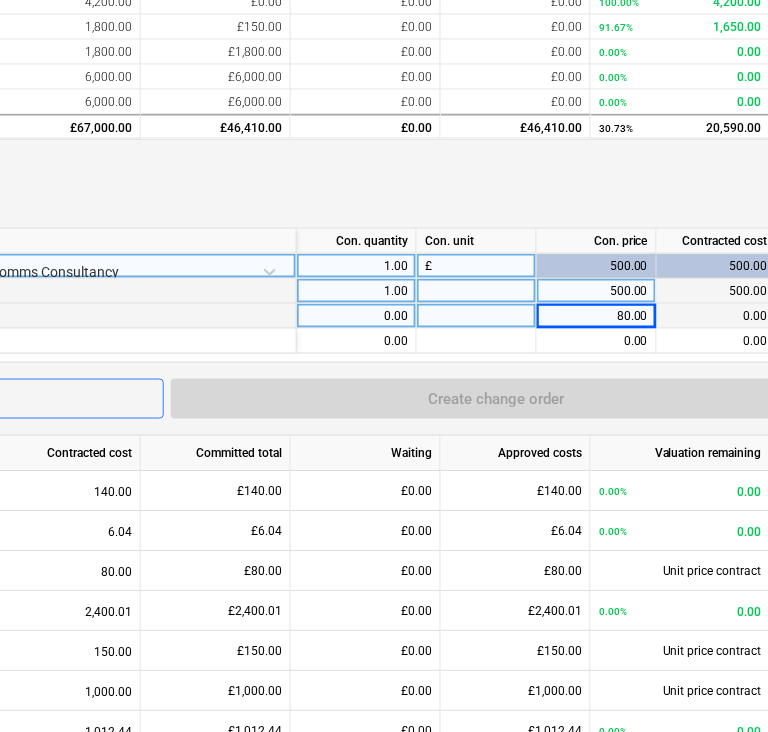 click on "Variation" at bounding box center (167, 184) 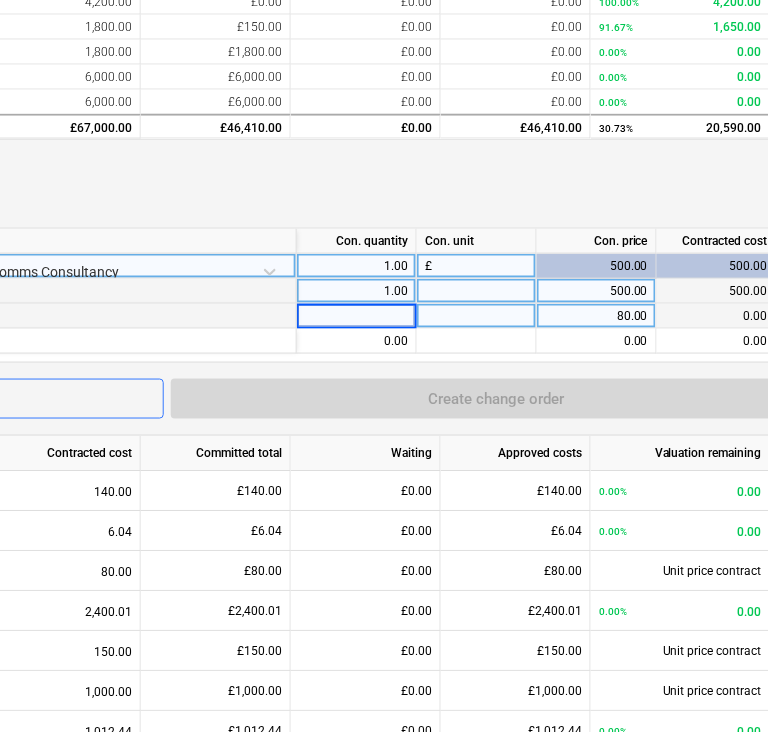 type on "1" 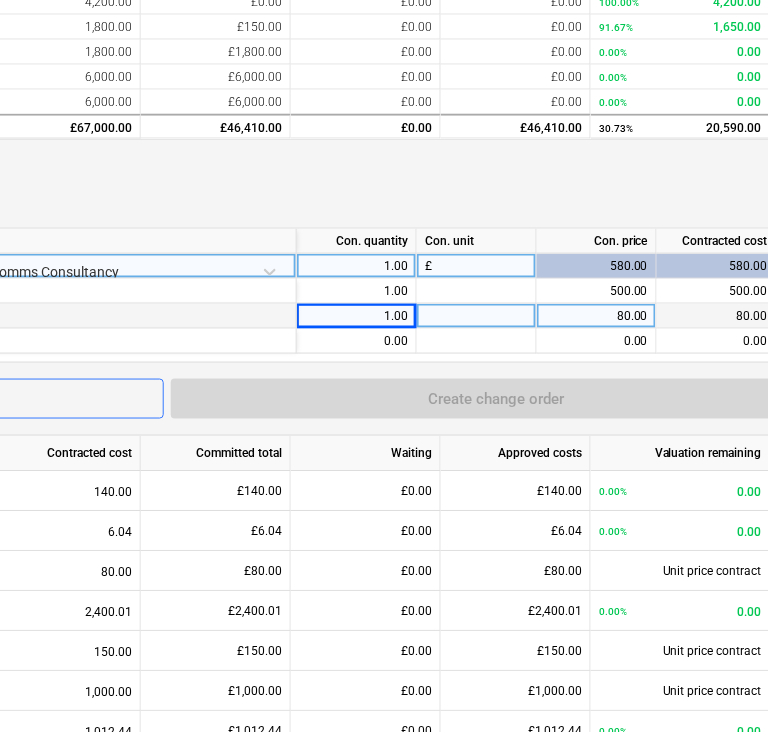 click on "Variation" at bounding box center (167, 184) 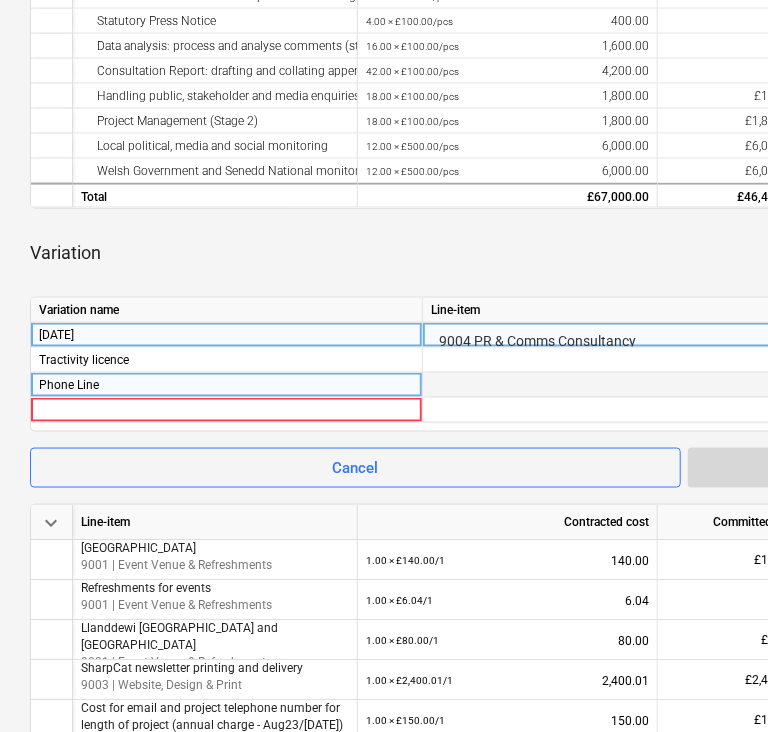 scroll, scrollTop: 606, scrollLeft: 0, axis: vertical 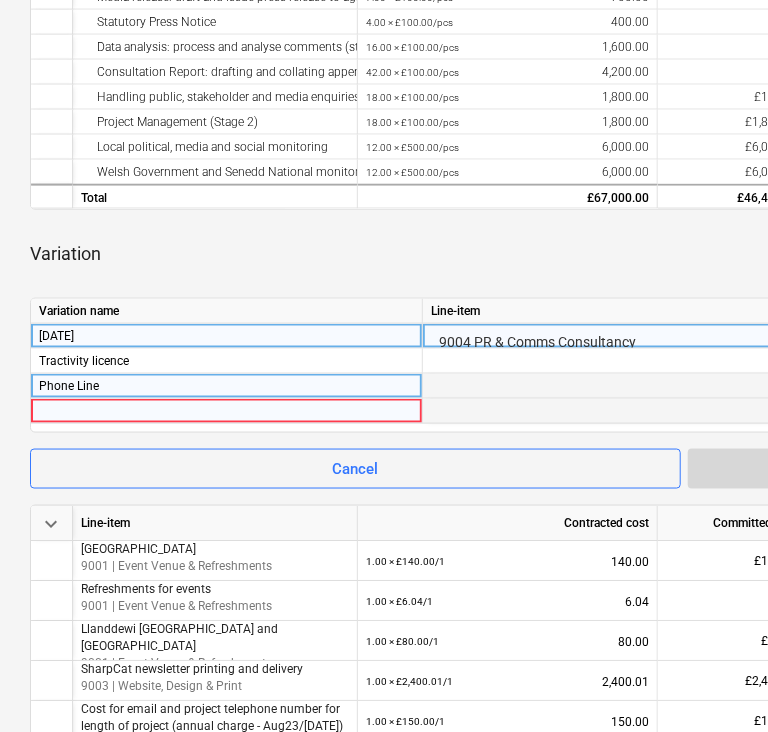 click at bounding box center [226, 411] 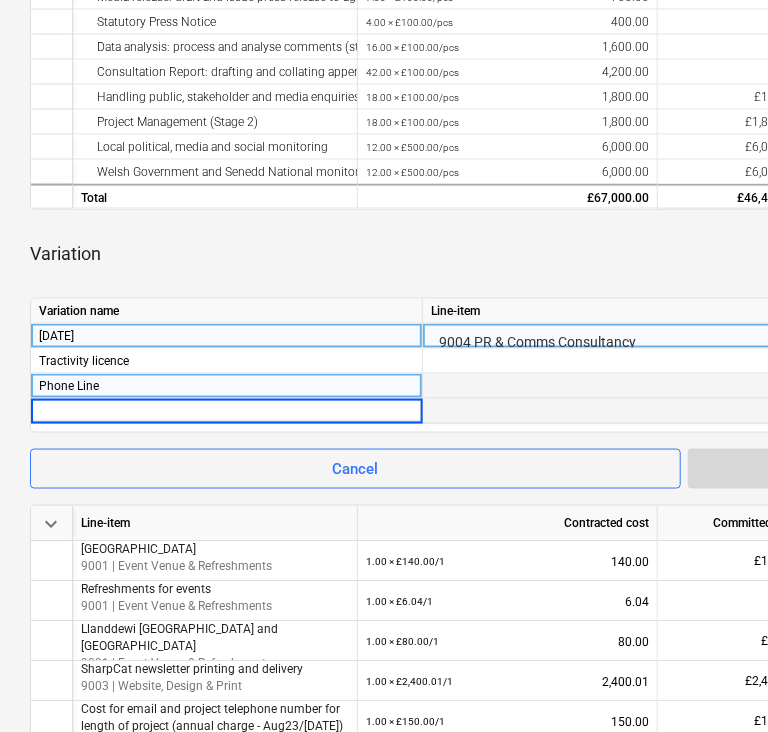 type on "p" 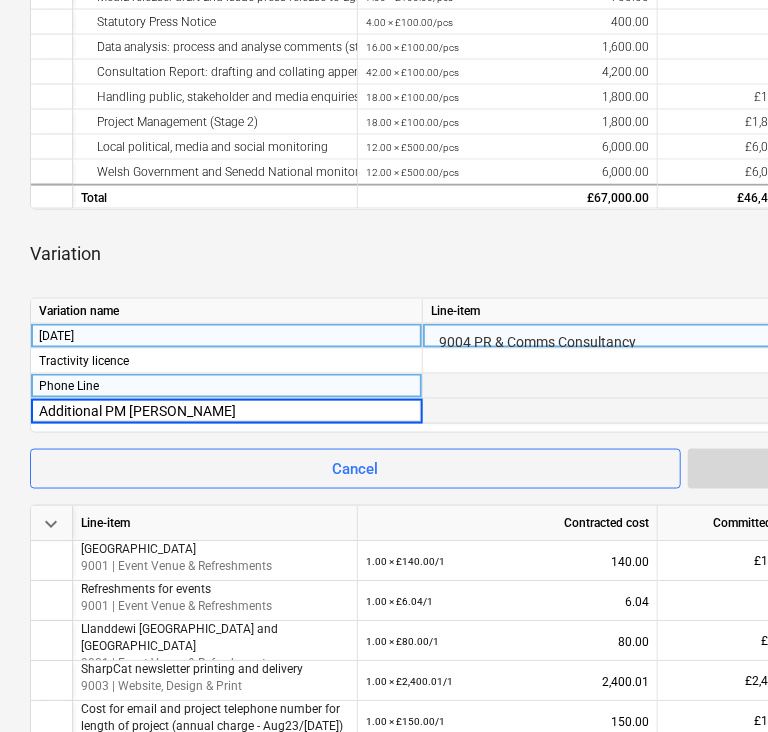 type on "Additional PM time" 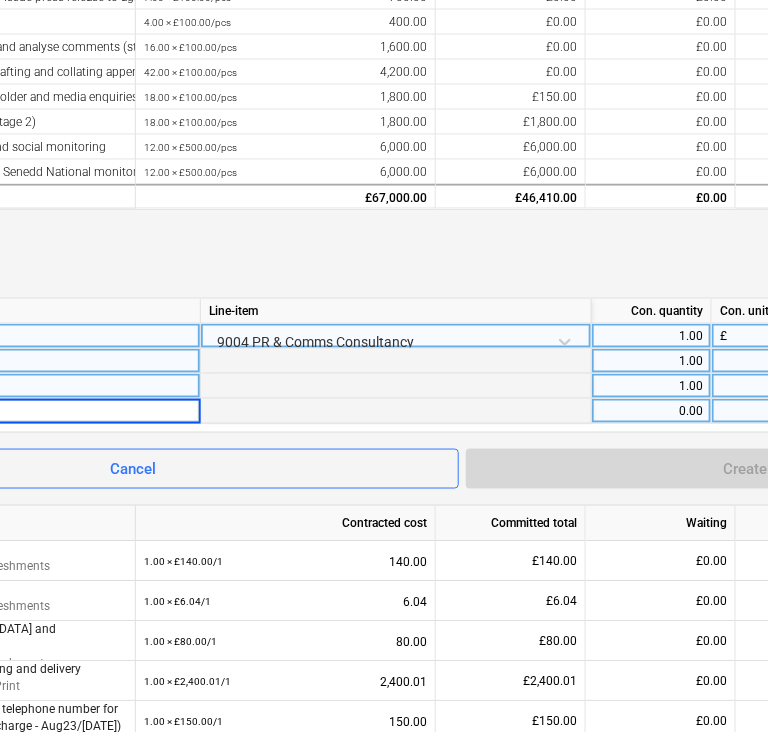 scroll, scrollTop: 606, scrollLeft: 224, axis: both 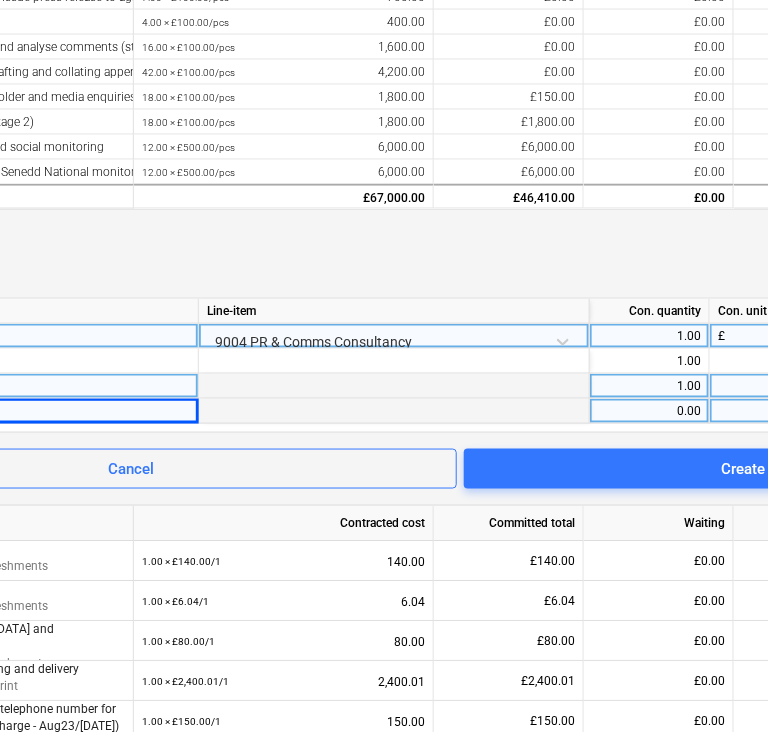 click on "0.00" at bounding box center [649, 411] 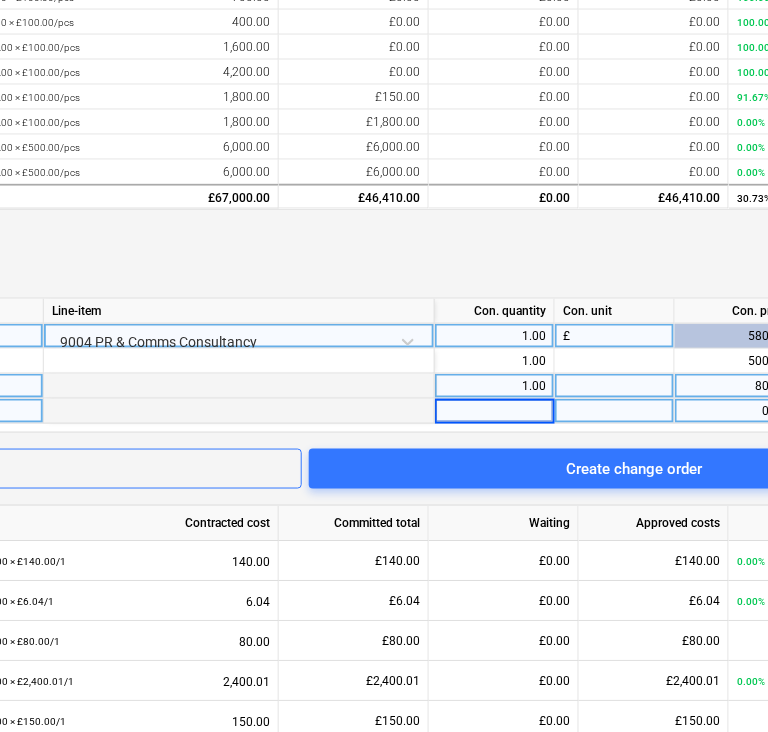 scroll, scrollTop: 606, scrollLeft: 404, axis: both 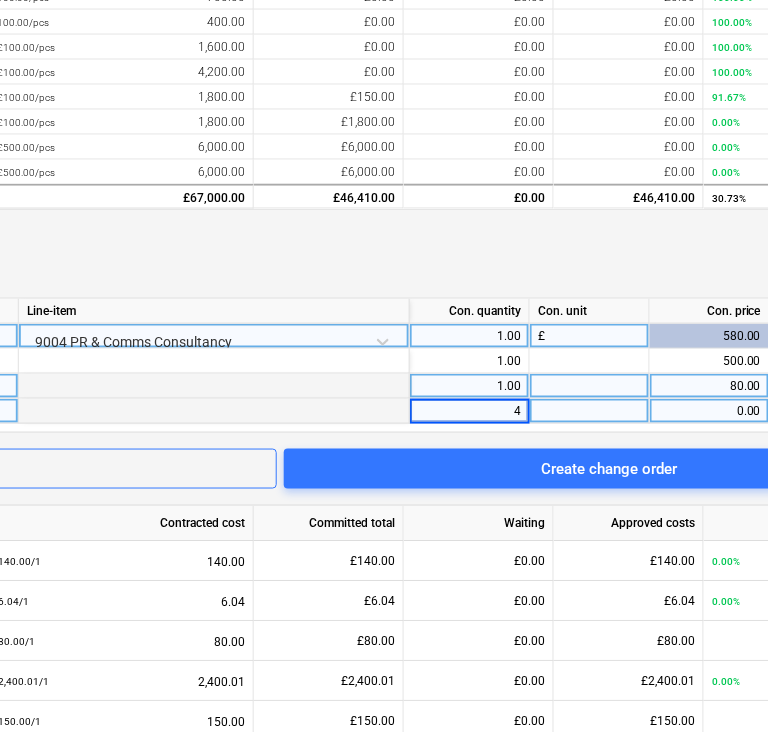 type on "42" 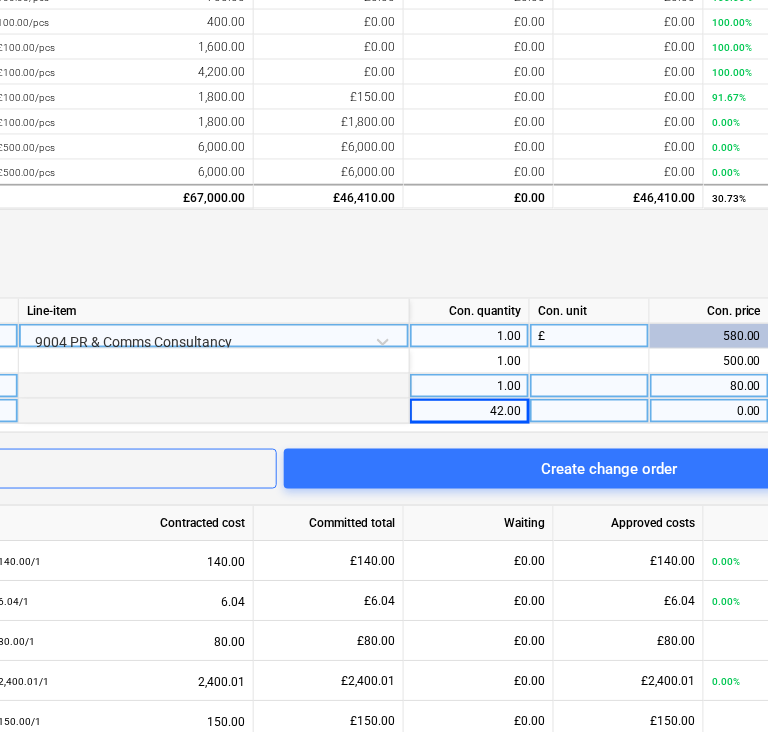 click on "0.00" at bounding box center [709, 411] 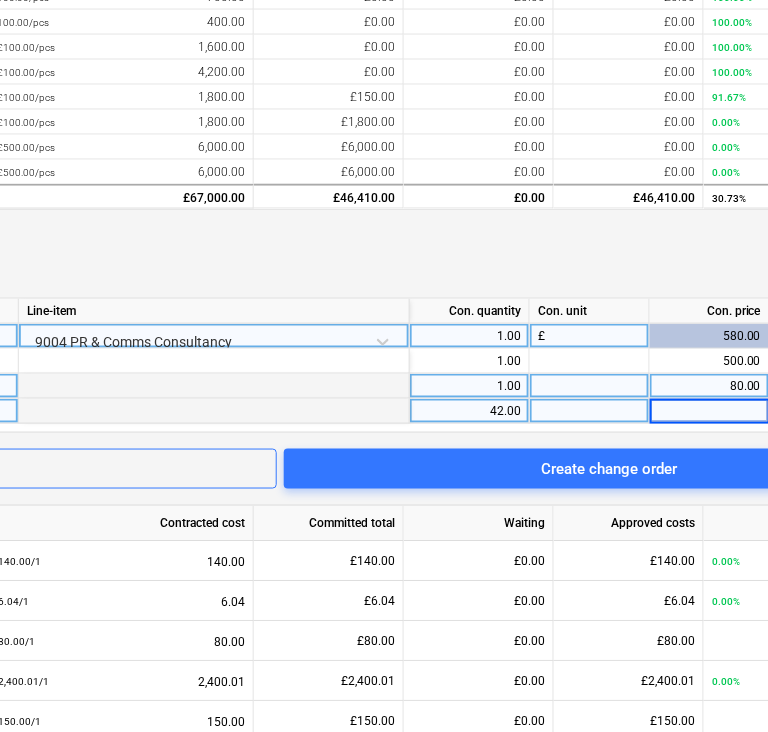click at bounding box center [709, 411] 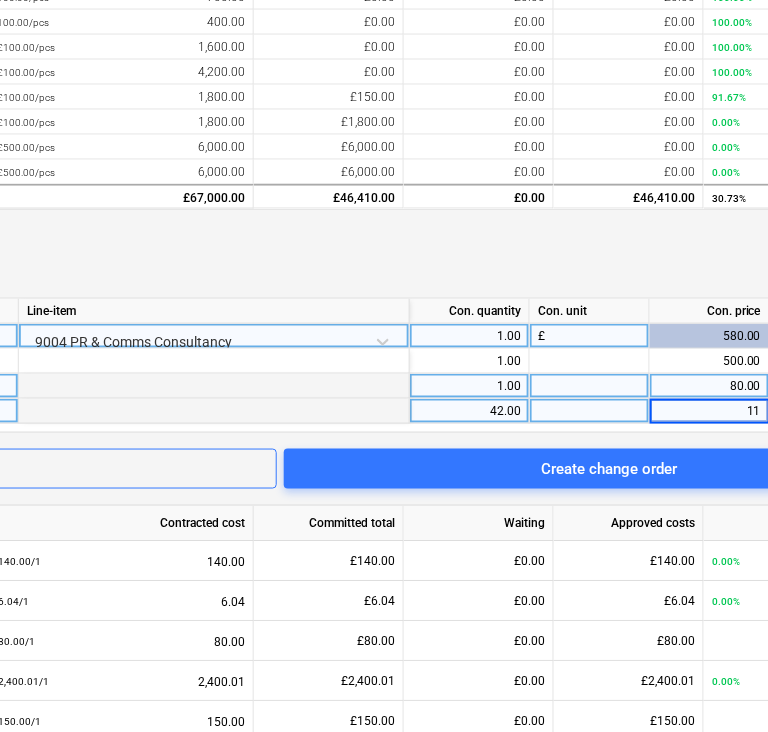 type on "110" 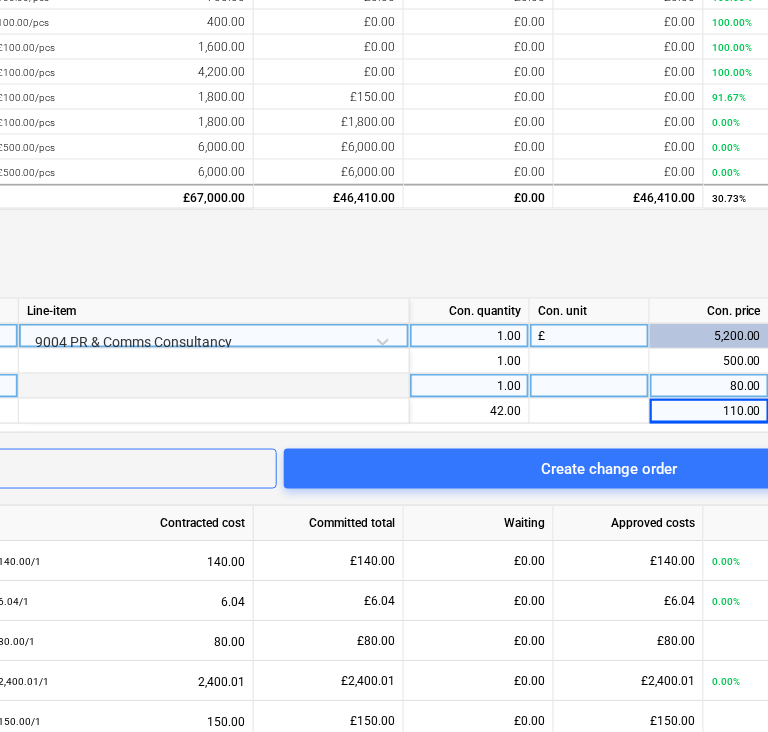 click on "Variation" at bounding box center (280, 254) 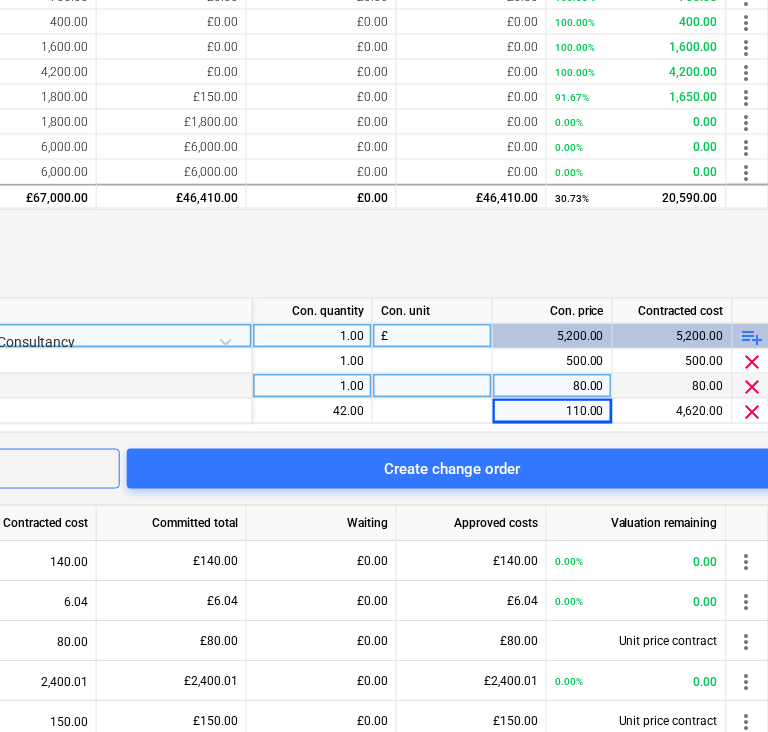 scroll, scrollTop: 606, scrollLeft: 560, axis: both 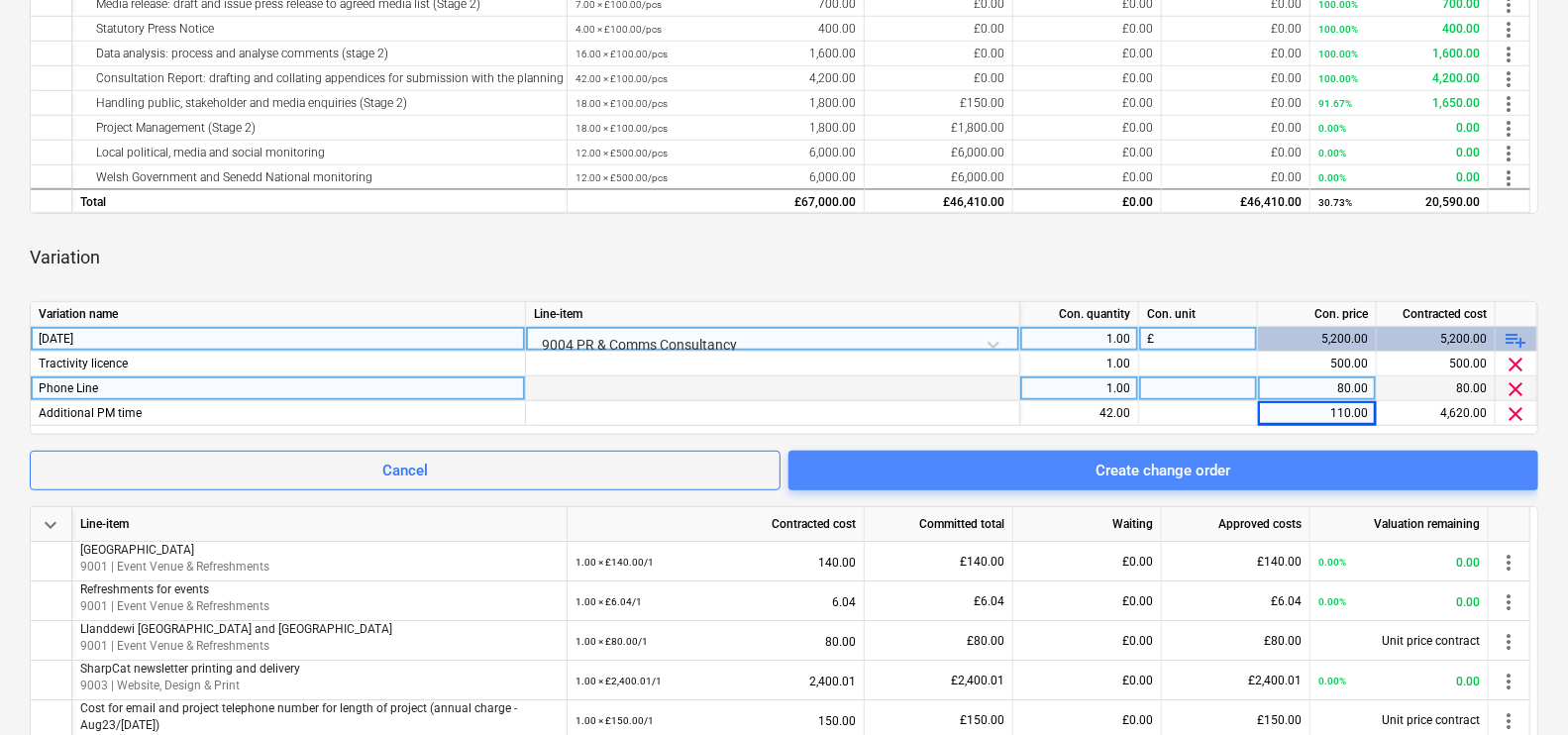 click on "Create change order" at bounding box center [1163, 471] 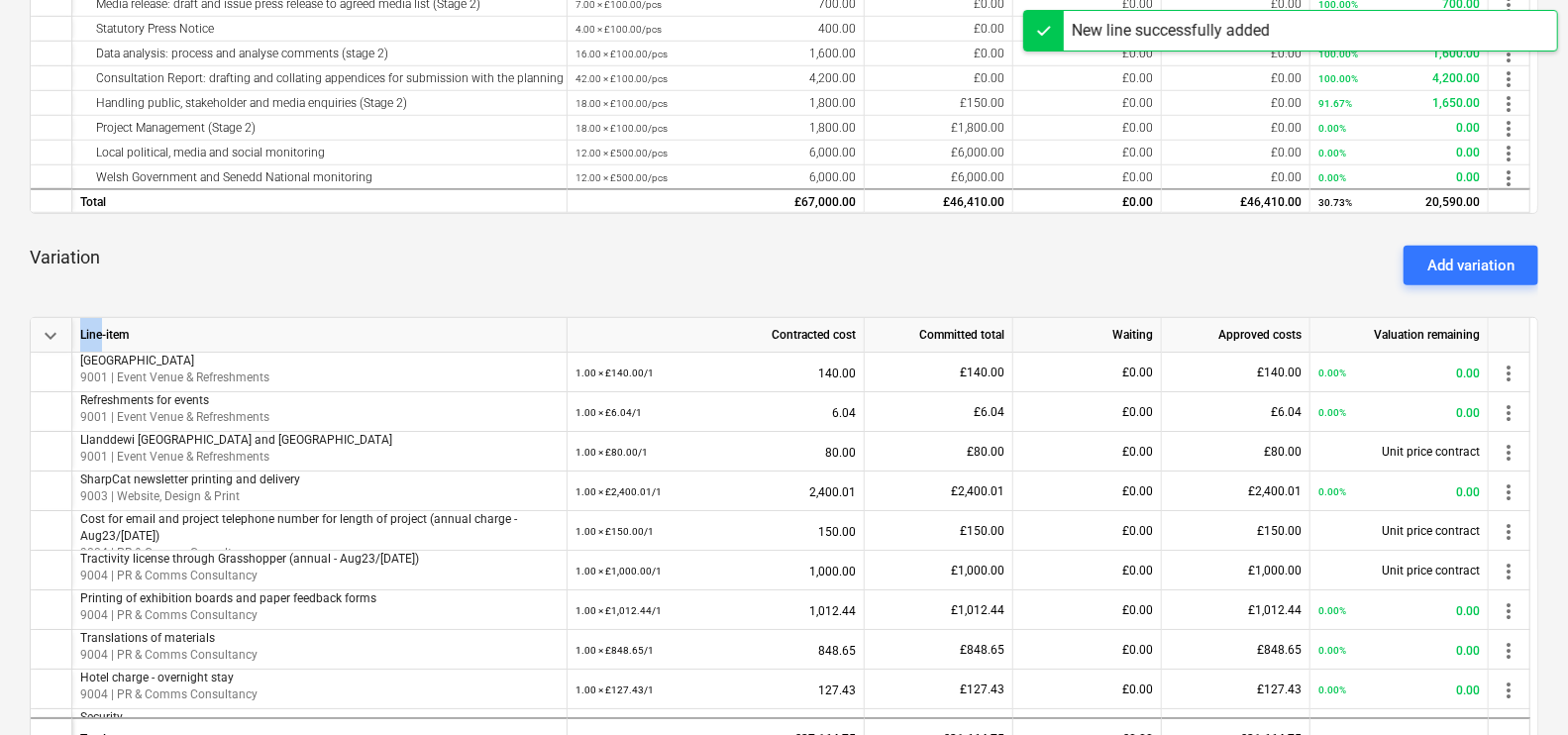 drag, startPoint x: 1030, startPoint y: 480, endPoint x: 415, endPoint y: 255, distance: 654.8664 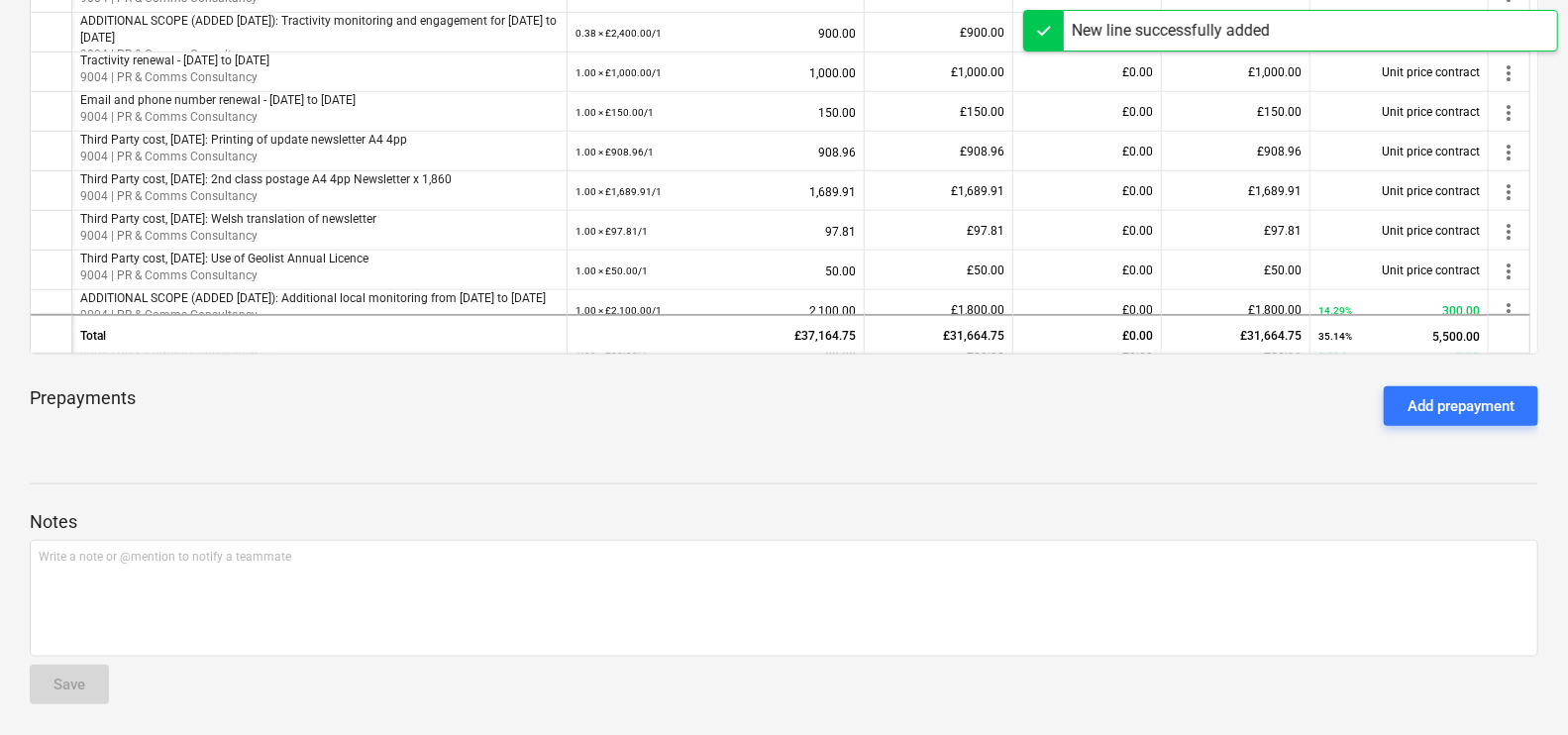 scroll, scrollTop: 941, scrollLeft: 0, axis: vertical 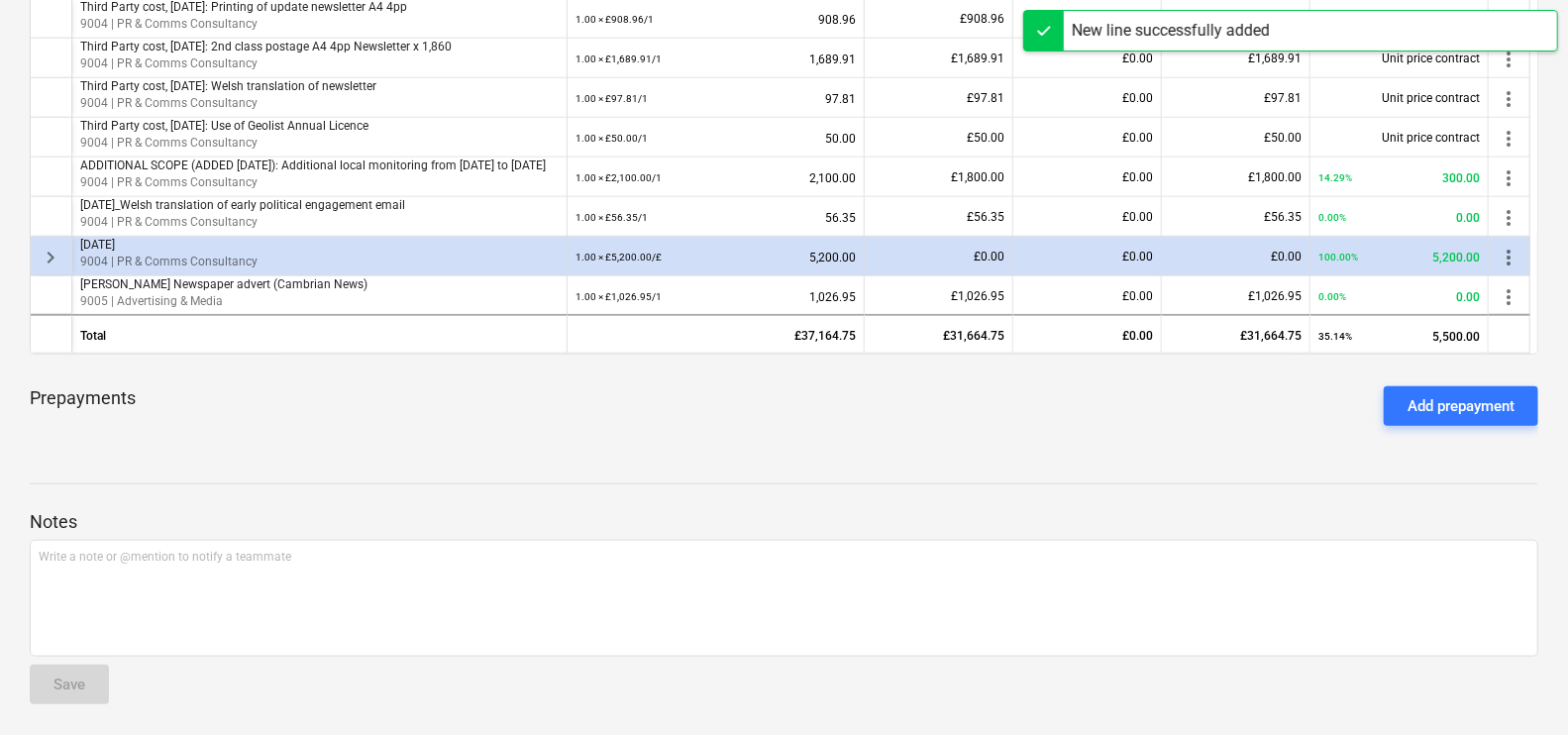 drag, startPoint x: 415, startPoint y: 255, endPoint x: 57, endPoint y: 259, distance: 358.02235 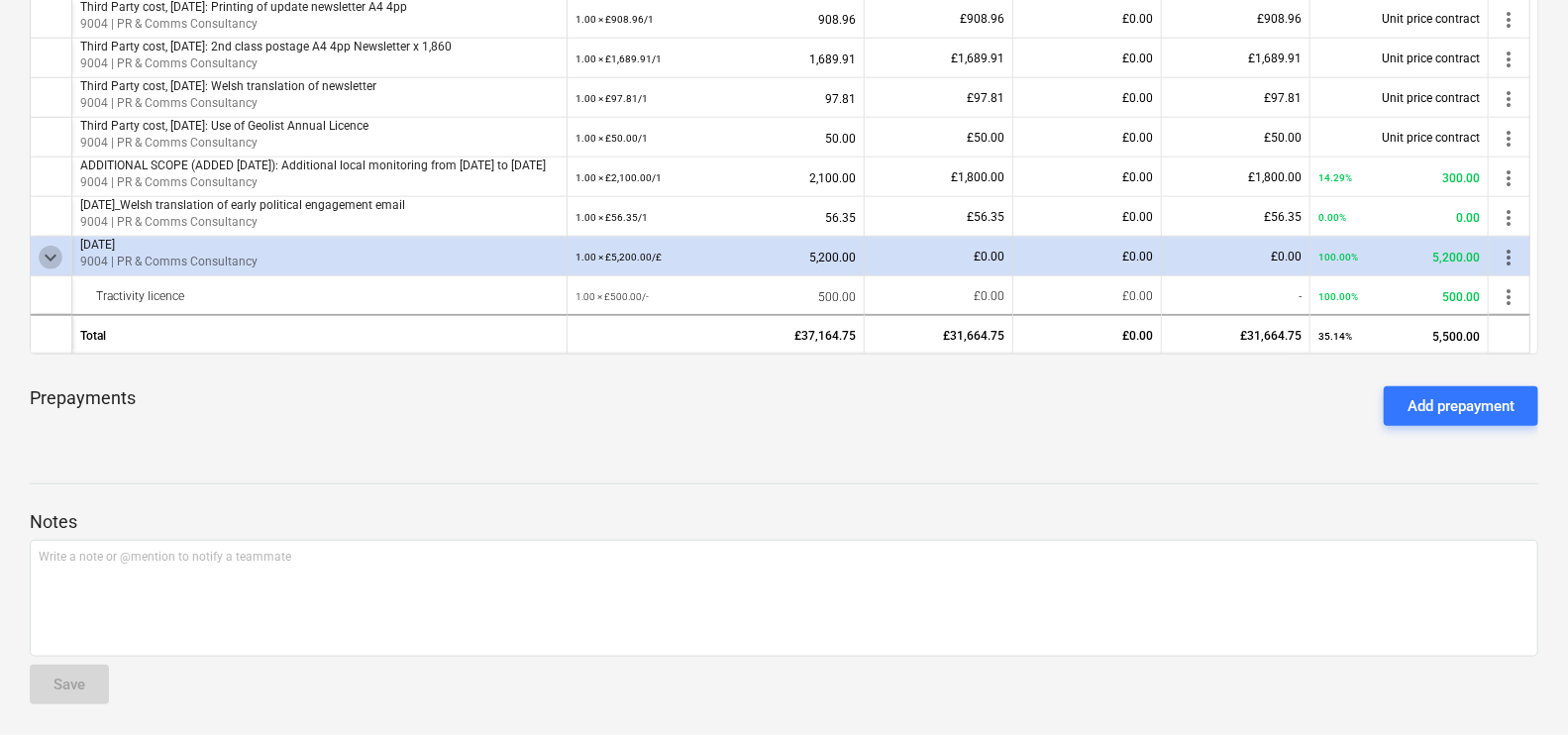 click on "keyboard_arrow_down" at bounding box center (51, 258) 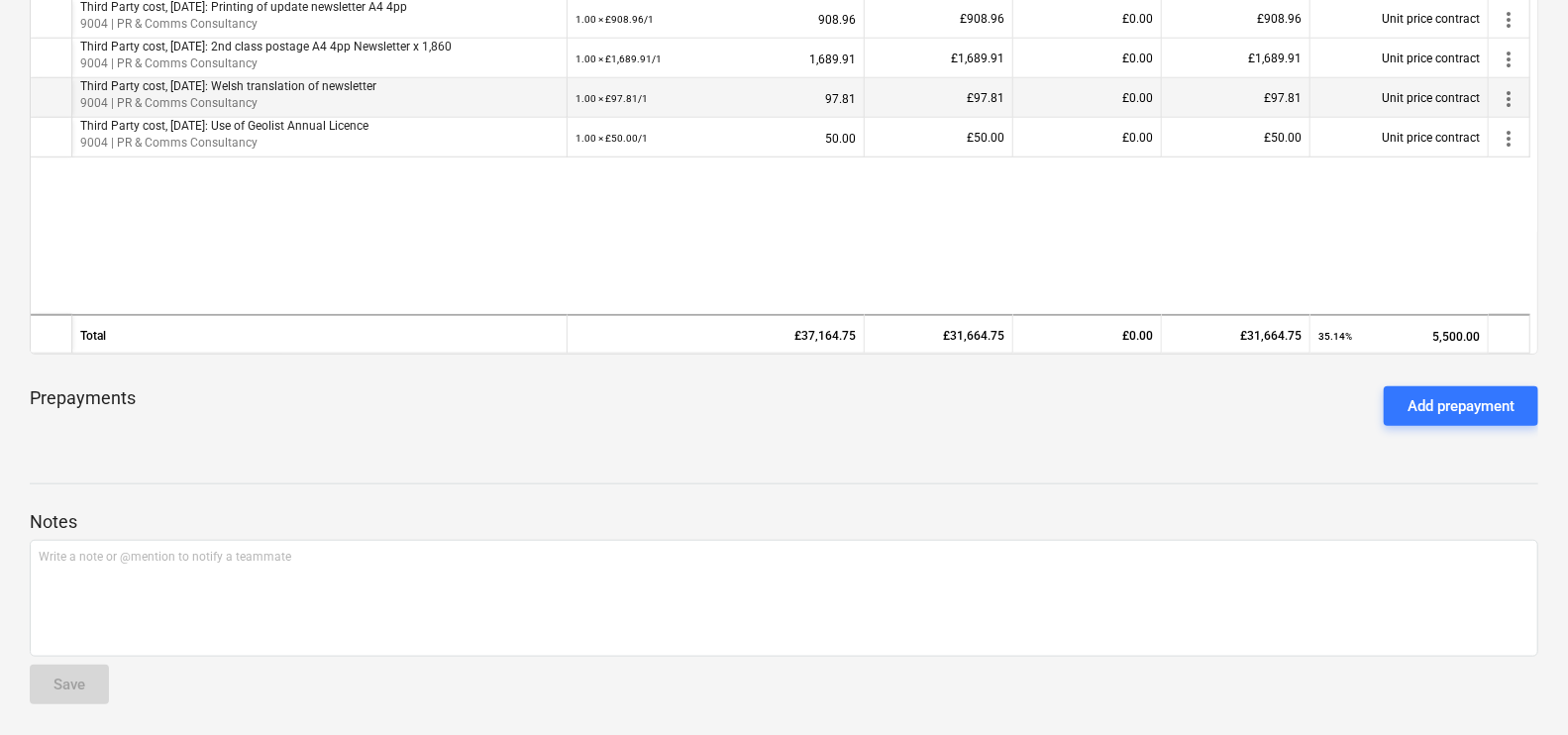 scroll, scrollTop: 0, scrollLeft: 0, axis: both 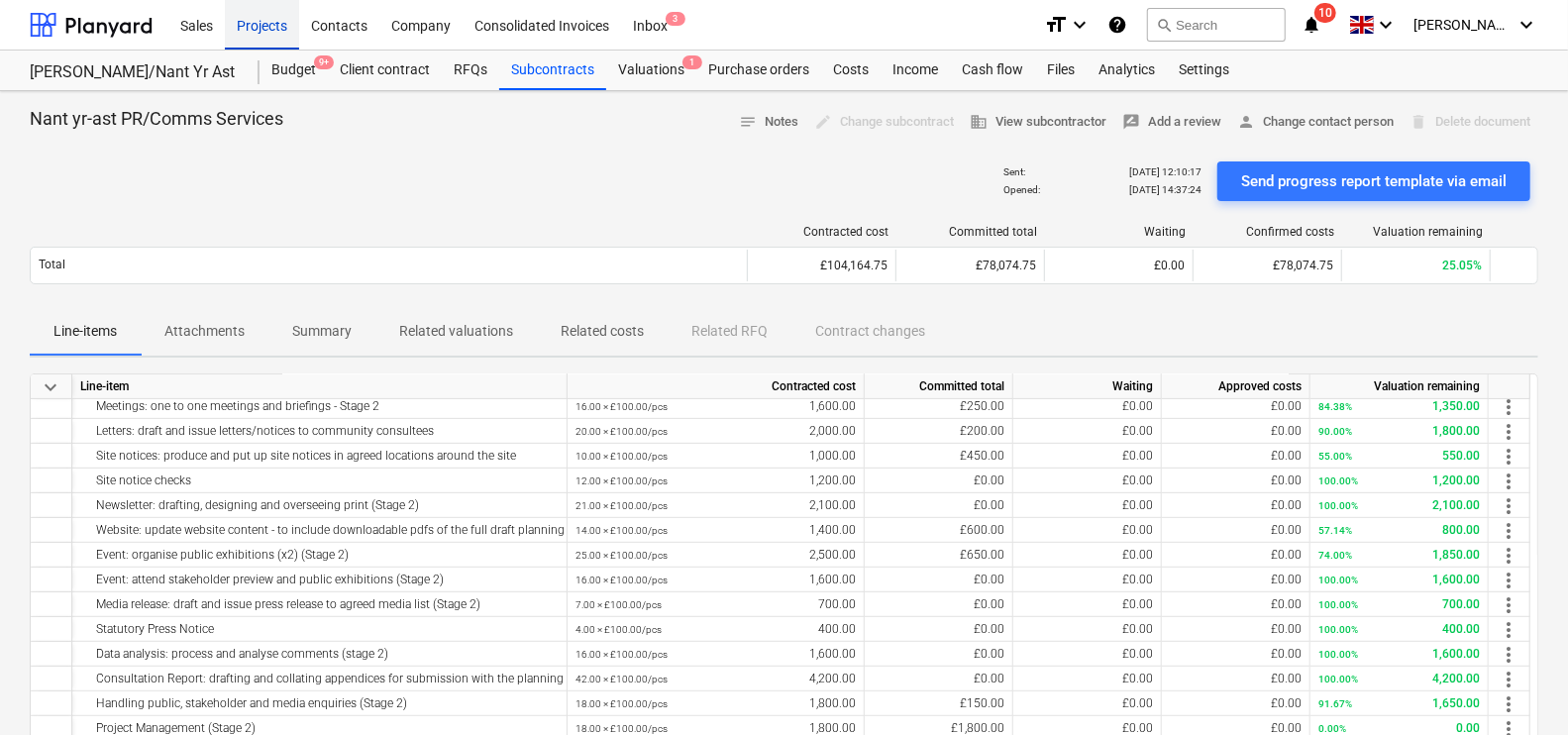 click on "Projects" at bounding box center (261, 24) 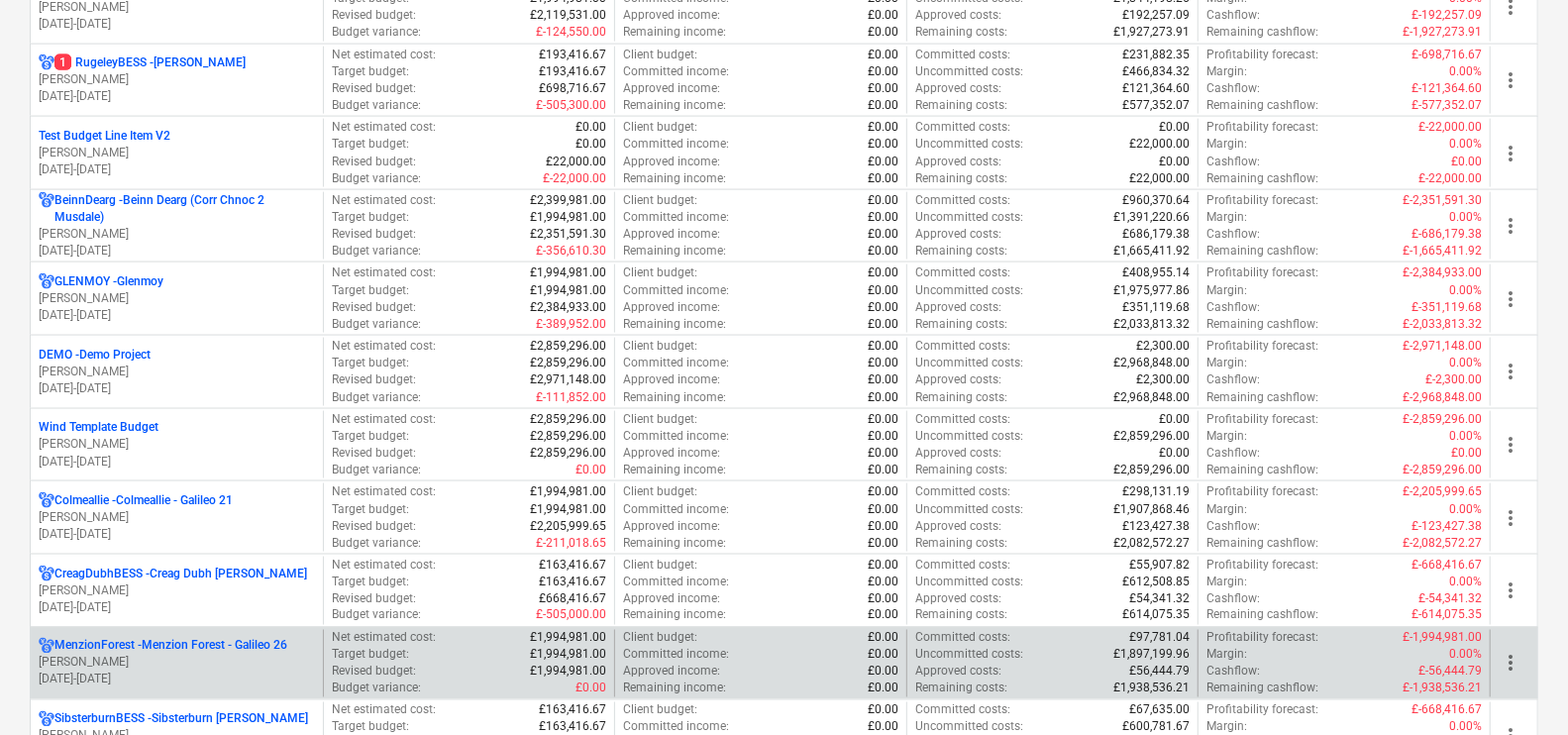 scroll, scrollTop: 1687, scrollLeft: 0, axis: vertical 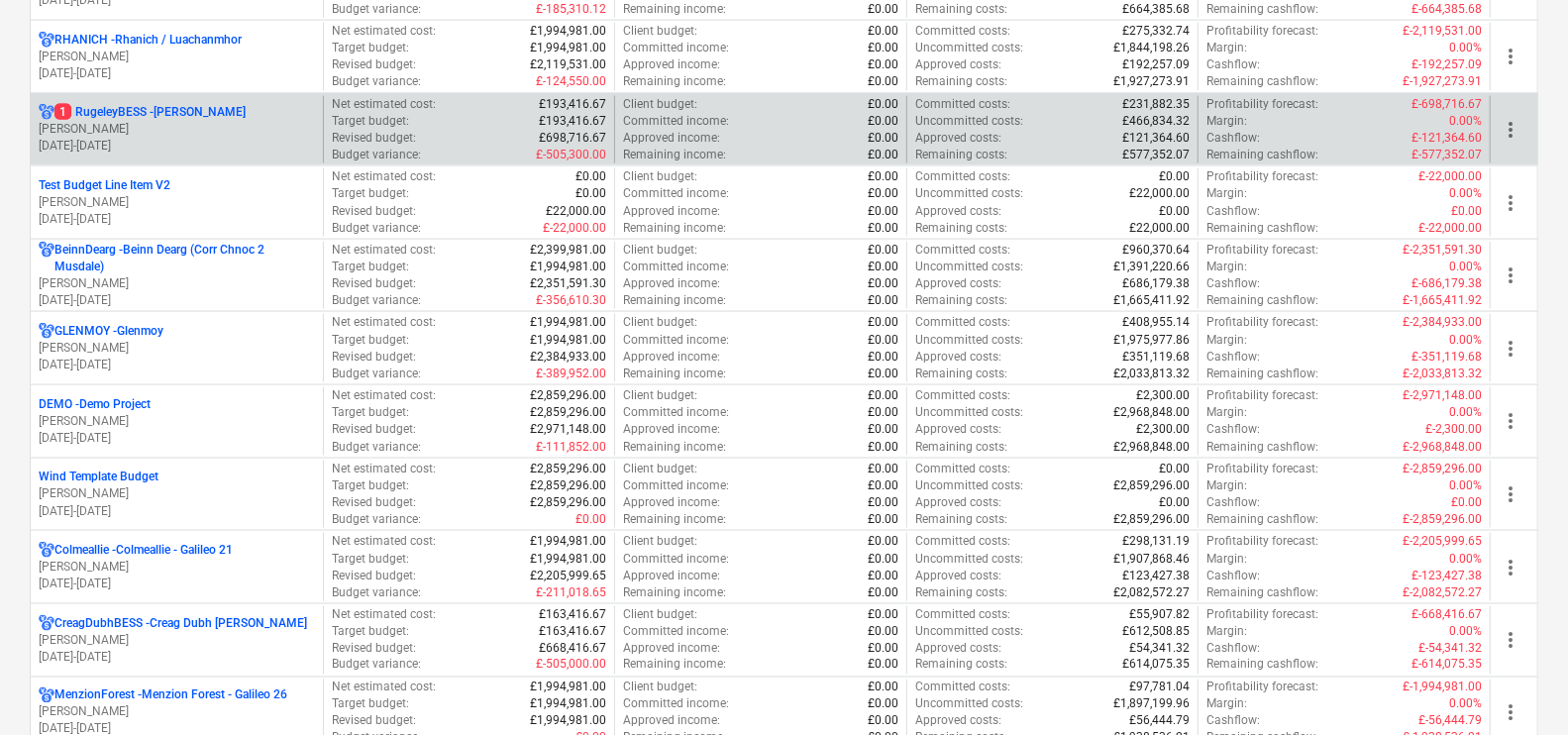 click on "1  RugeleyBESS -  [PERSON_NAME]" at bounding box center [150, 112] 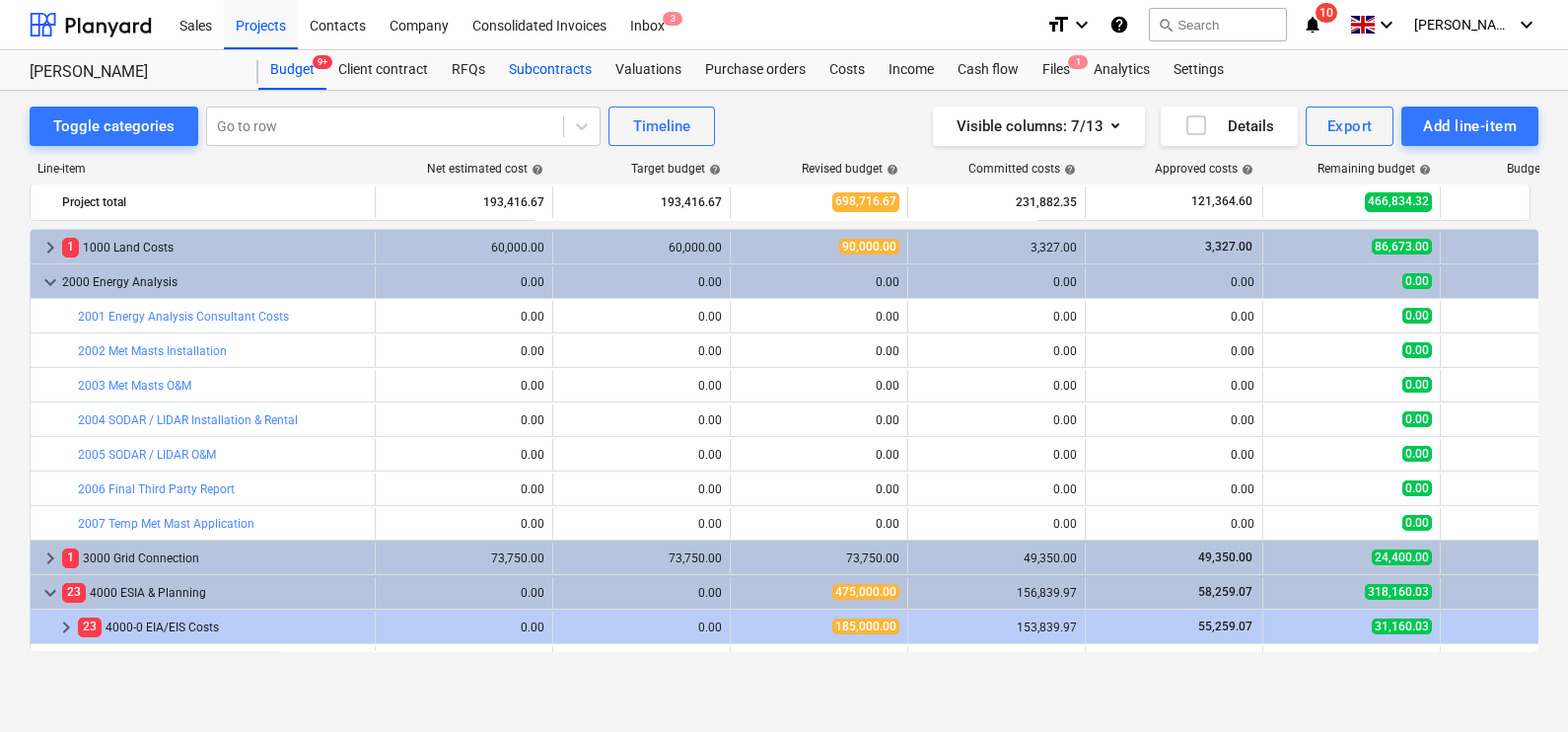 click on "Subcontracts" at bounding box center (550, 70) 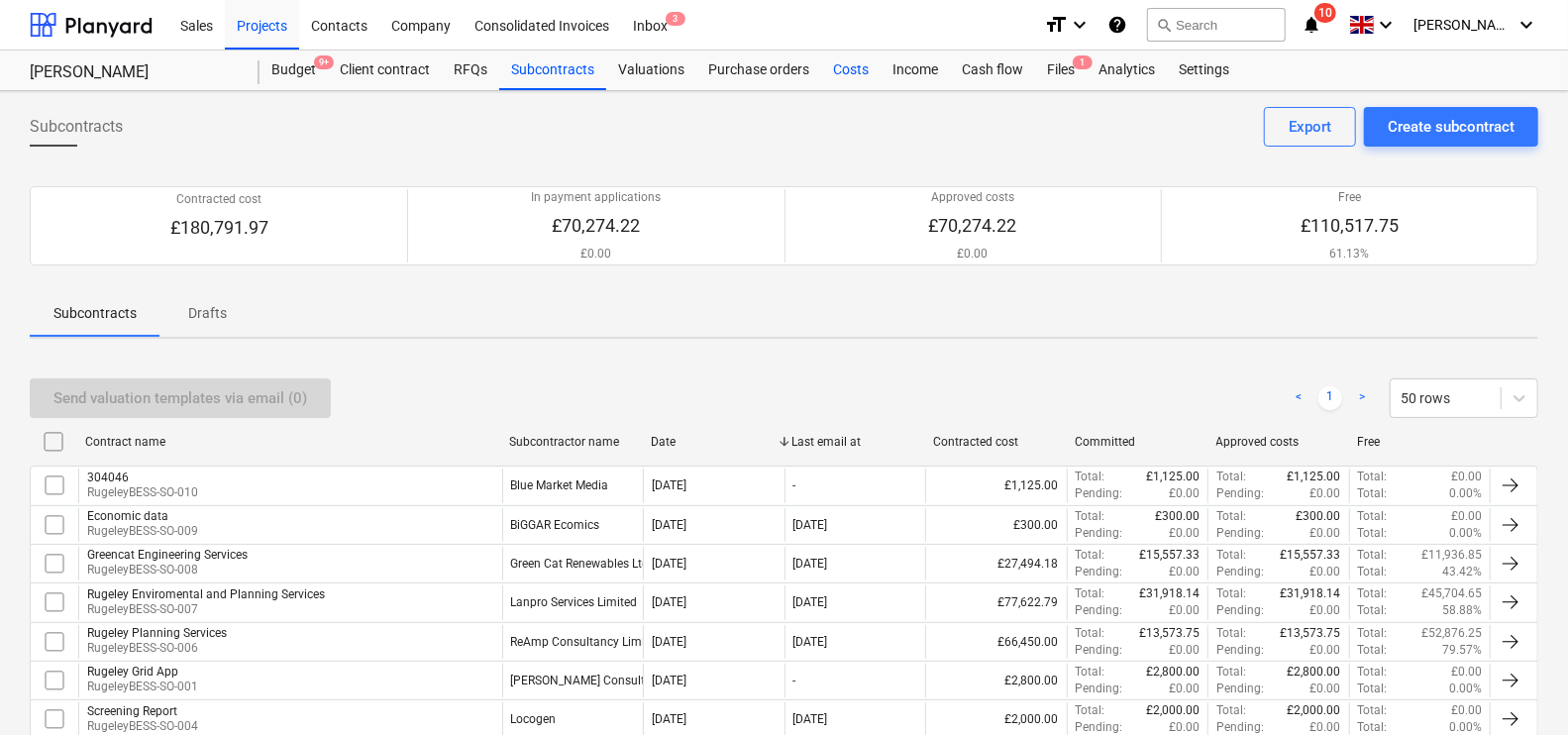 click on "Costs" at bounding box center (851, 70) 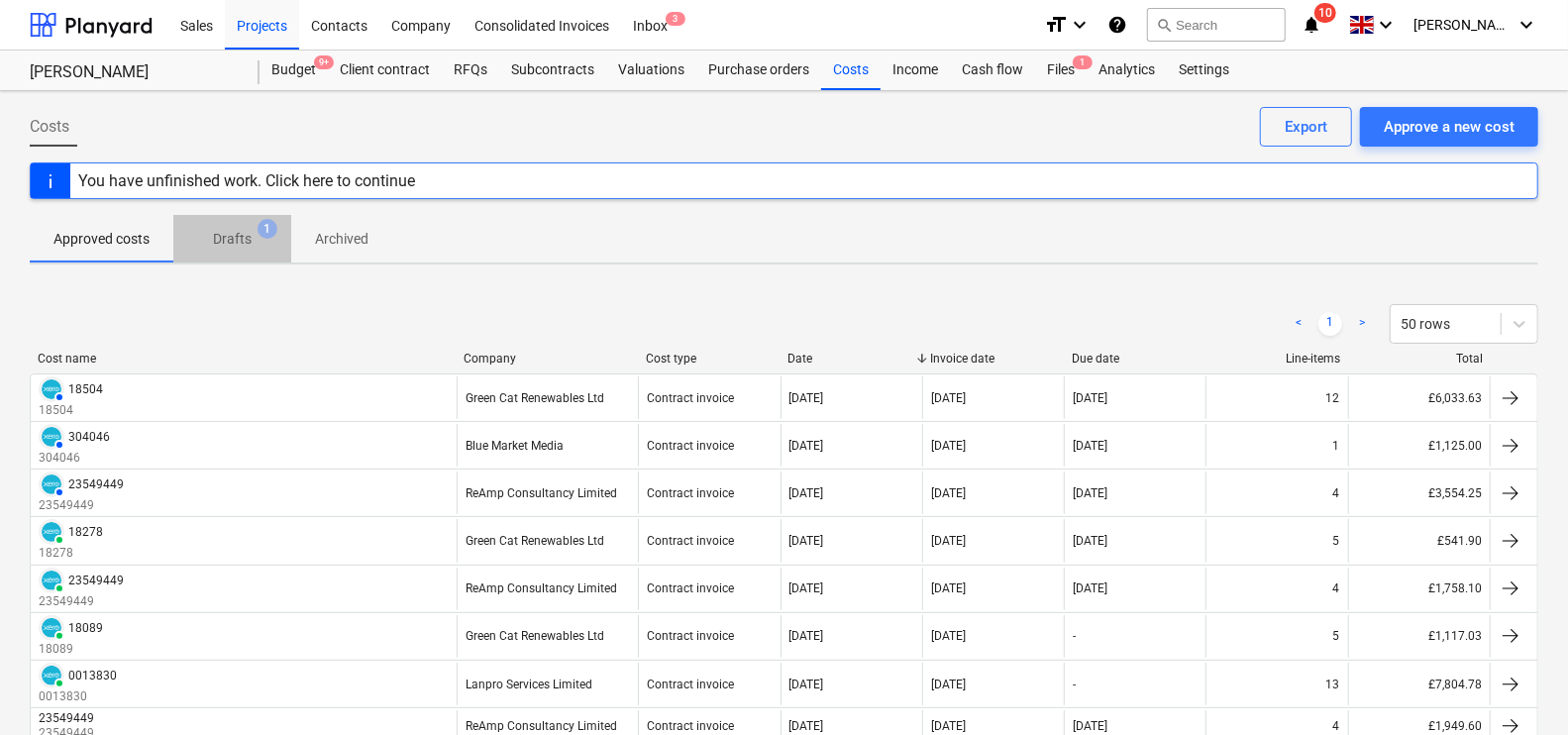 click on "Drafts" at bounding box center (232, 239) 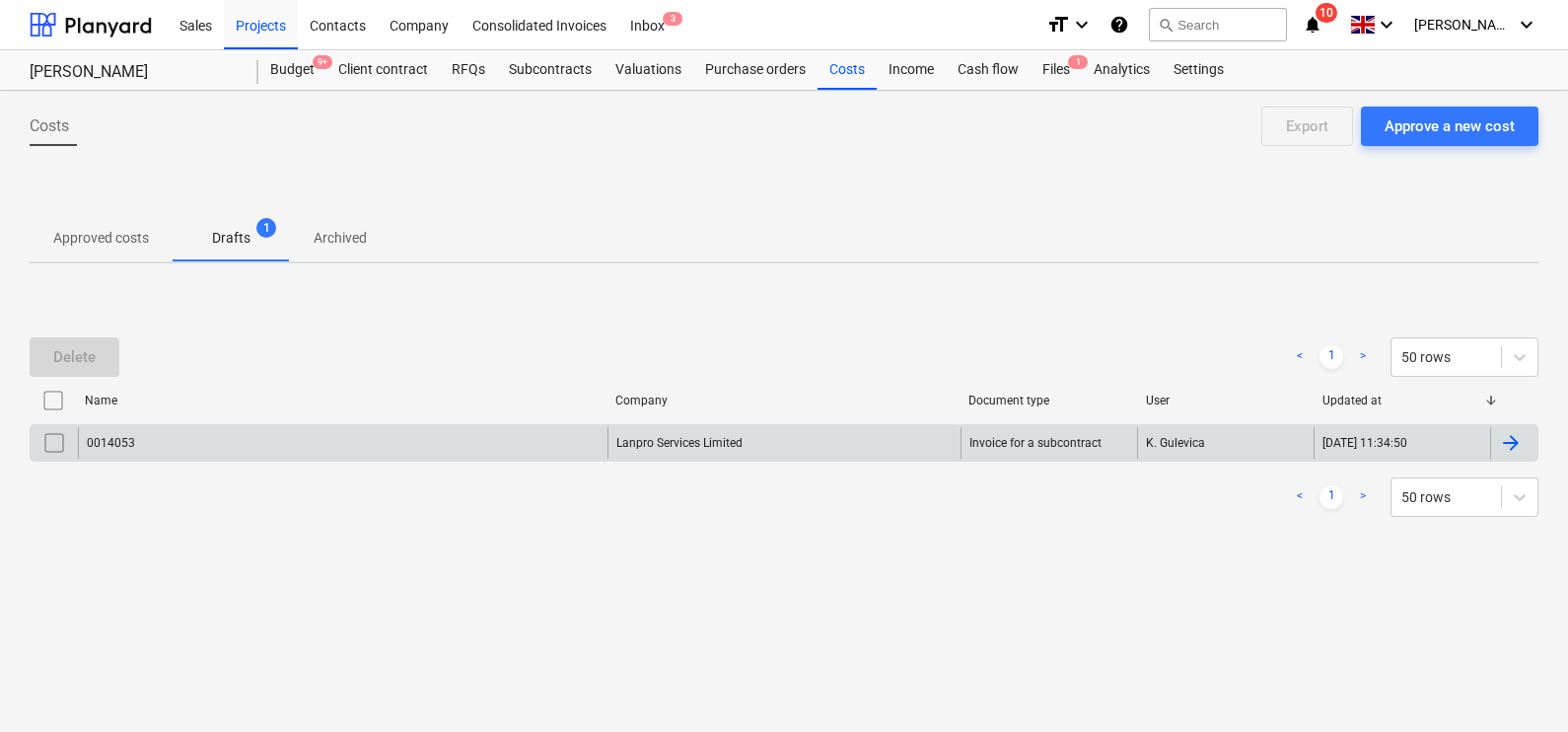 click on "0014053" at bounding box center (342, 443) 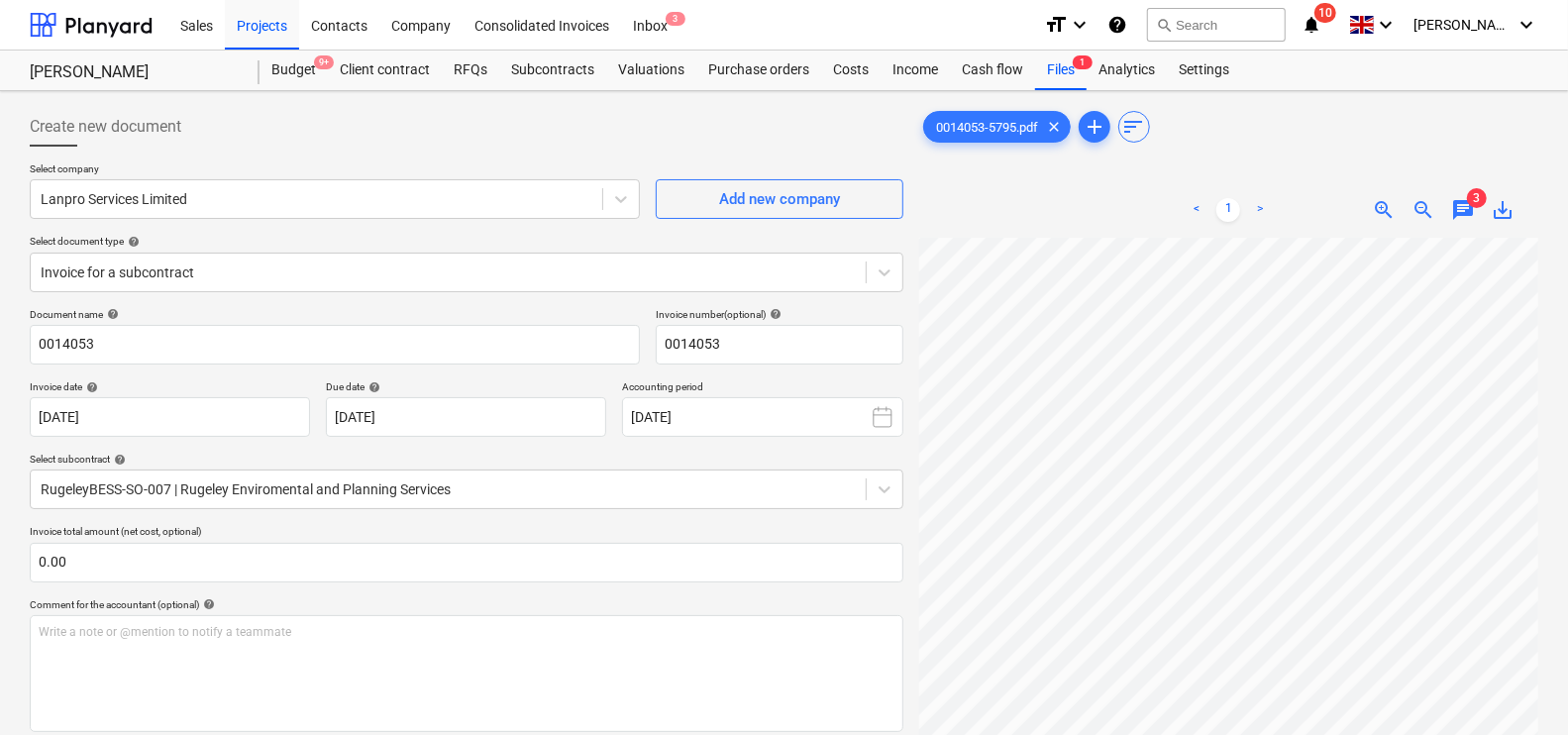 scroll, scrollTop: 376, scrollLeft: 51, axis: both 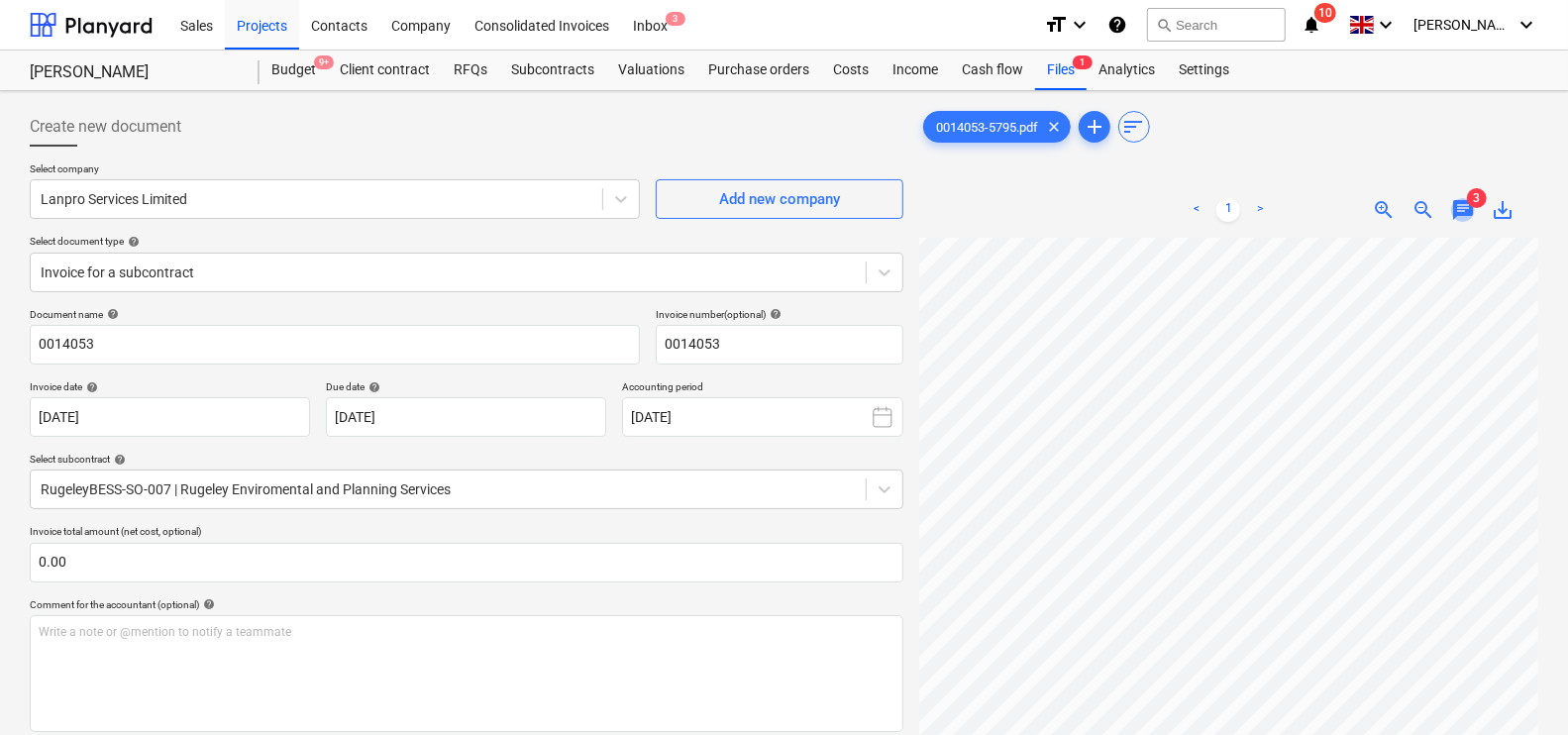 click on "chat" at bounding box center (1463, 210) 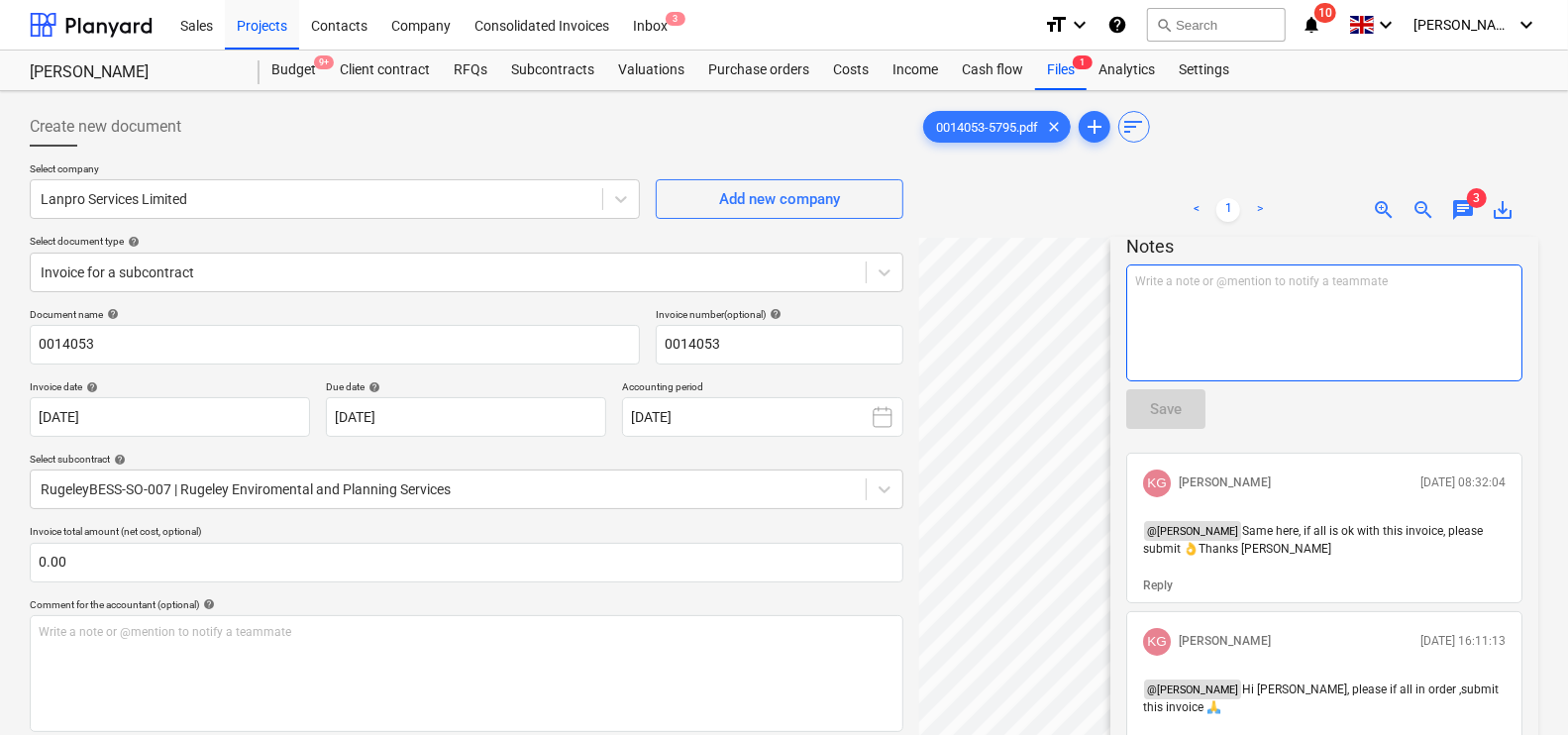 scroll, scrollTop: 123, scrollLeft: 0, axis: vertical 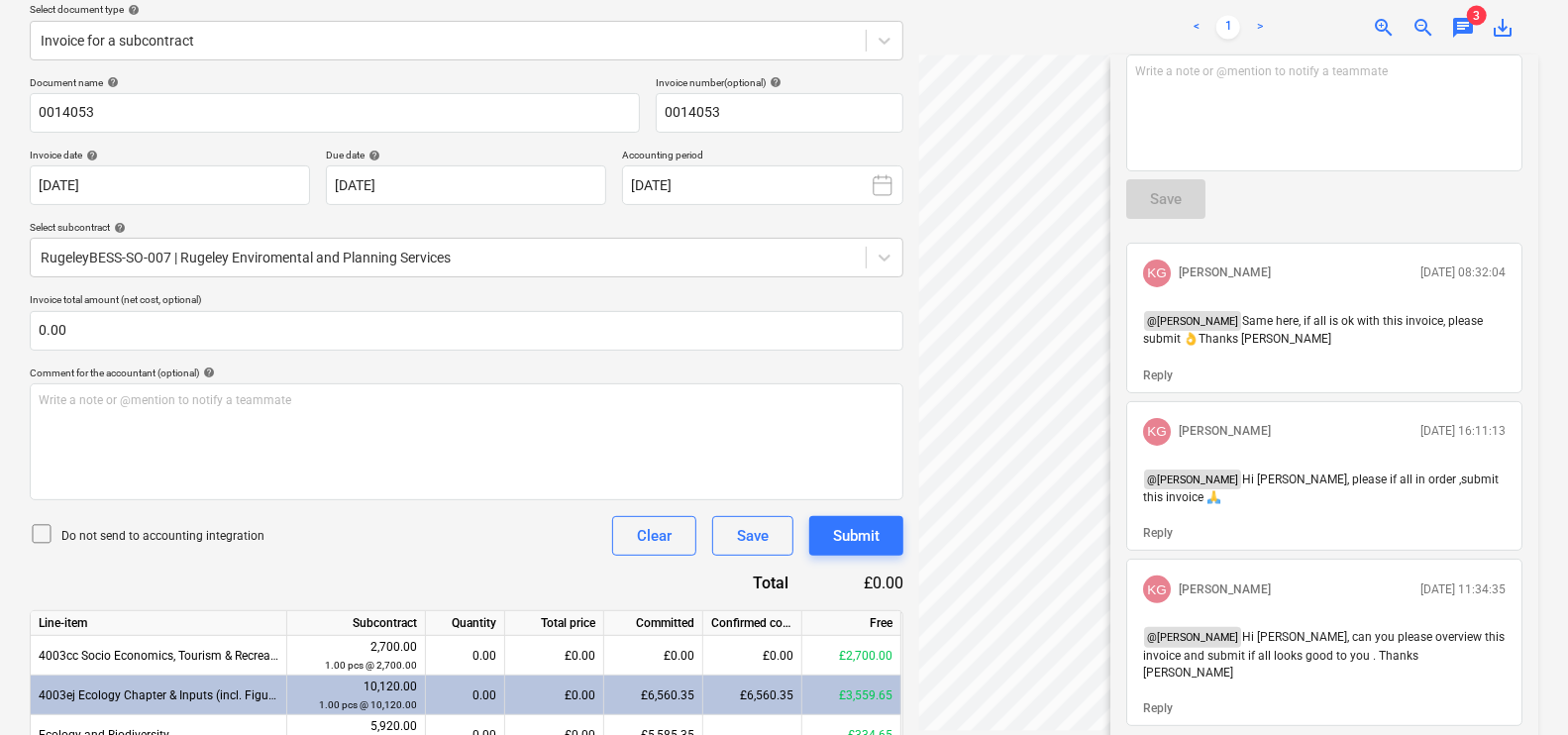 click on "< 1 > zoom_in zoom_out chat 3 save_alt" at bounding box center [1228, 28] 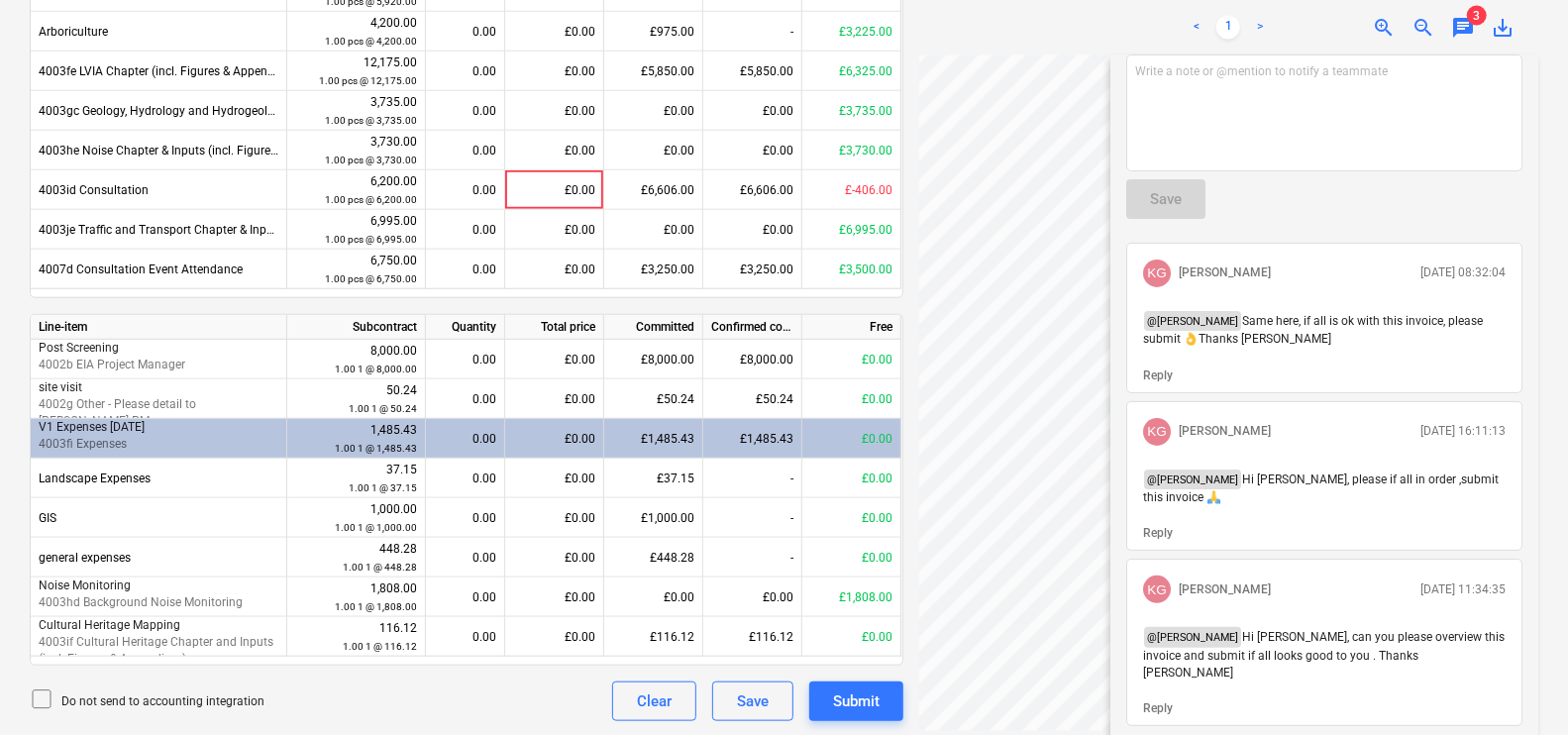 scroll, scrollTop: 991, scrollLeft: 0, axis: vertical 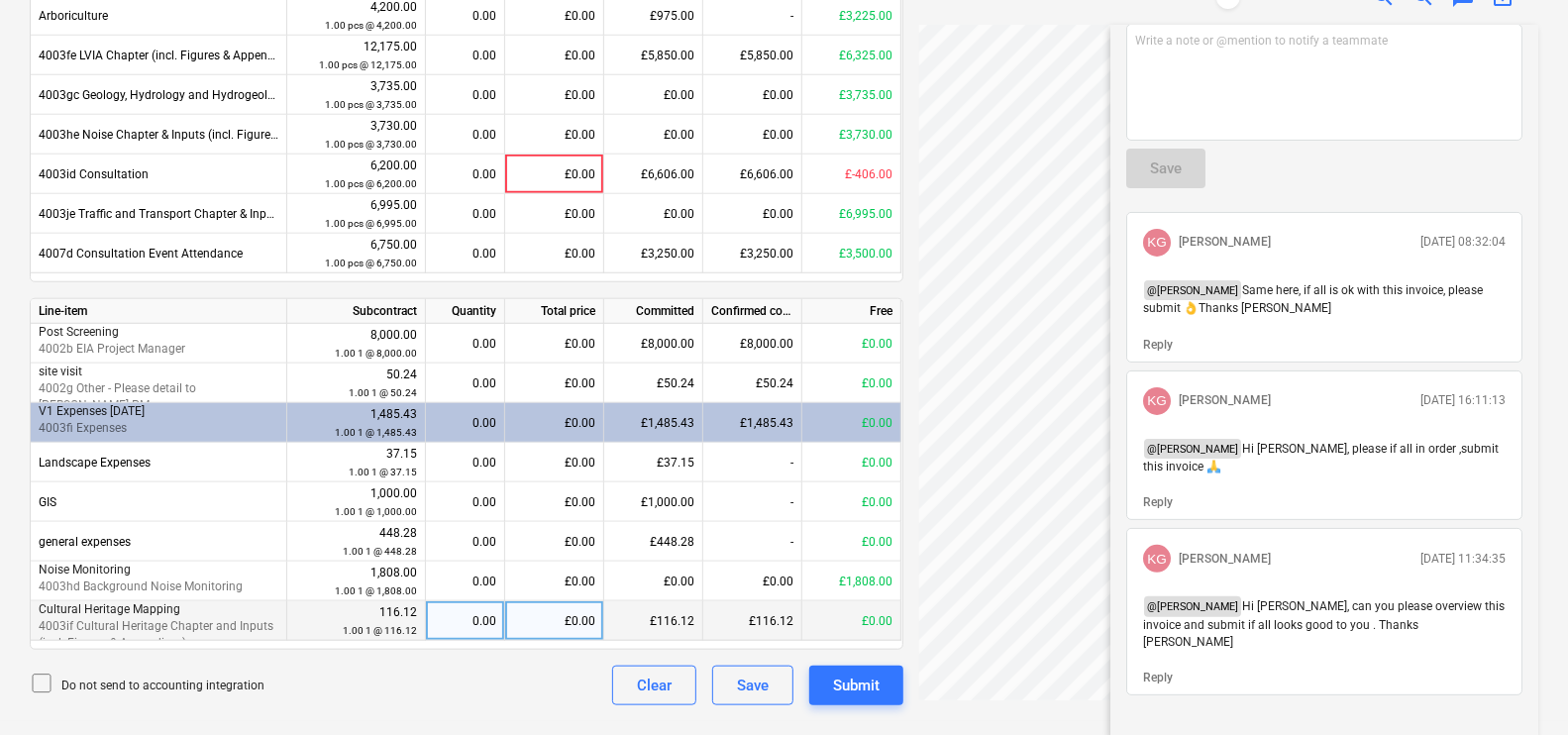 click on "Cultural Heritage Mapping" at bounding box center (158, 609) 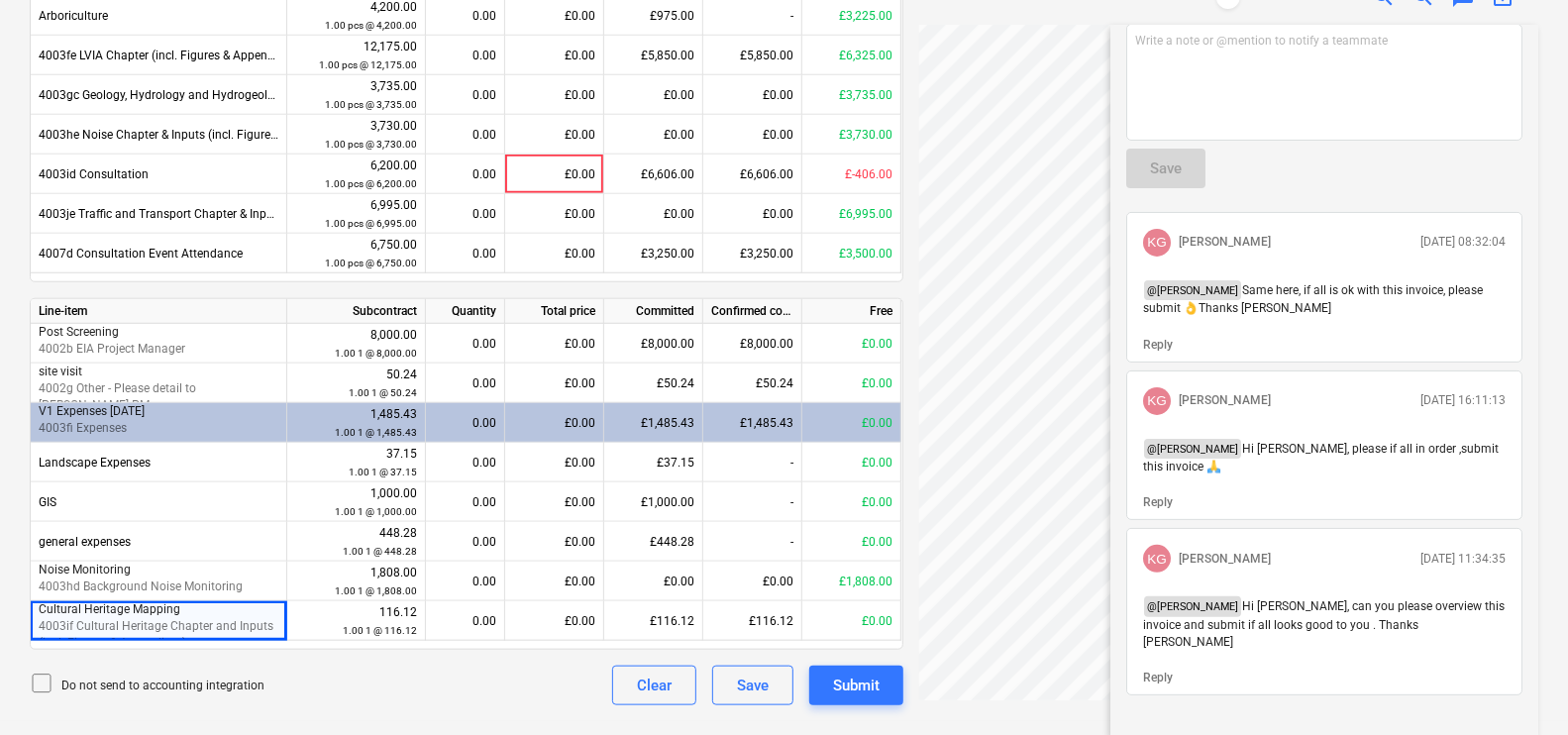 scroll, scrollTop: 0, scrollLeft: 0, axis: both 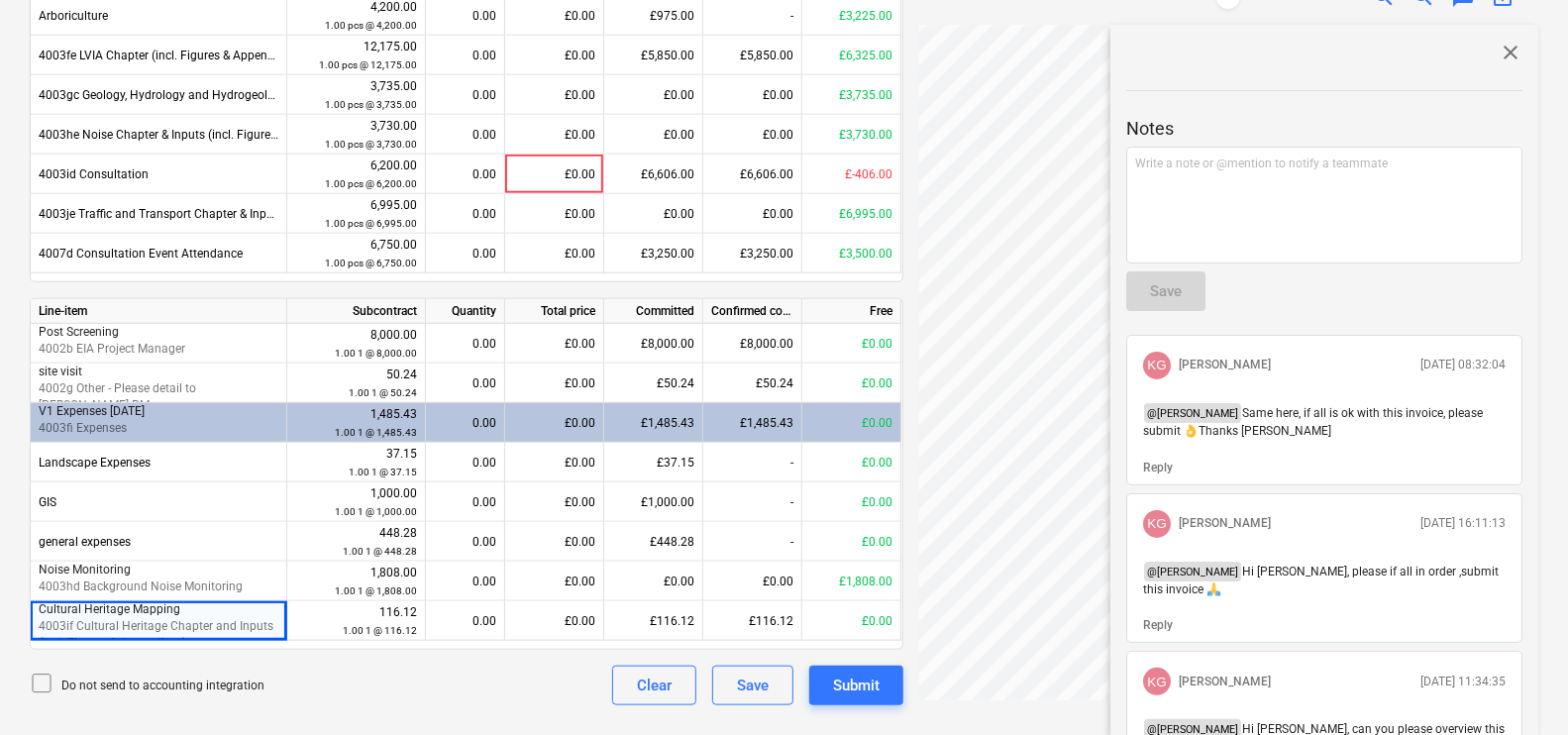 click on "close" at bounding box center (1324, 52) 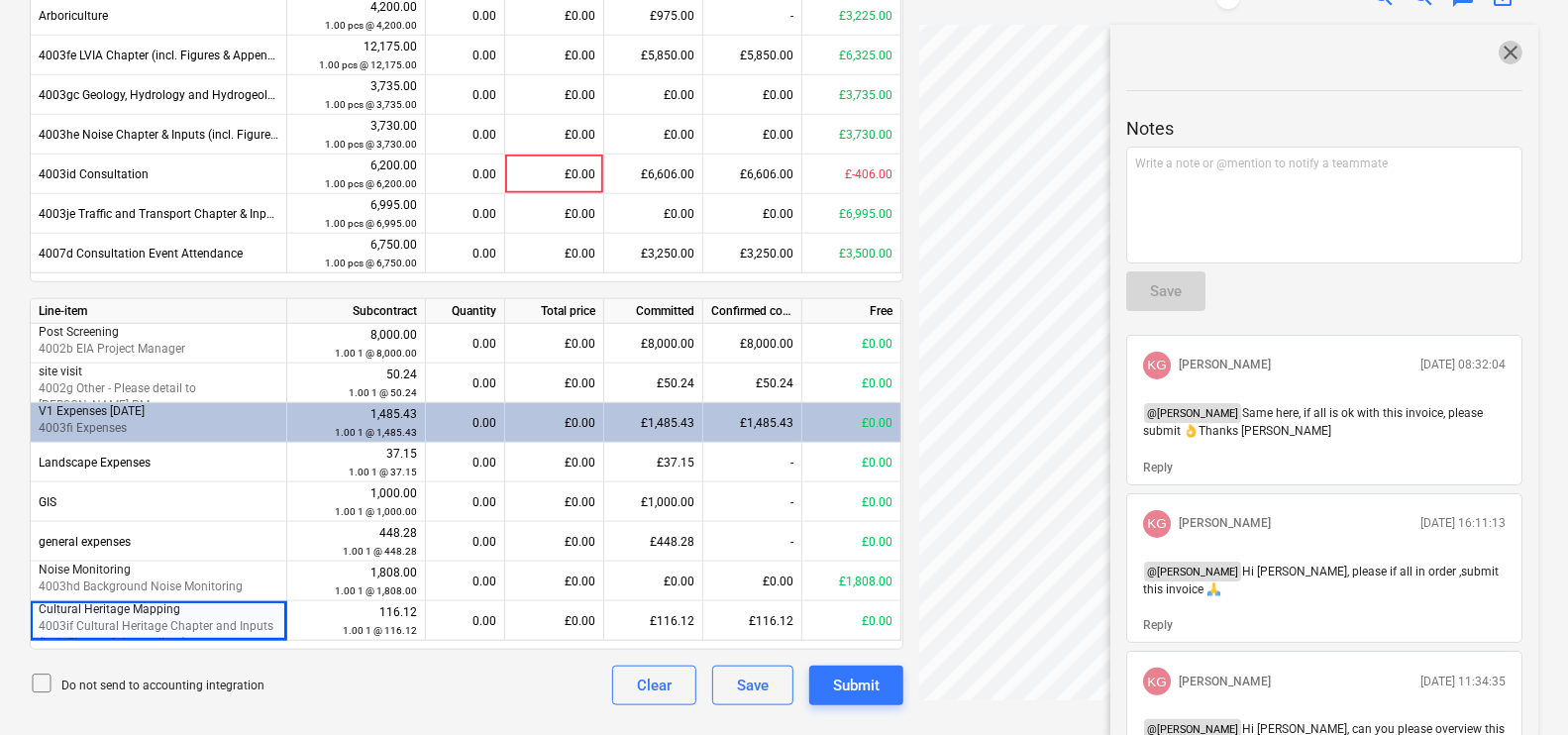click on "close" at bounding box center [1511, 52] 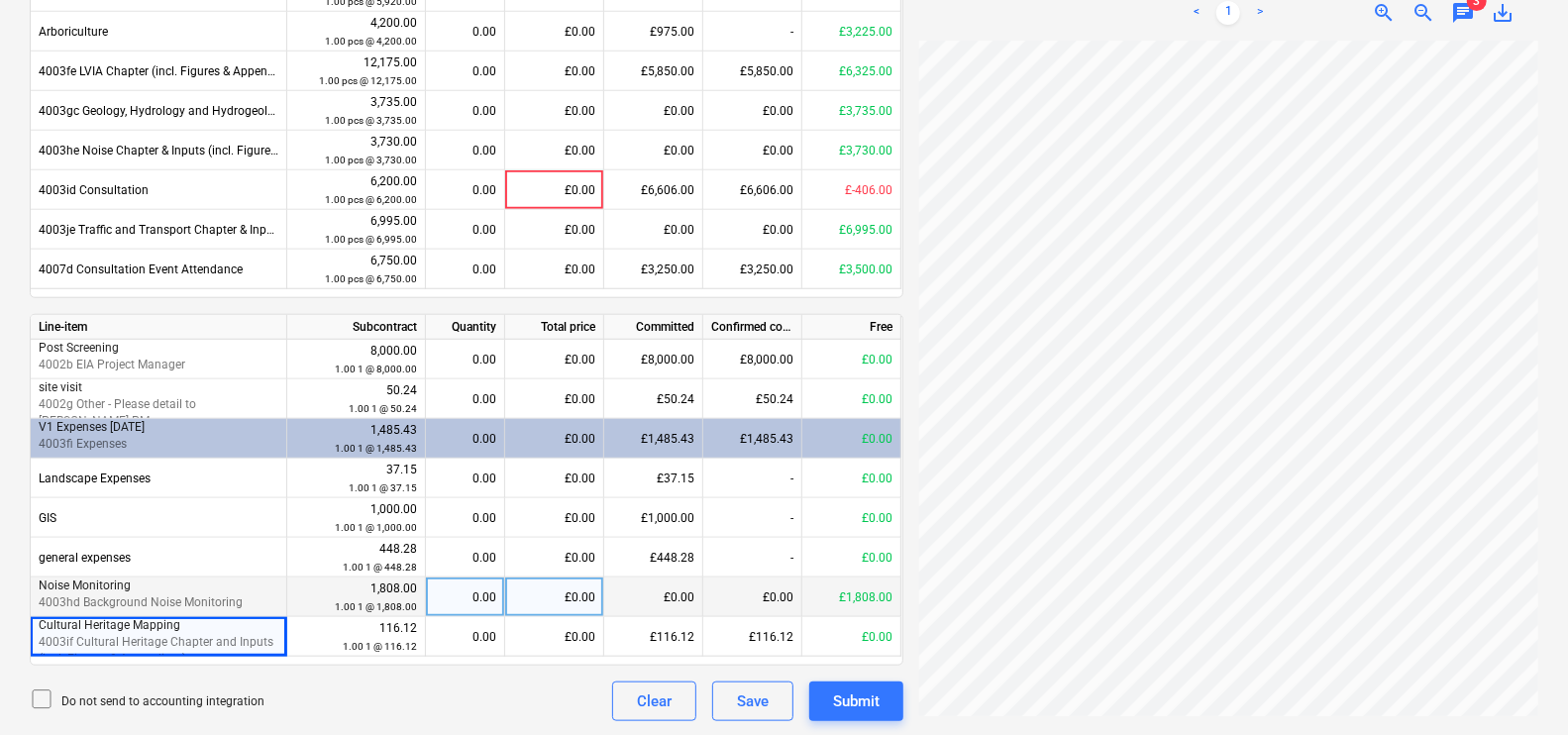 click on "4003hd Background Noise Monitoring" at bounding box center [141, 602] 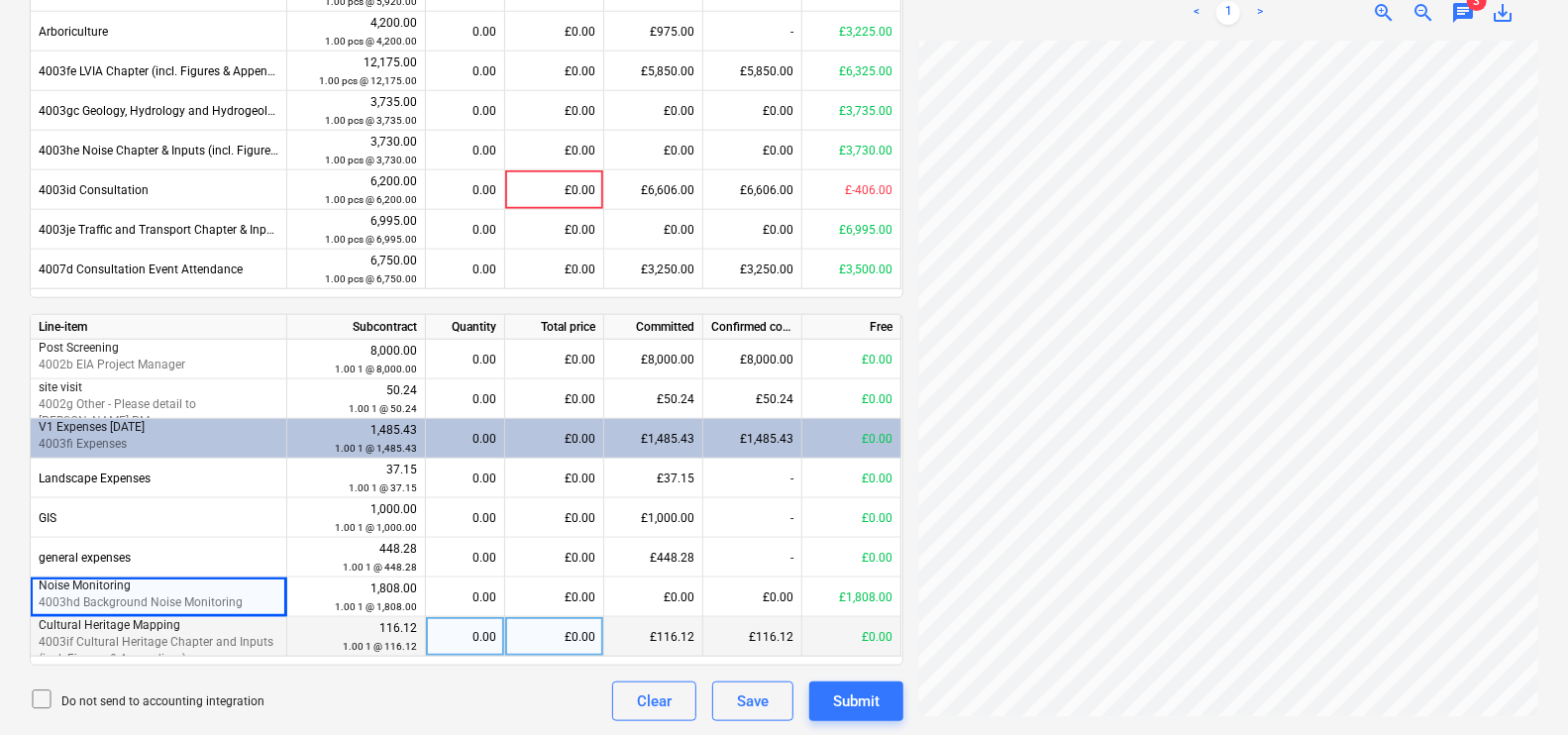 click on "4003if Cultural Heritage Chapter and Inputs (incl. Figures & Appendices)" at bounding box center (156, 650) 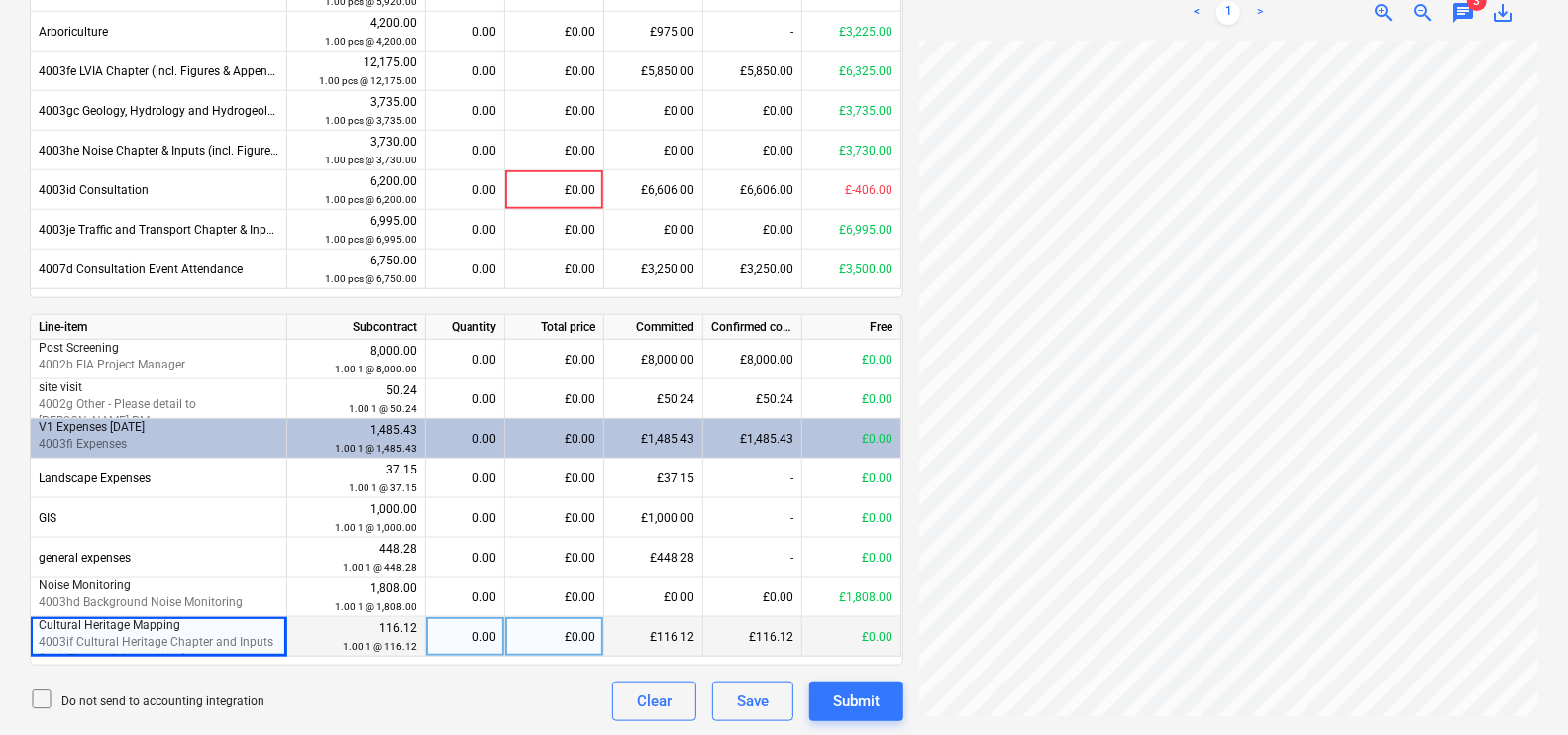 click on "0.00" at bounding box center [465, 637] 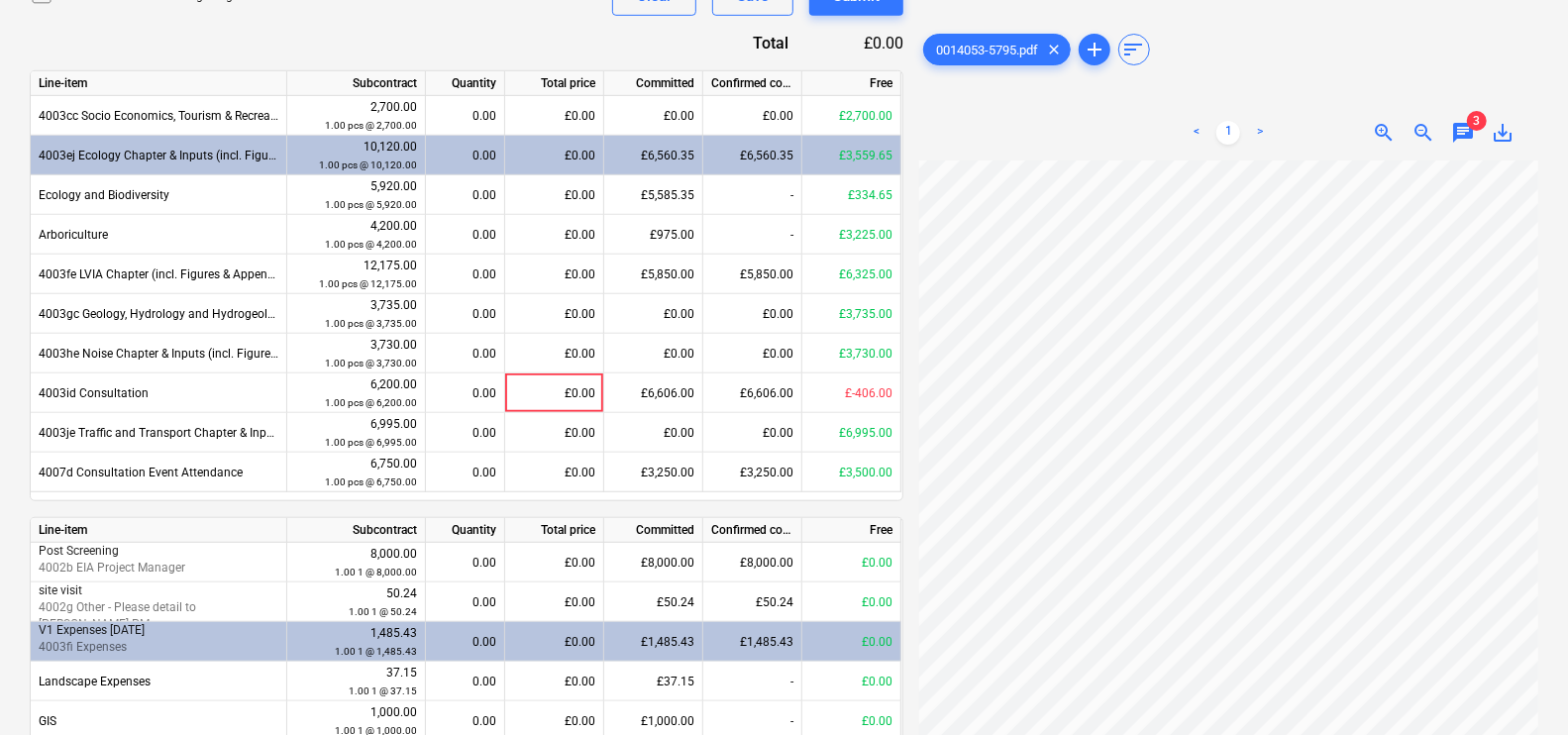 scroll, scrollTop: 762, scrollLeft: 0, axis: vertical 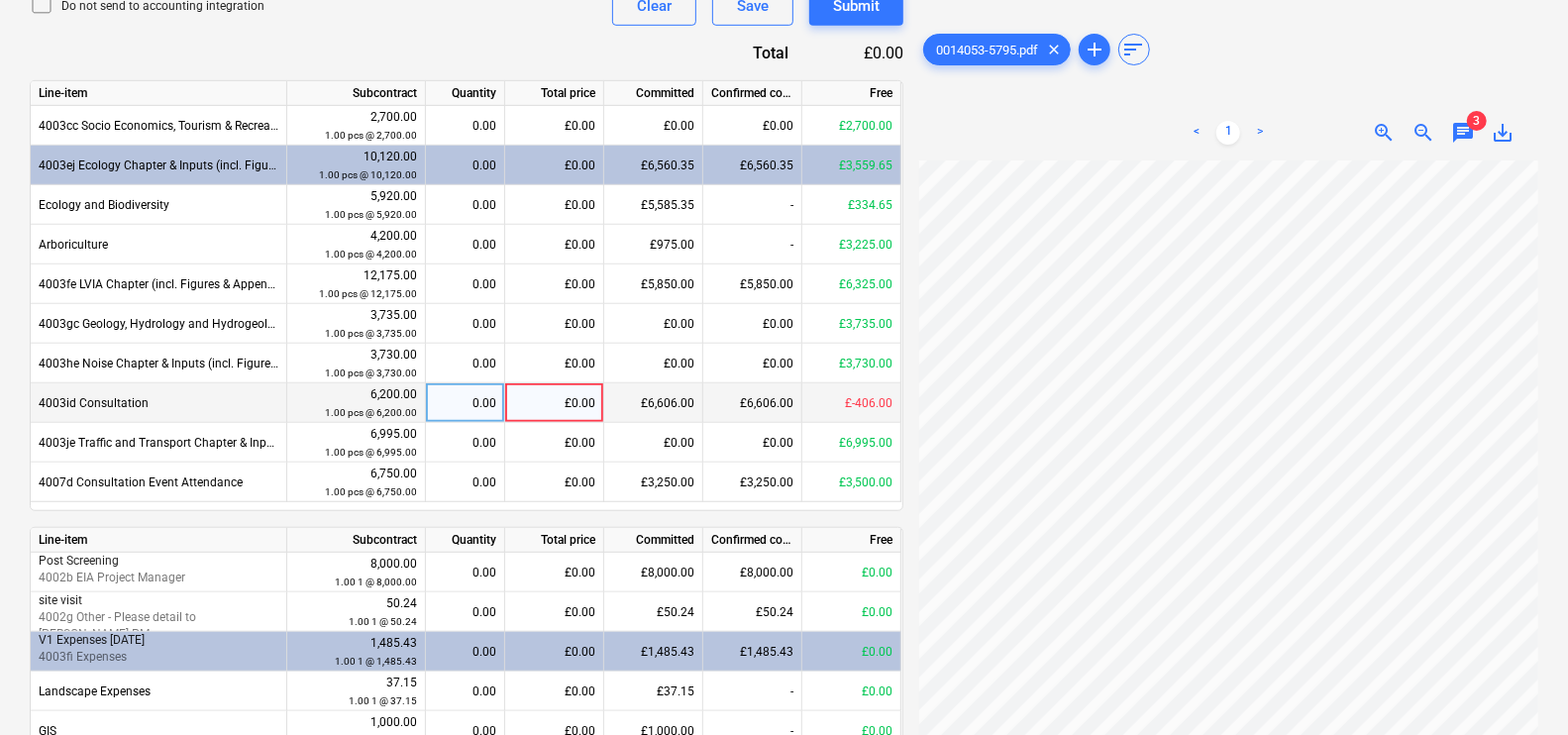 click on "£0.00" at bounding box center (555, 403) 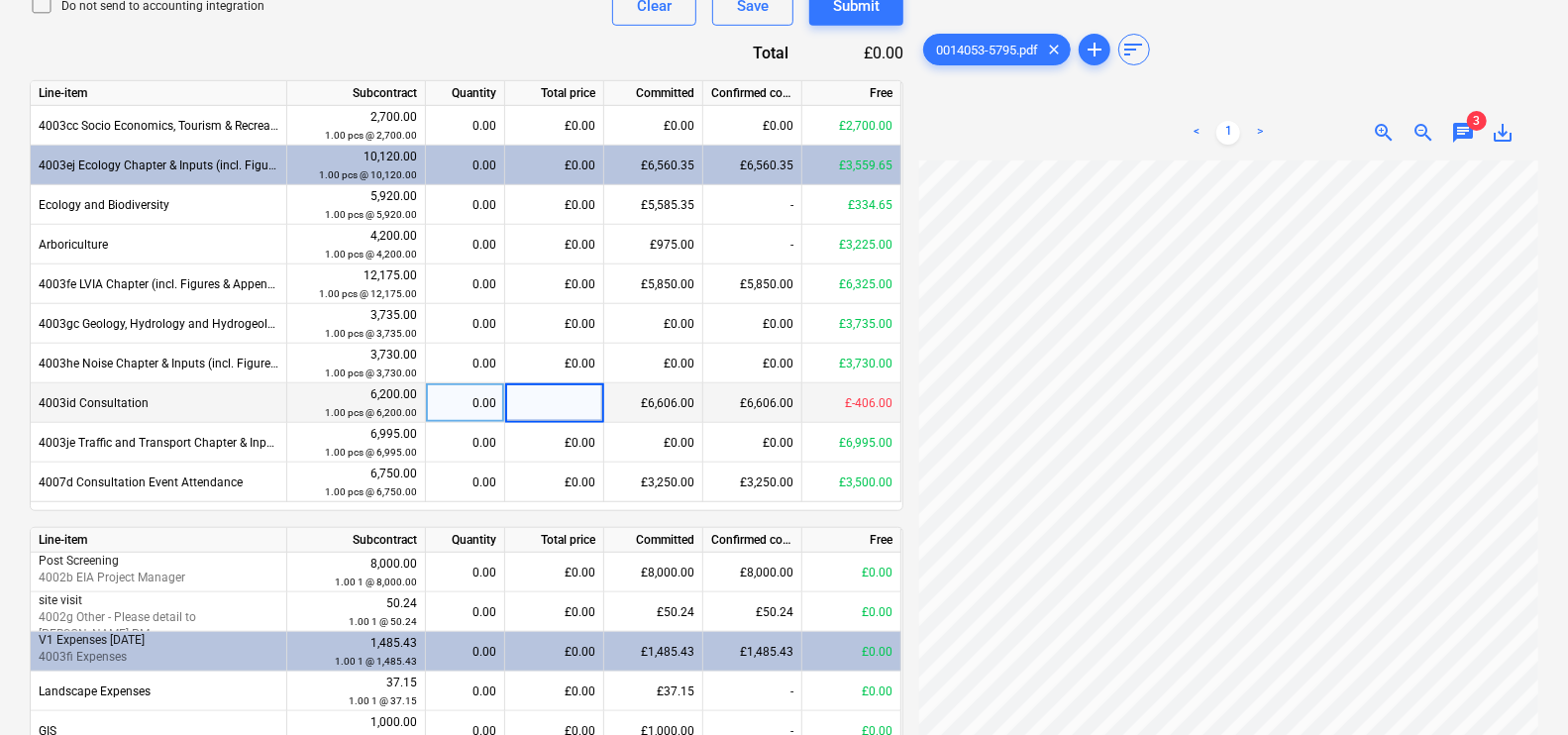 click on "0.00" at bounding box center [465, 403] 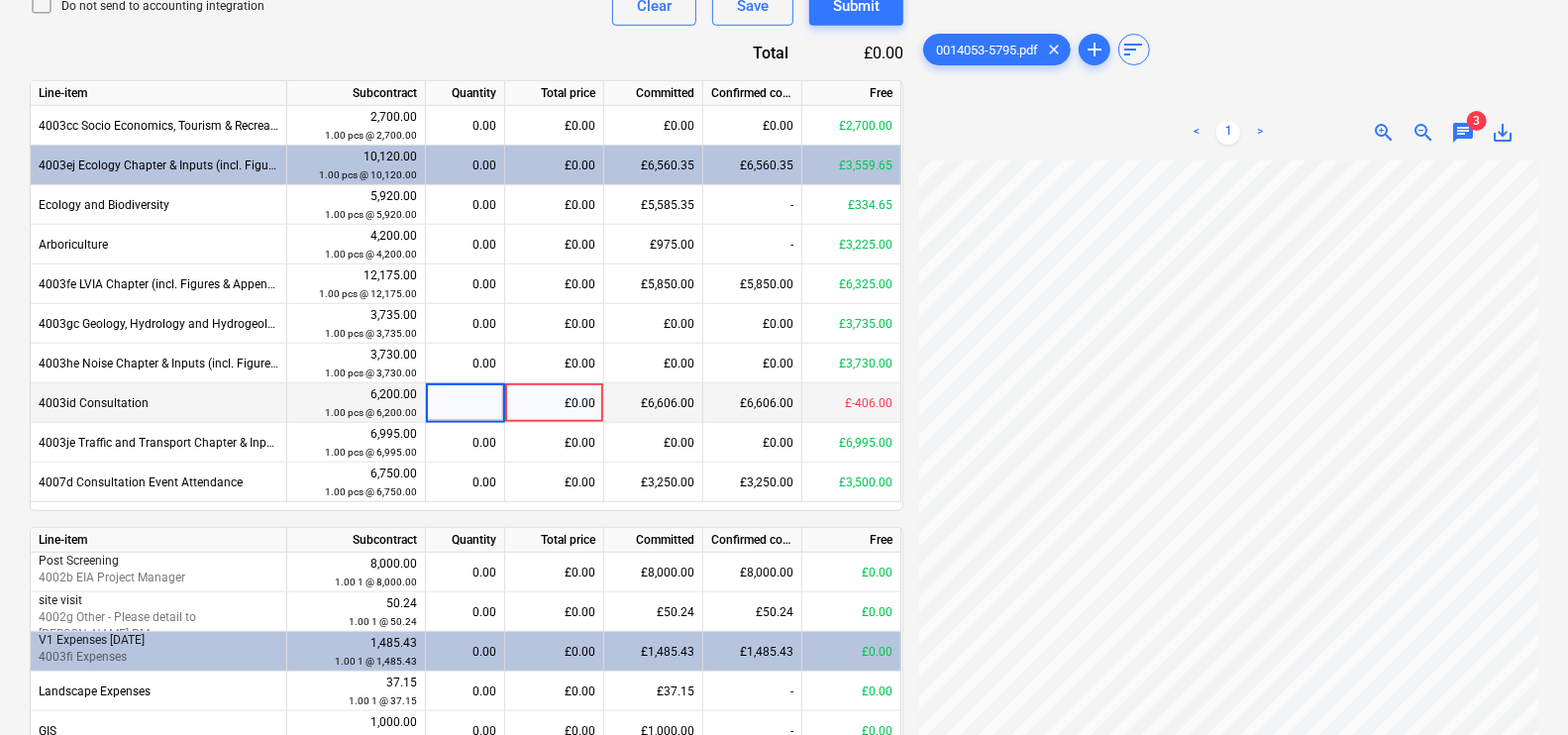 scroll, scrollTop: 84, scrollLeft: 51, axis: both 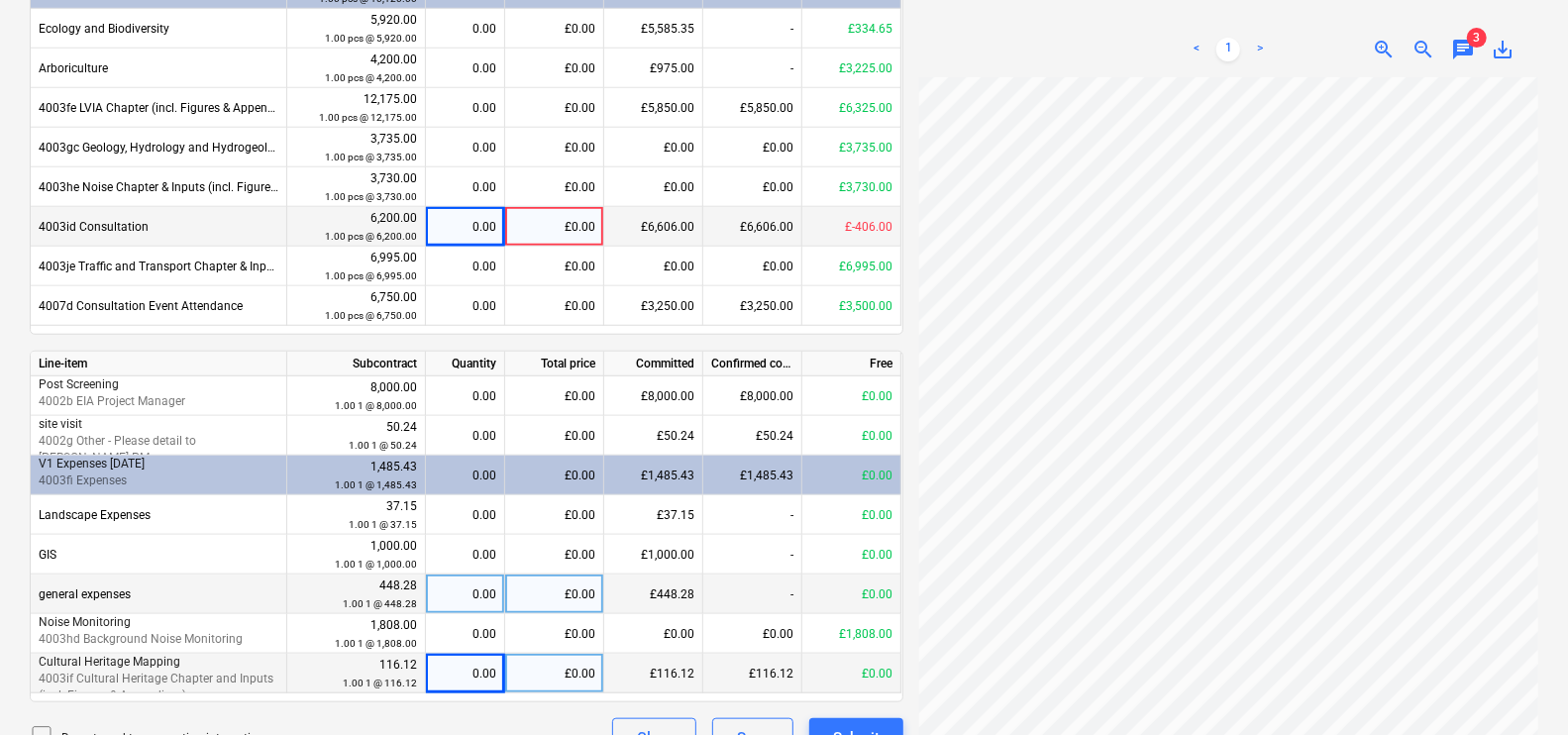 click on "general expenses" at bounding box center (158, 594) 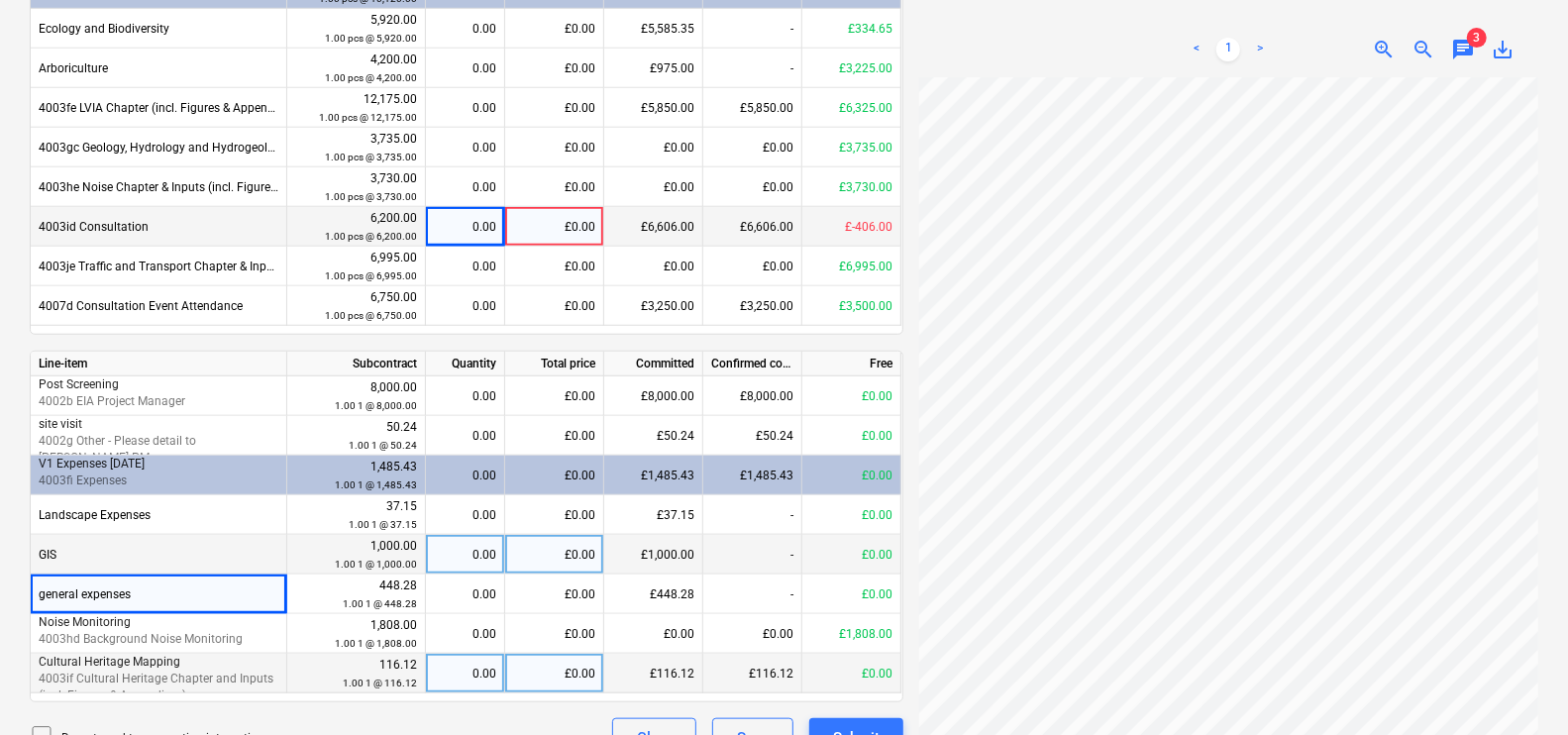 click on "£1,000.00" at bounding box center (654, 555) 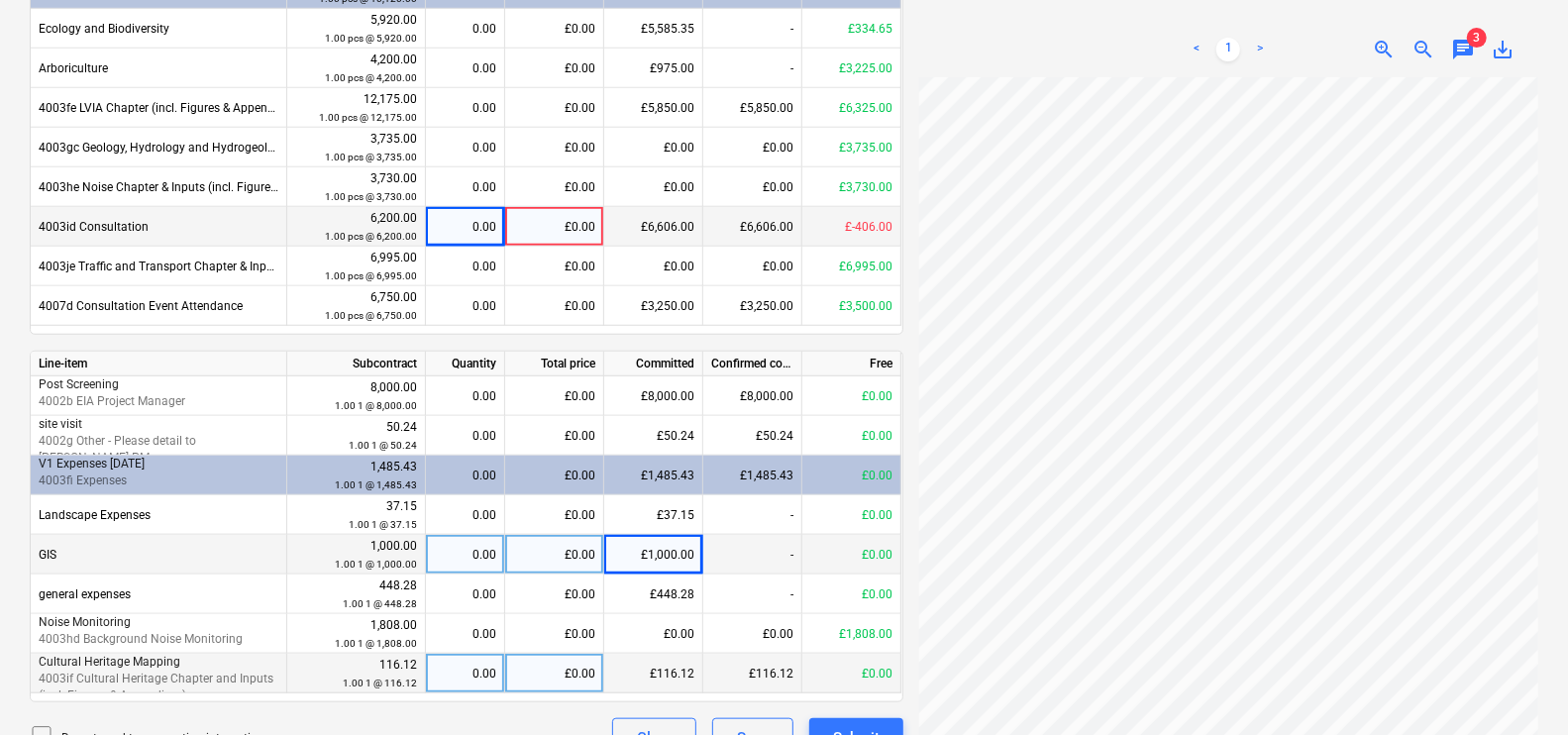 scroll, scrollTop: 975, scrollLeft: 0, axis: vertical 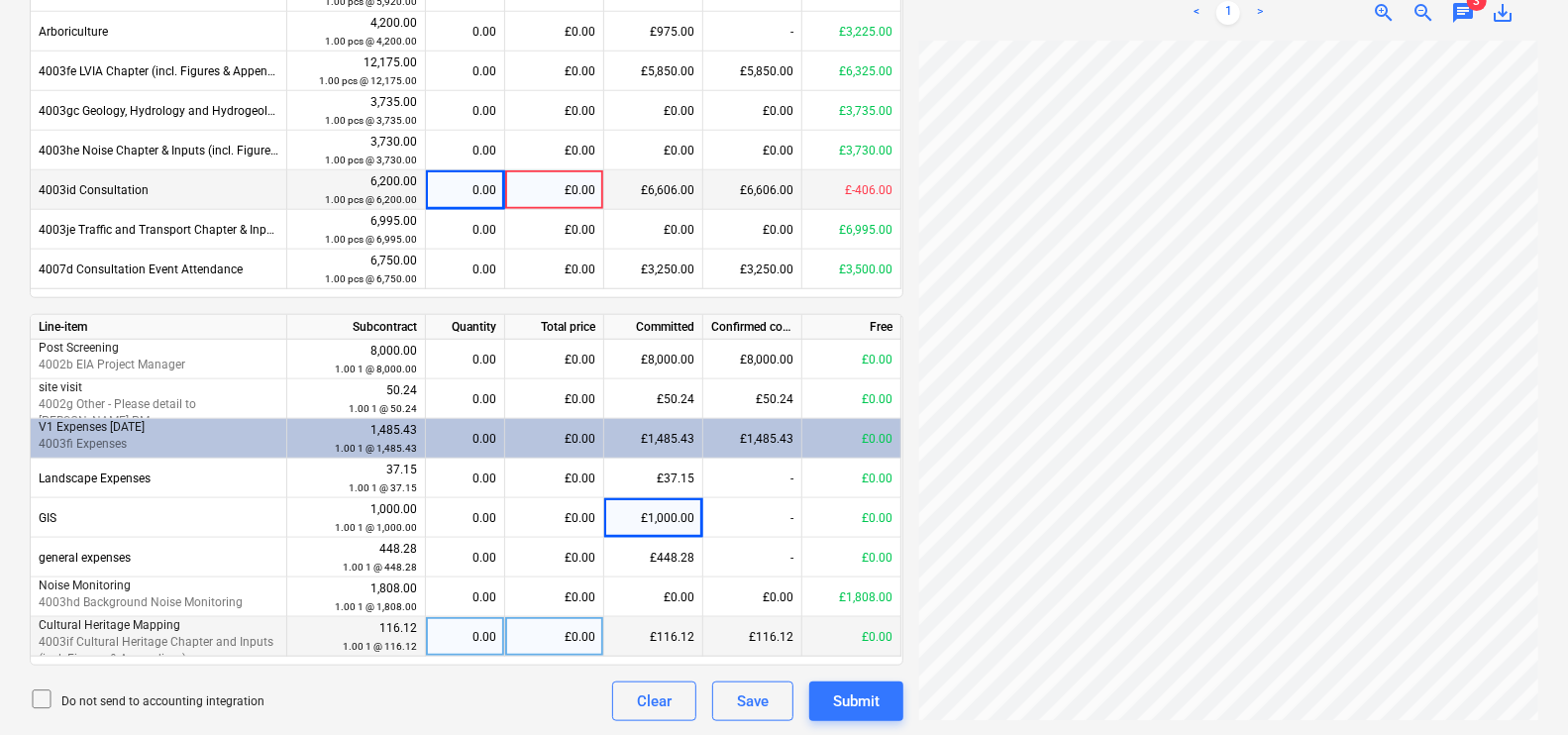 click on "116.12 1.00 1 @ 116.12" at bounding box center [356, 637] 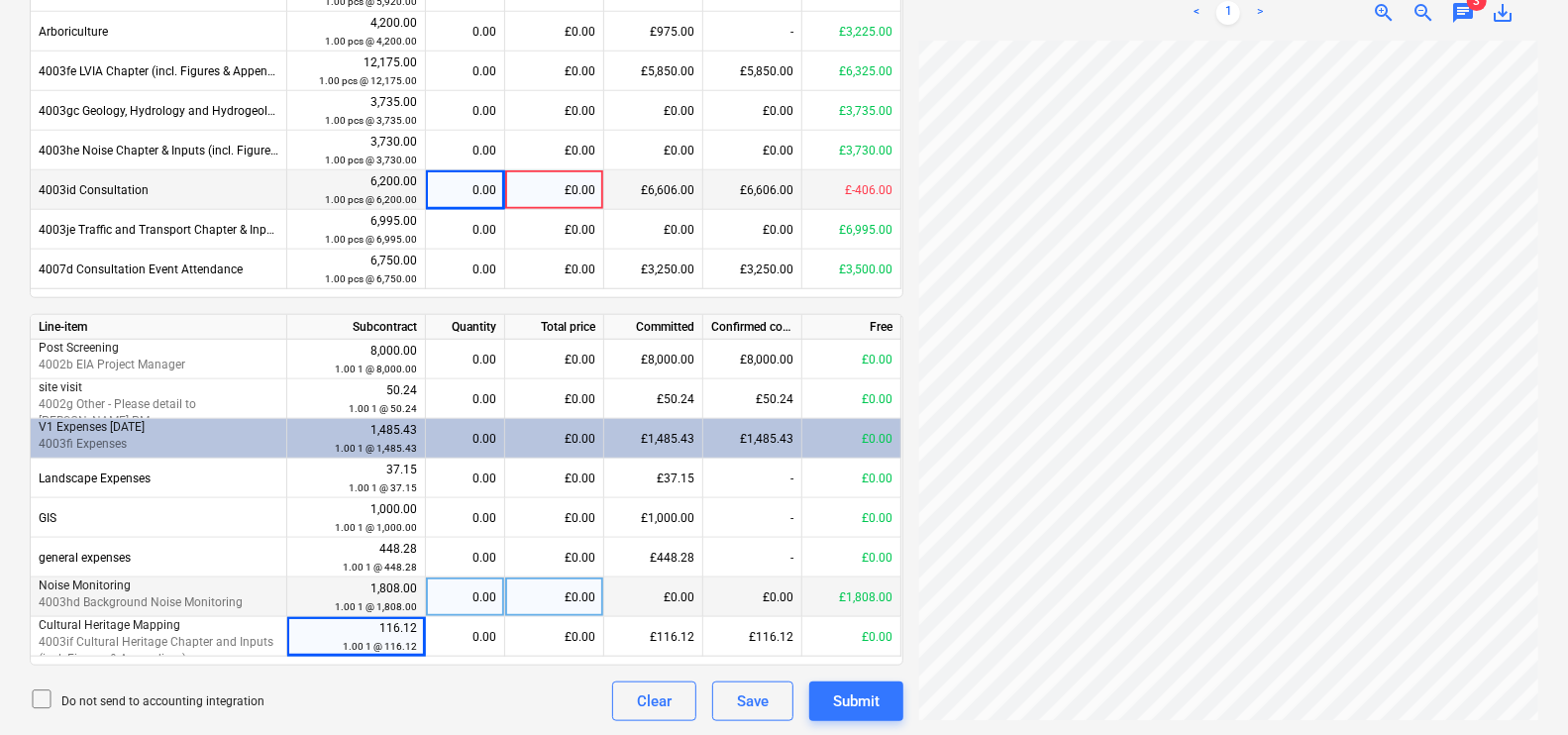 click on "0.00" at bounding box center [465, 597] 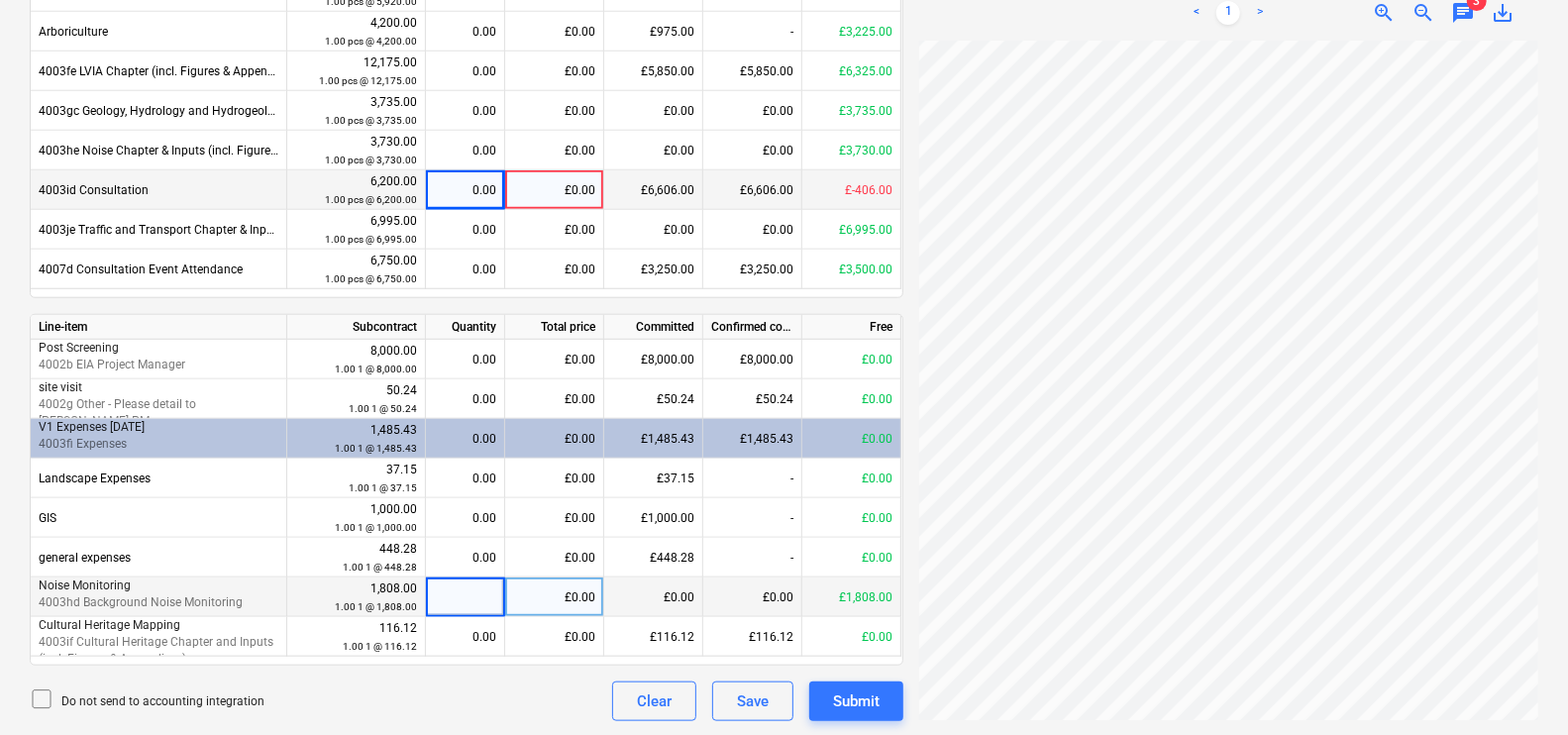 scroll, scrollTop: 376, scrollLeft: 51, axis: both 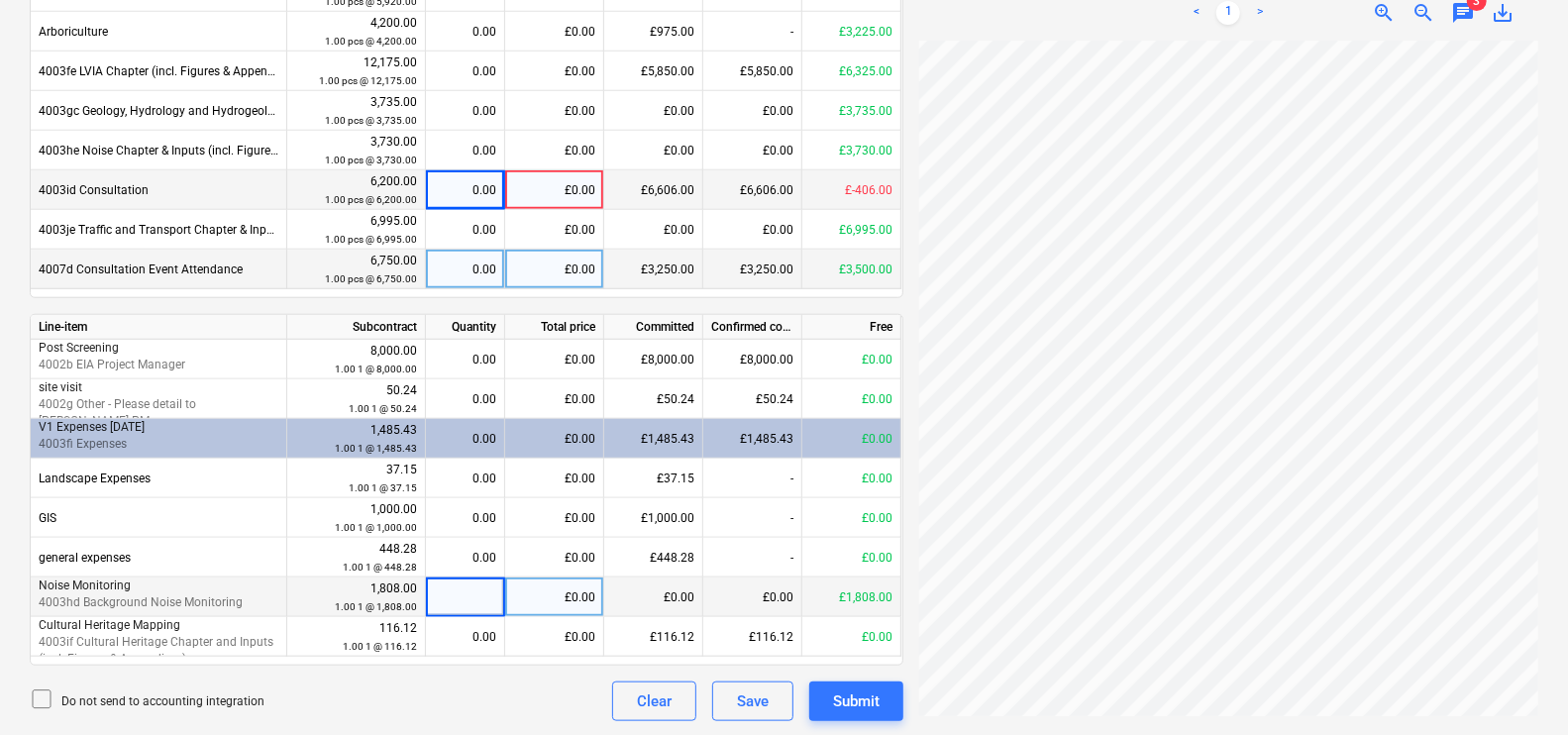 click on "0.00" at bounding box center [466, 269] 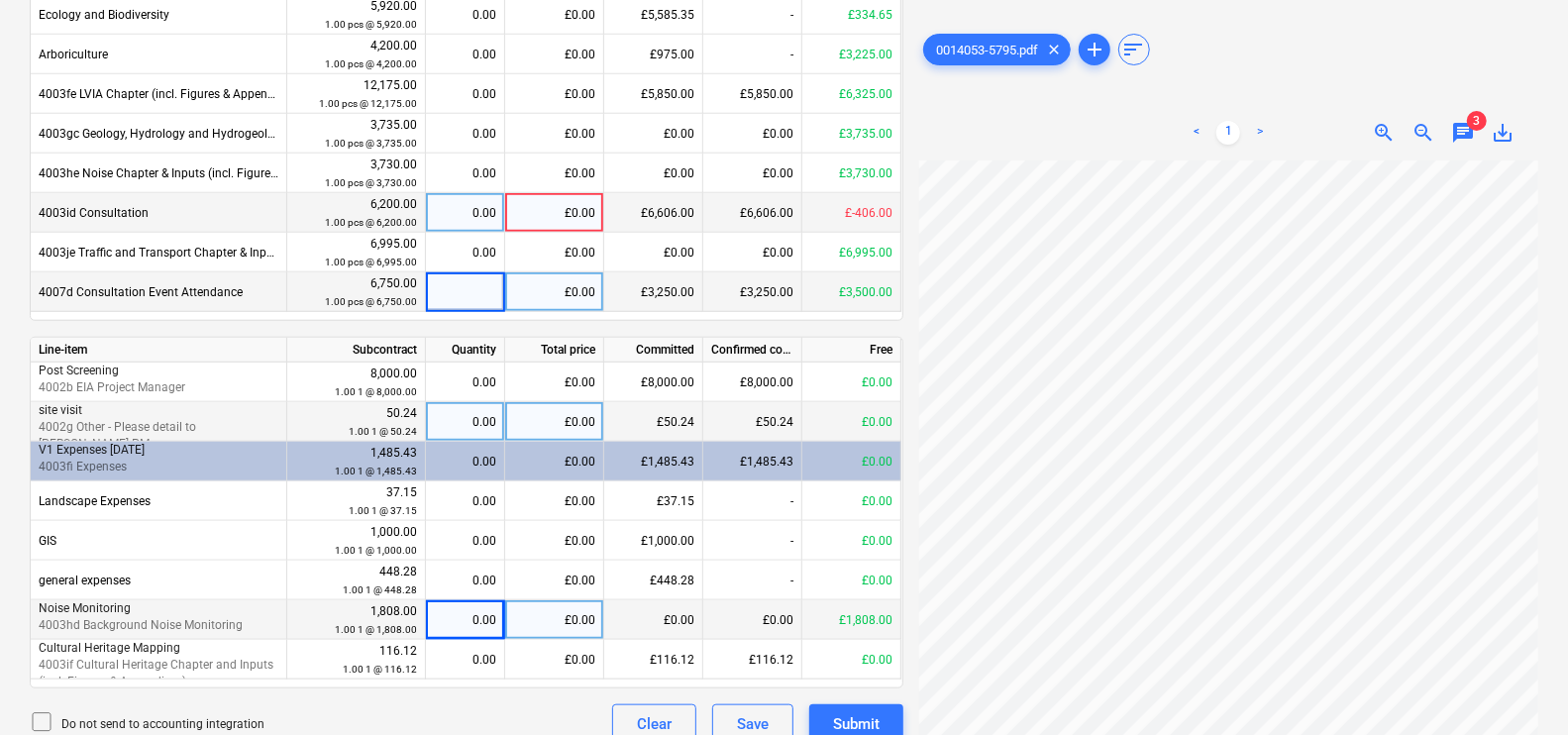 scroll, scrollTop: 975, scrollLeft: 0, axis: vertical 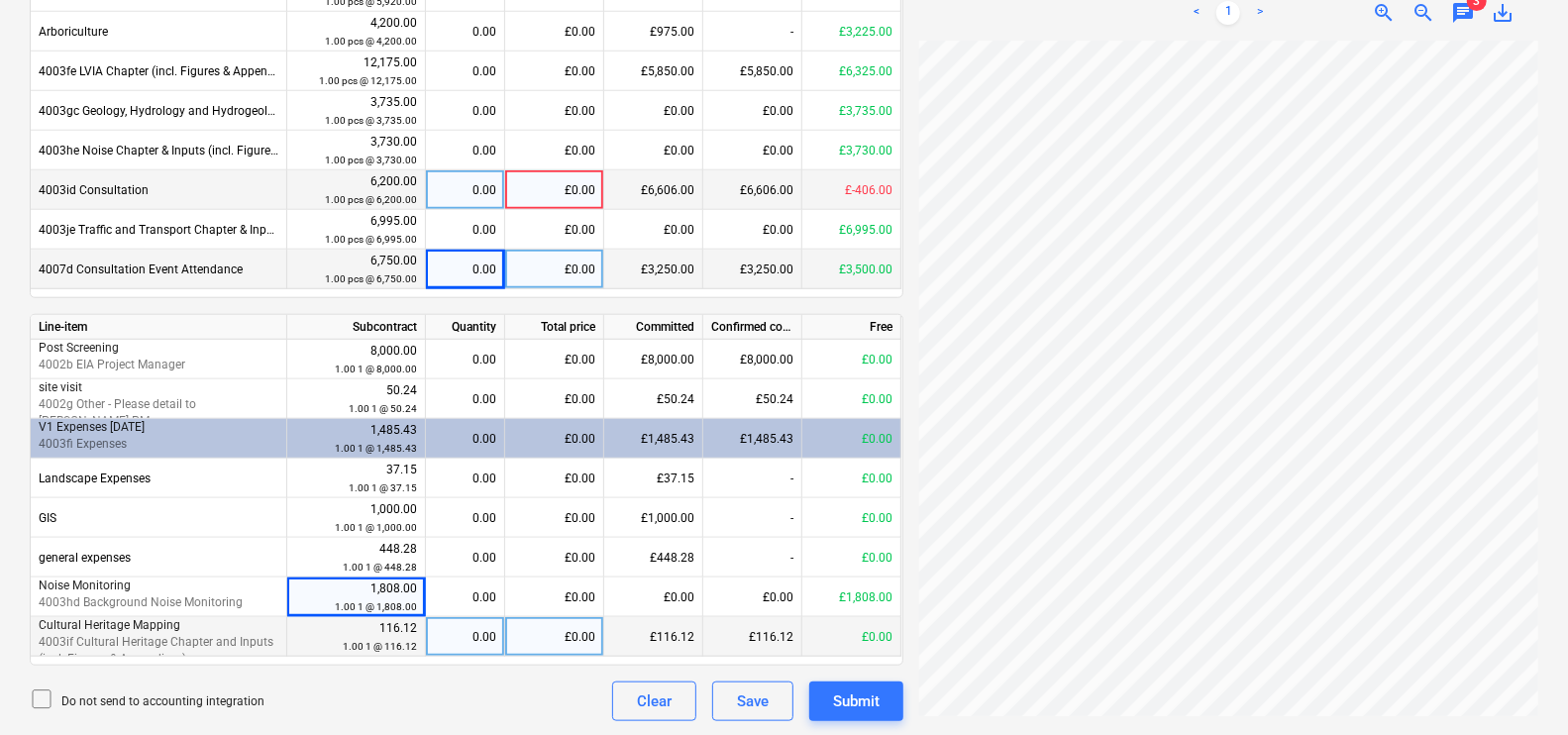 drag, startPoint x: 311, startPoint y: 594, endPoint x: 318, endPoint y: 653, distance: 59.413803 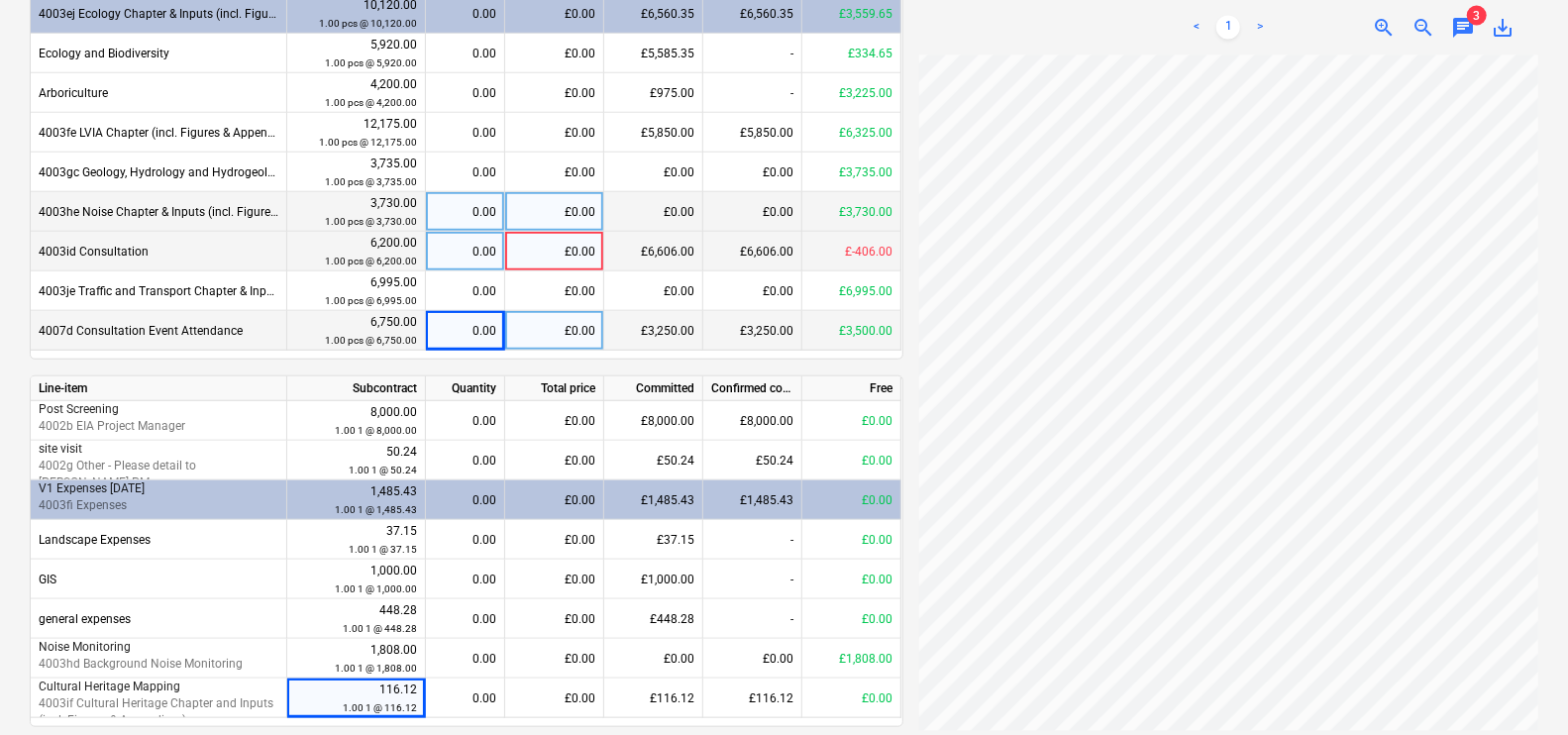 scroll, scrollTop: 604, scrollLeft: 0, axis: vertical 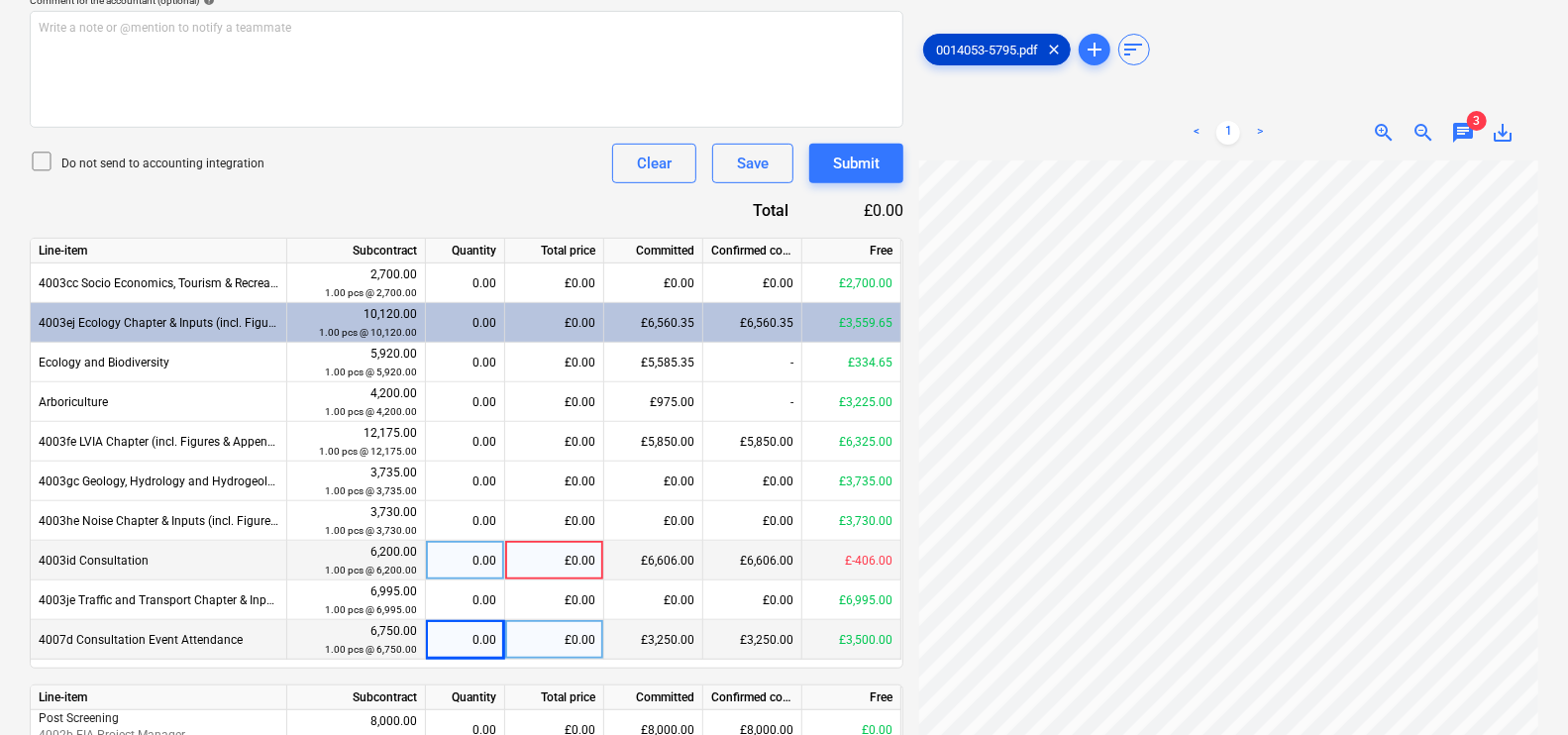 click on "0014053-5795.pdf" at bounding box center [987, 50] 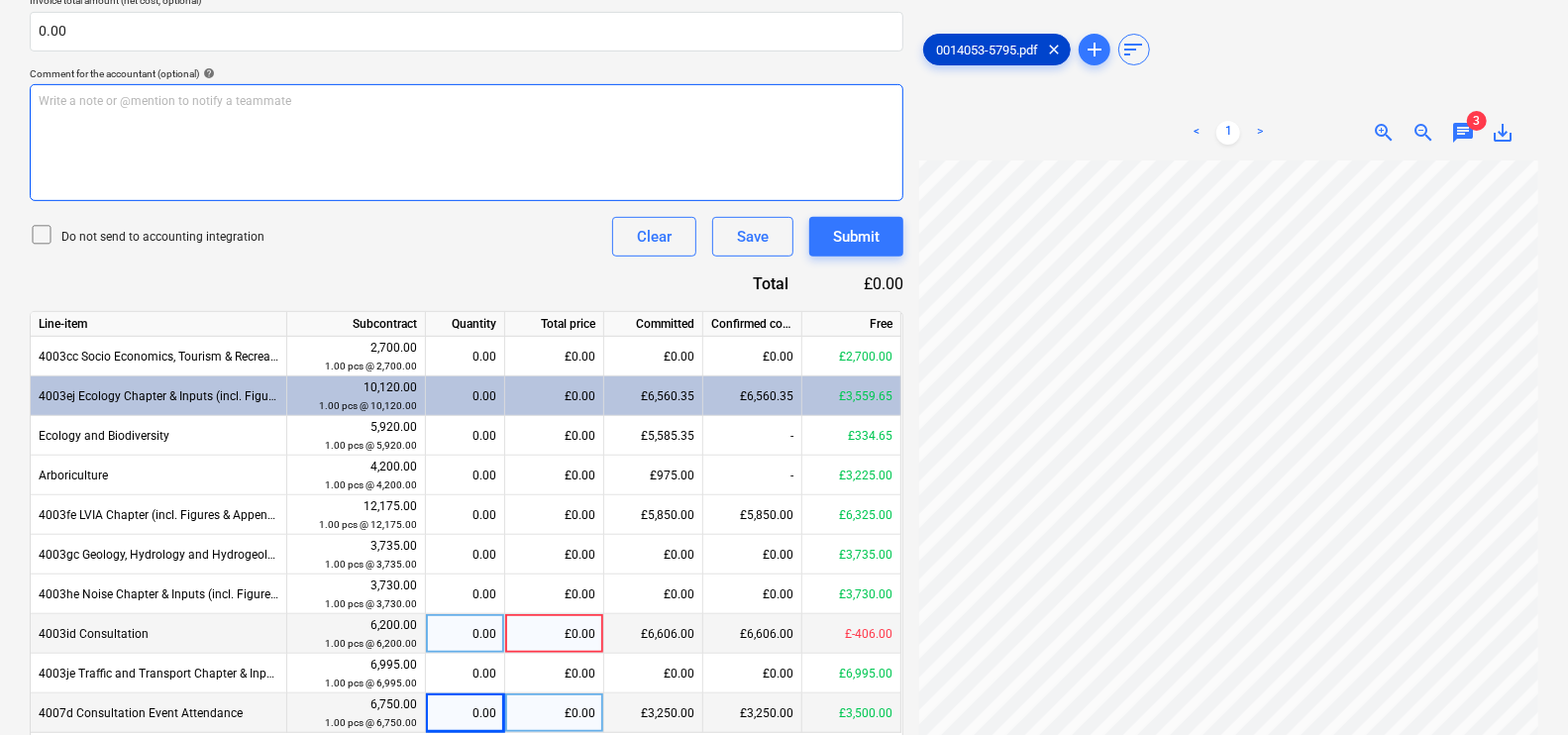 scroll, scrollTop: 479, scrollLeft: 0, axis: vertical 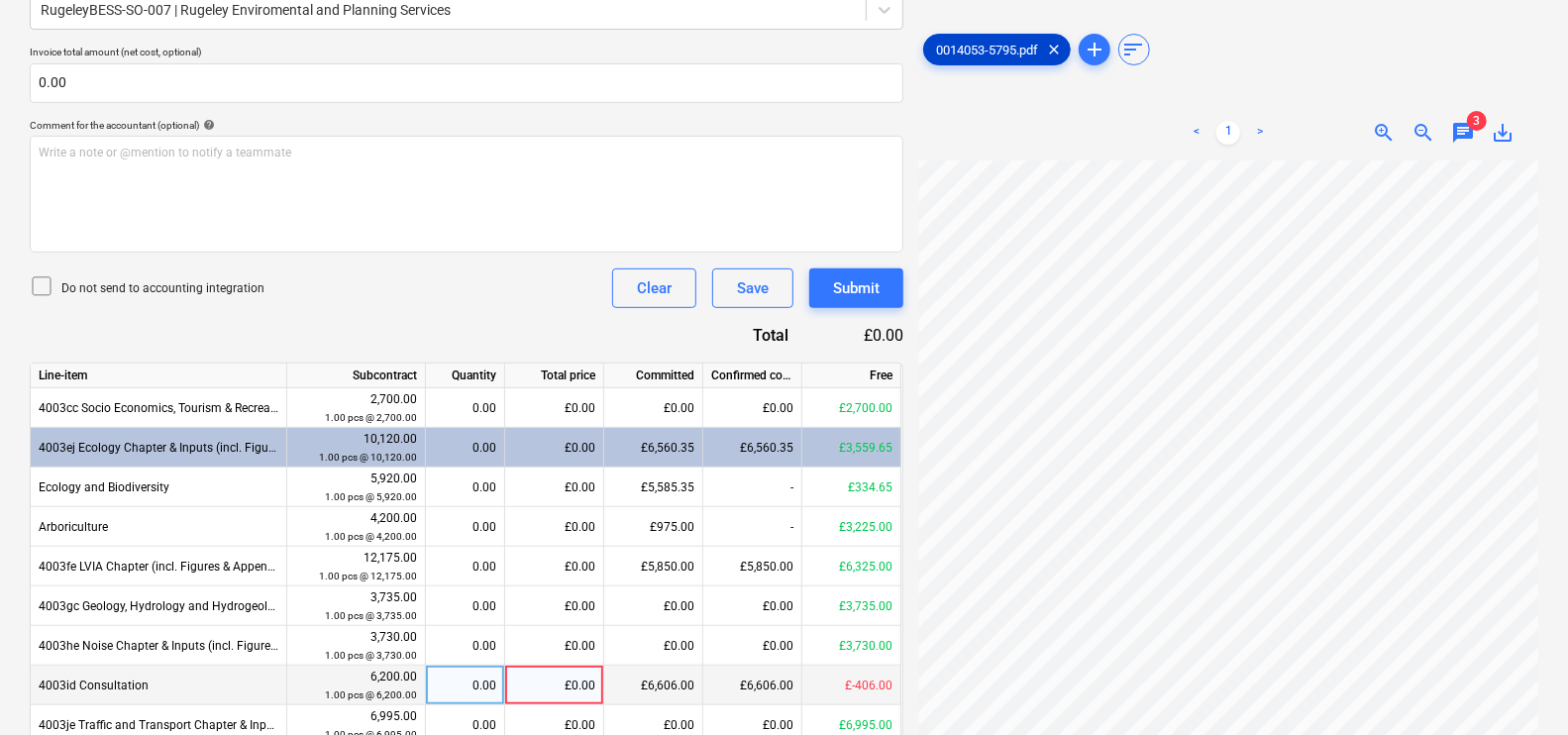 click on "0014053-5795.pdf" at bounding box center [987, 50] 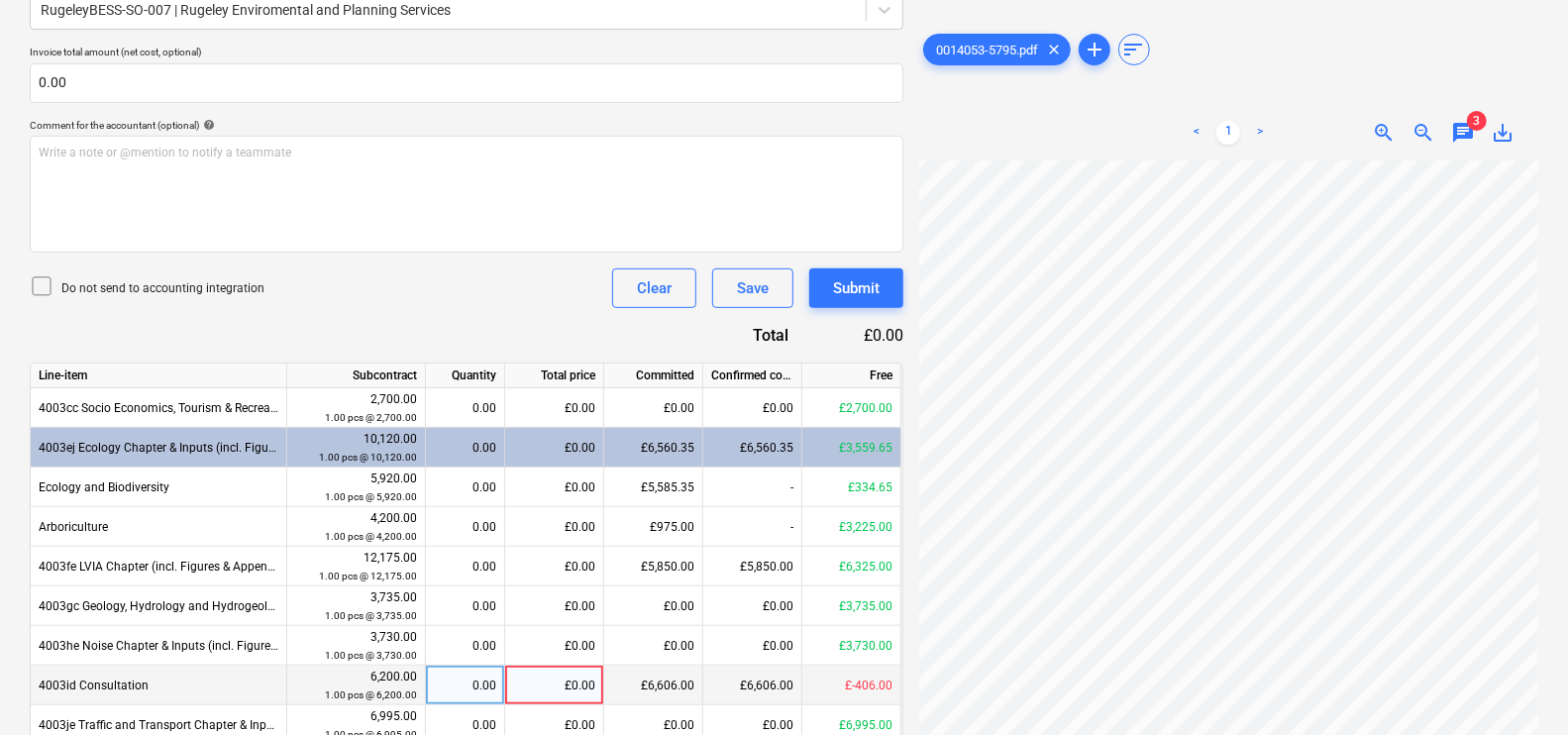 scroll, scrollTop: 376, scrollLeft: 50, axis: both 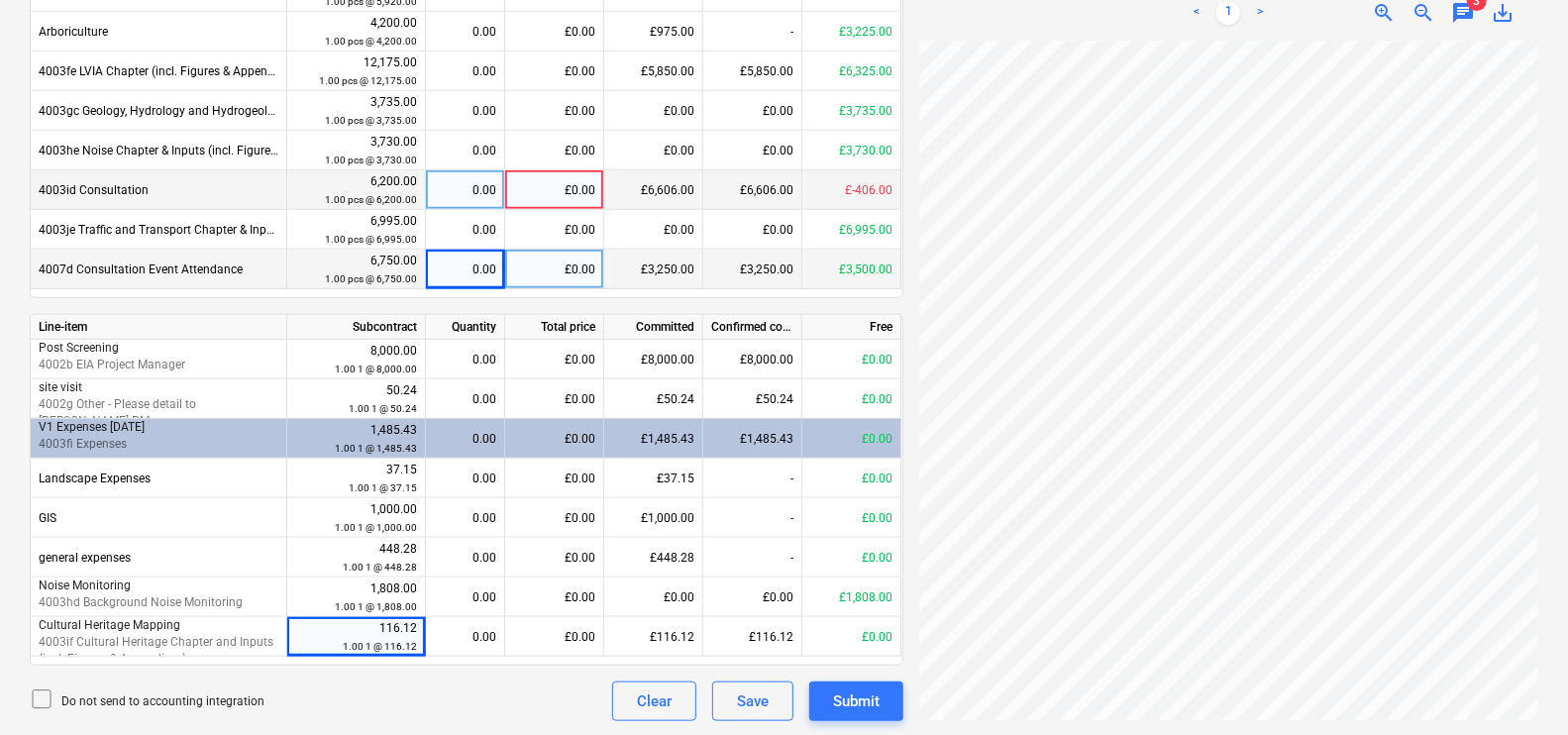 click on "save_alt" at bounding box center [1503, 13] 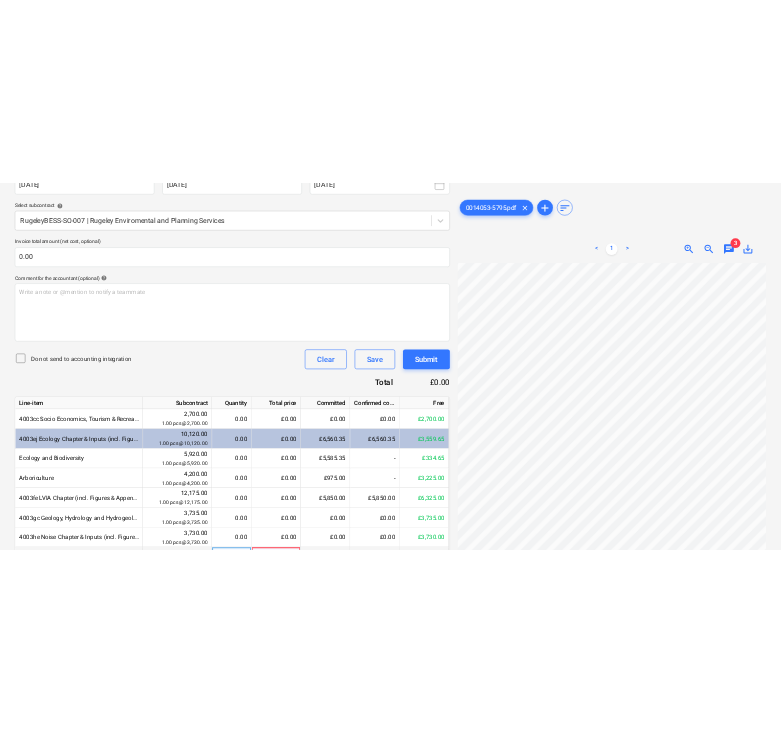 scroll, scrollTop: 0, scrollLeft: 0, axis: both 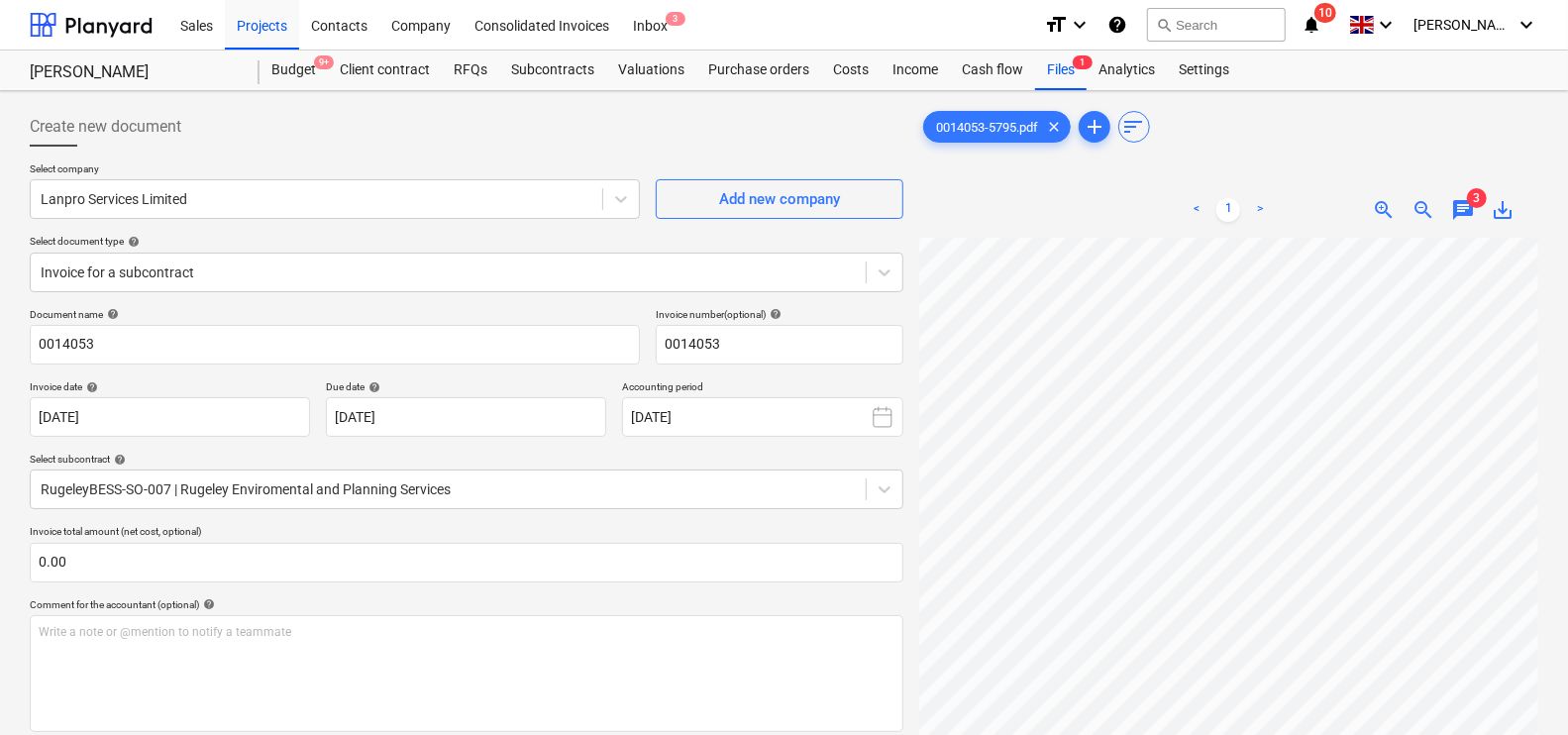click on "Create new document" at bounding box center (467, 127) 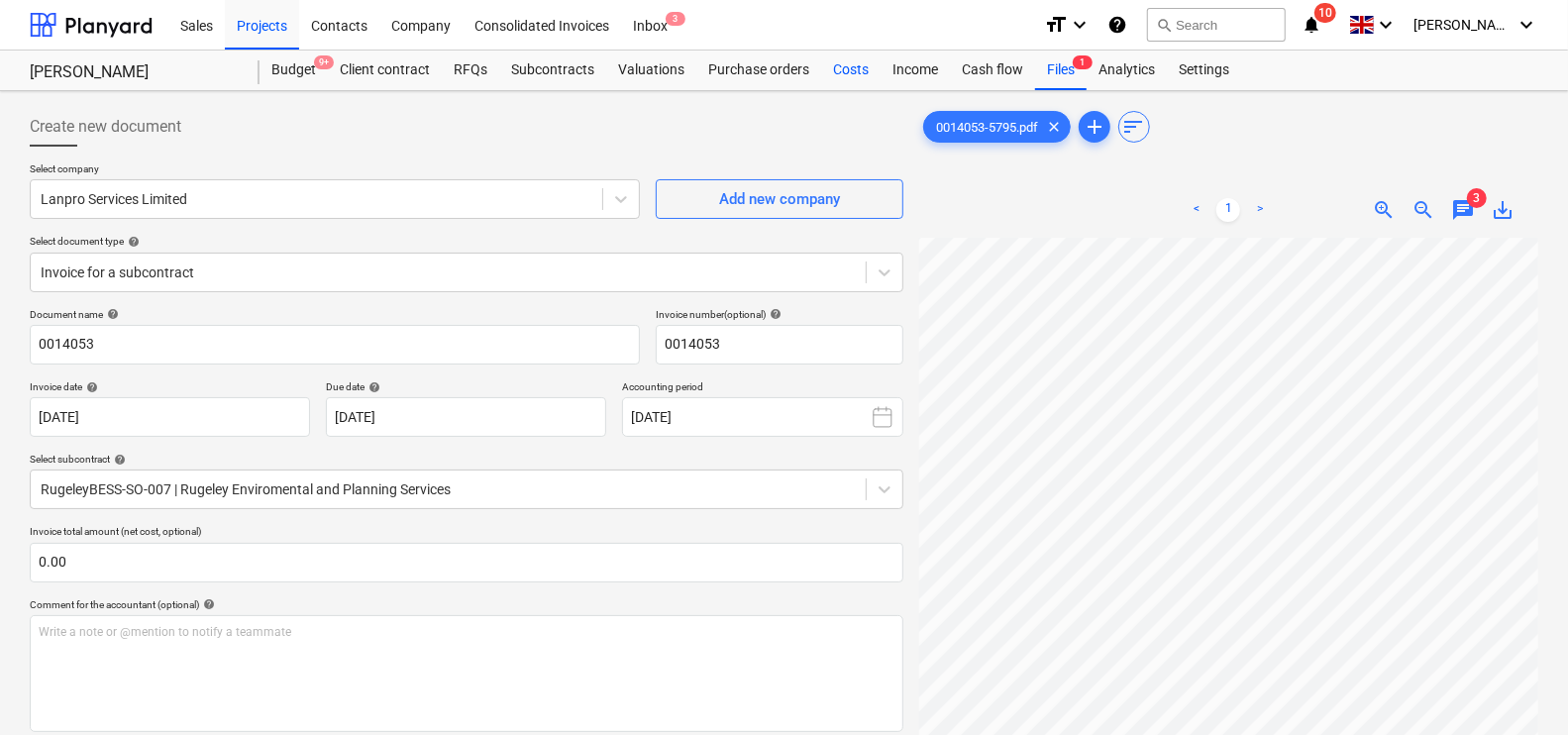 click on "Costs" at bounding box center (851, 70) 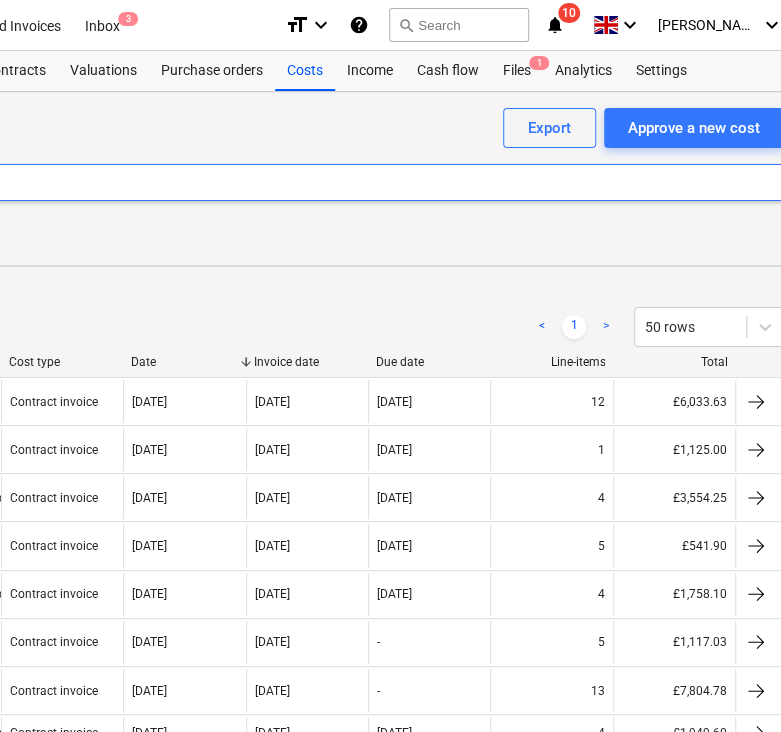 scroll, scrollTop: 0, scrollLeft: 561, axis: horizontal 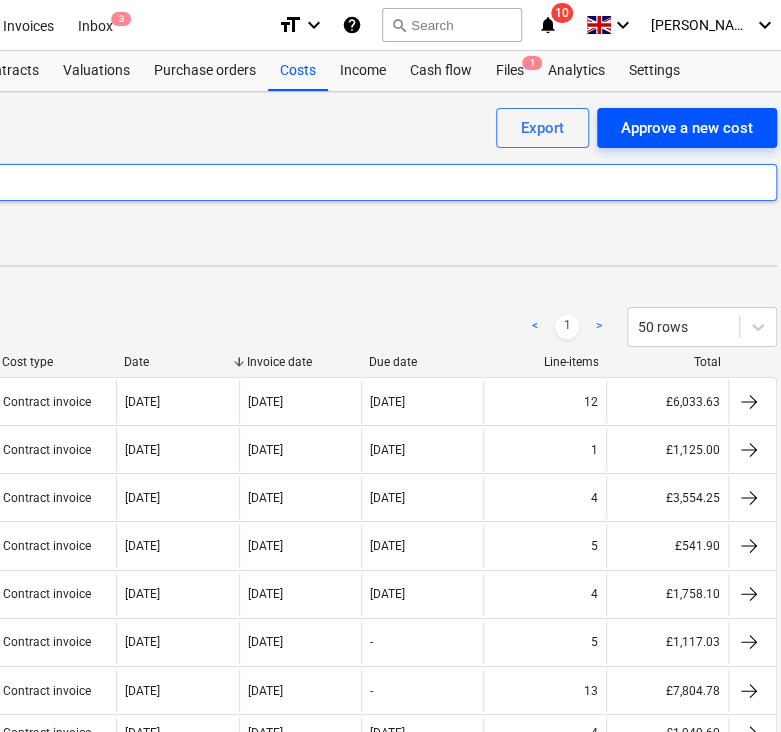 click on "Approve a new cost" at bounding box center (687, 128) 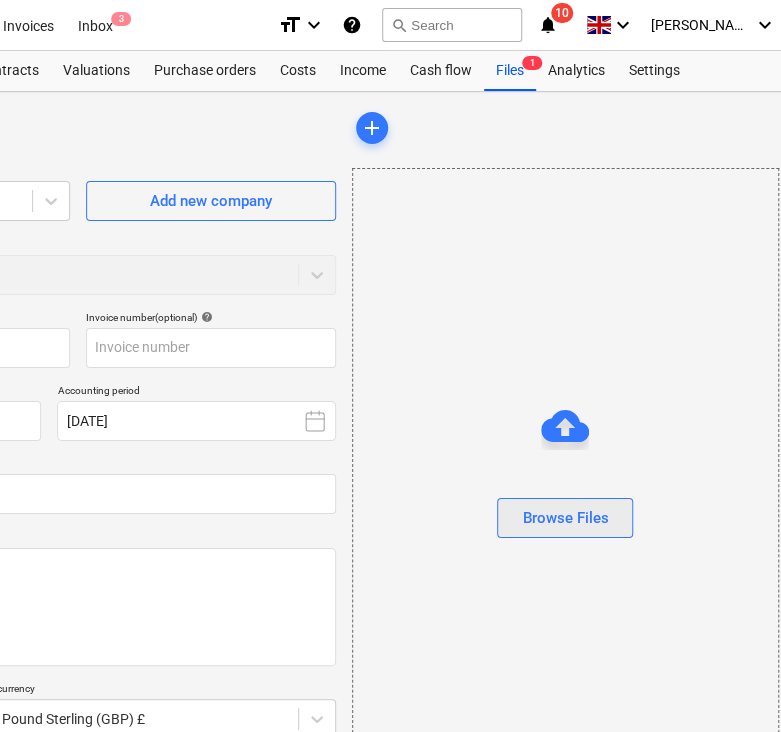 click on "Browse Files" at bounding box center (565, 518) 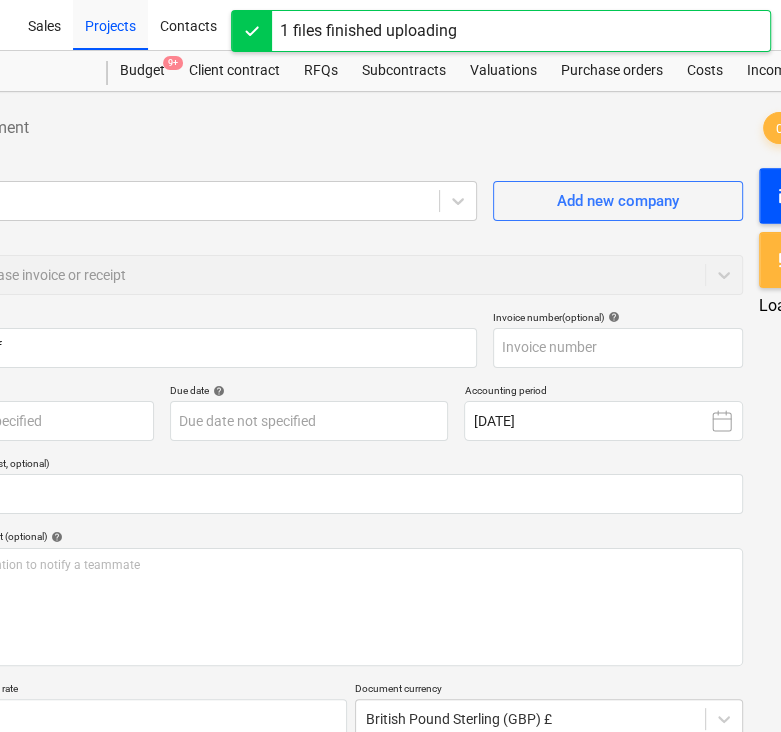 type on "0014053-5795.pdf" 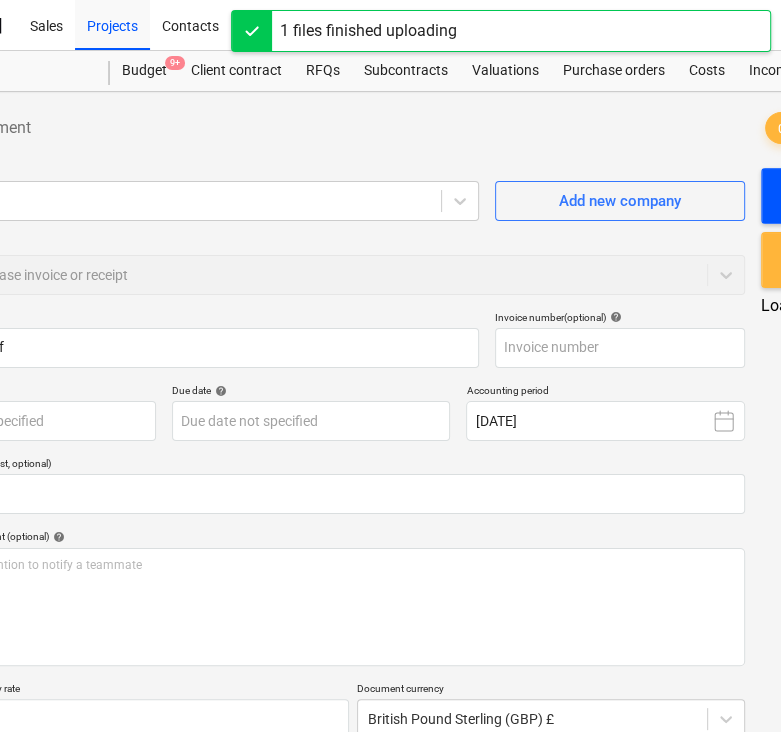 scroll, scrollTop: 14, scrollLeft: 0, axis: vertical 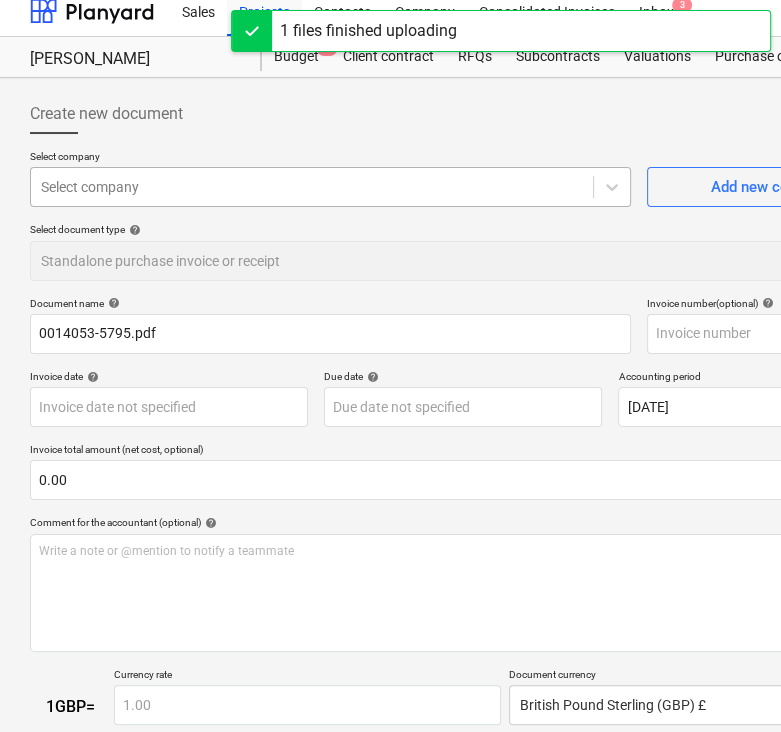 click at bounding box center (312, 187) 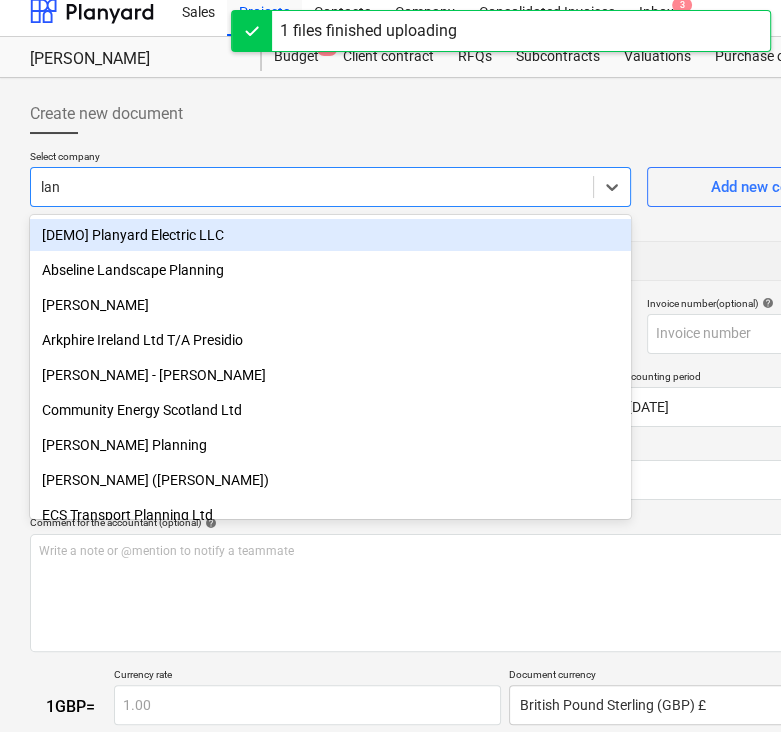 type on "lanp" 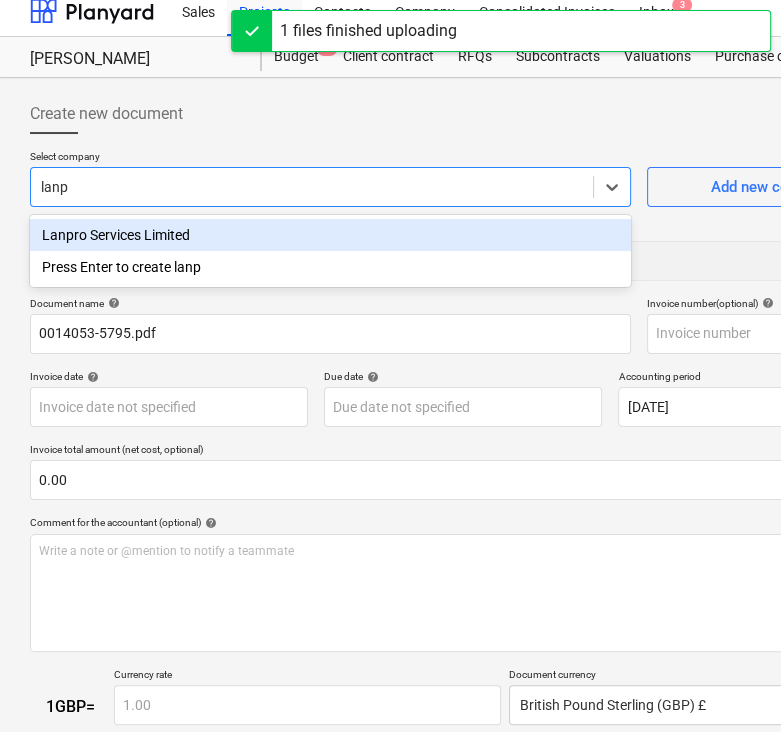 click on "Lanpro Services Limited" at bounding box center (330, 235) 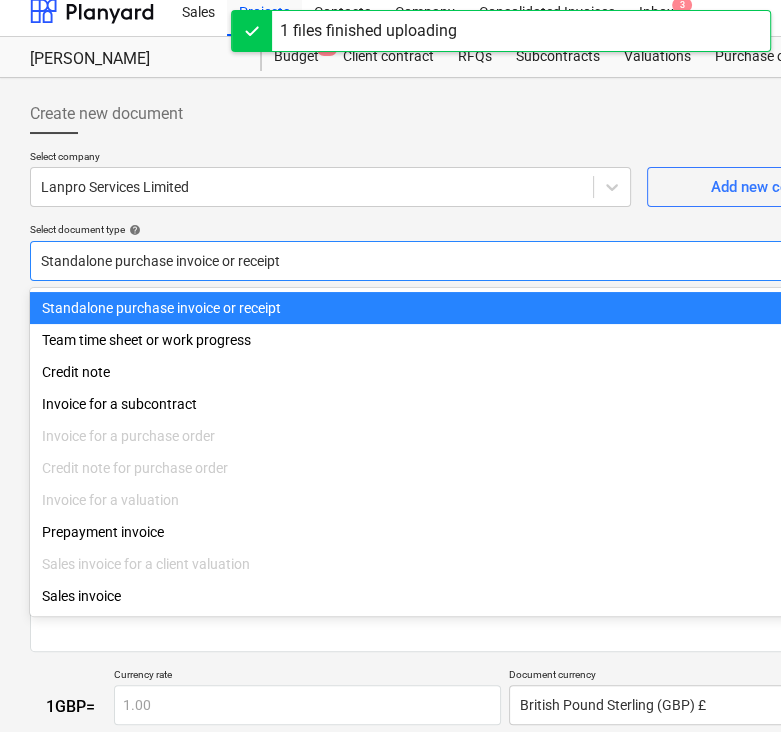 click on "Standalone purchase invoice or receipt" at bounding box center [463, 261] 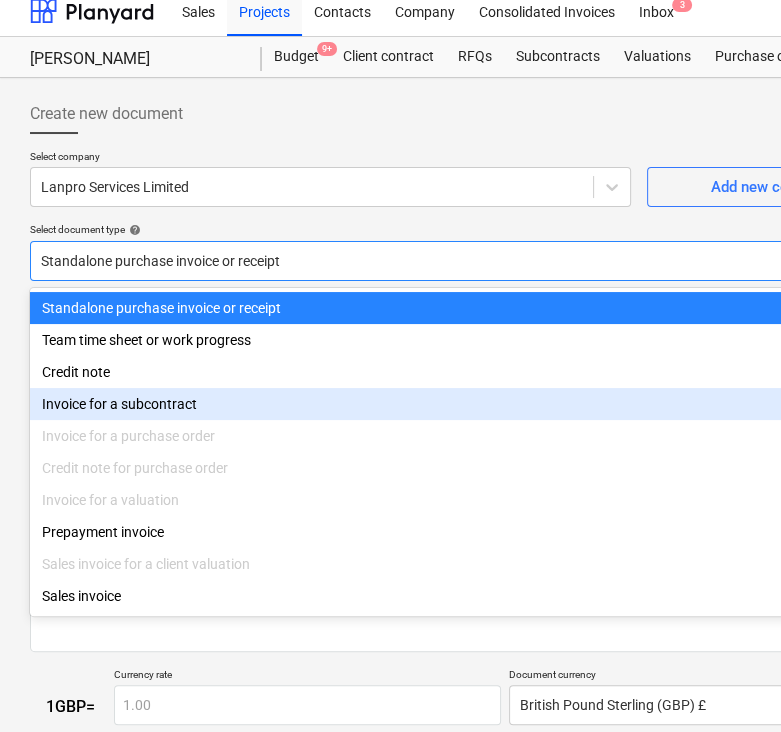 click on "Invoice for a subcontract" at bounding box center [463, 404] 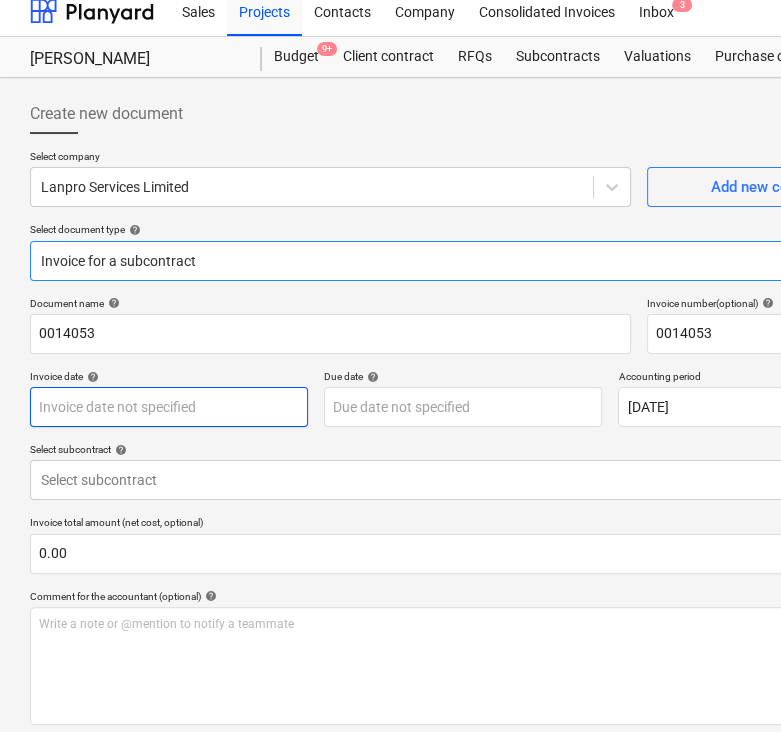 type on "0014053" 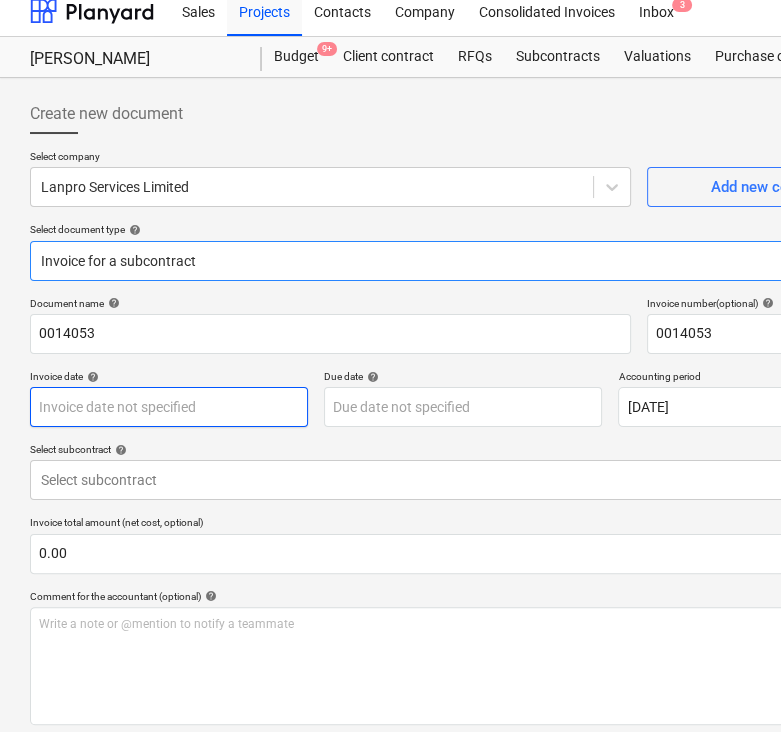 type on "0014053" 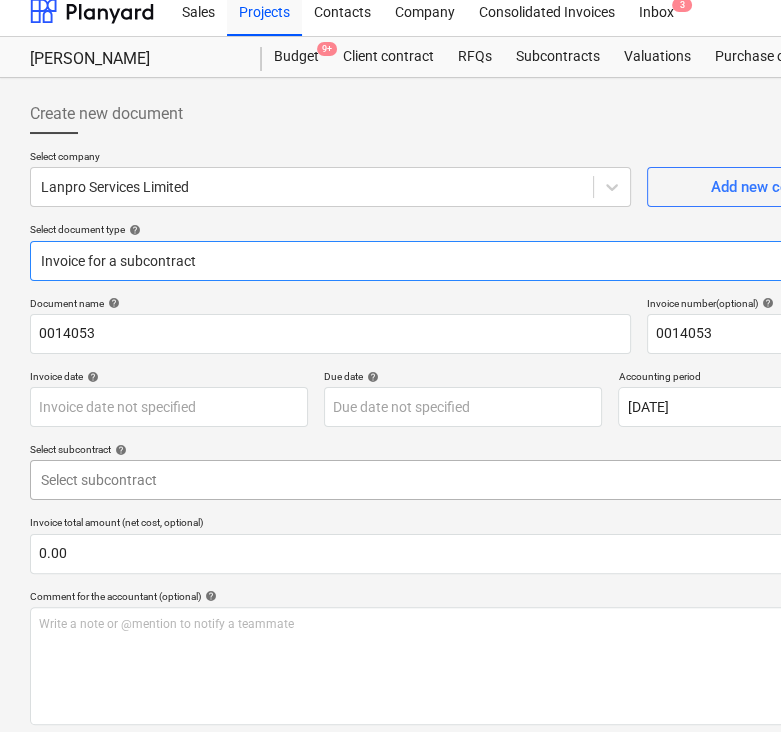 click on "Select subcontract" at bounding box center [463, 480] 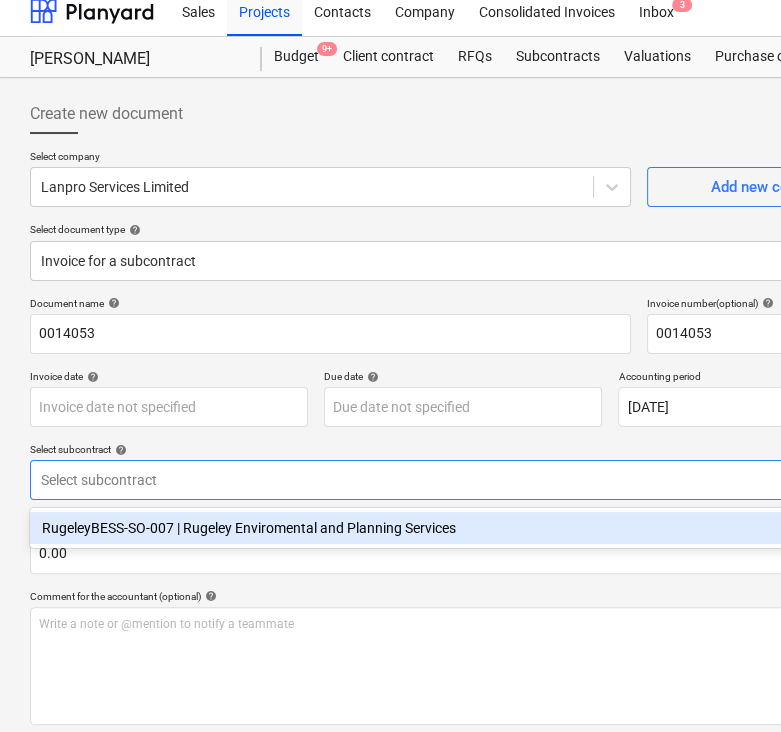 click on "RugeleyBESS-SO-007 | Rugeley Enviromental and Planning Services" at bounding box center (463, 528) 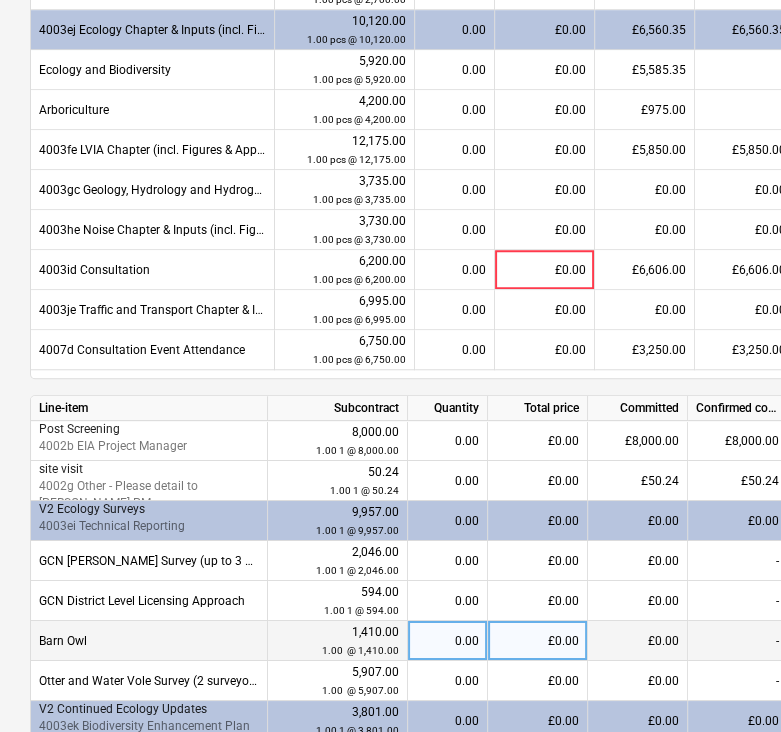 scroll, scrollTop: 1014, scrollLeft: 0, axis: vertical 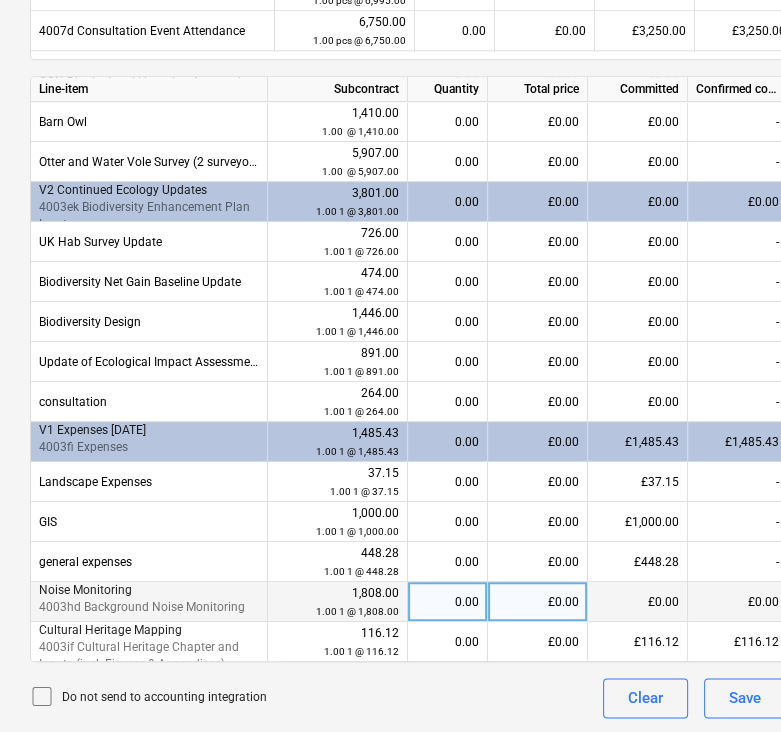 click on "0.00" at bounding box center [447, 602] 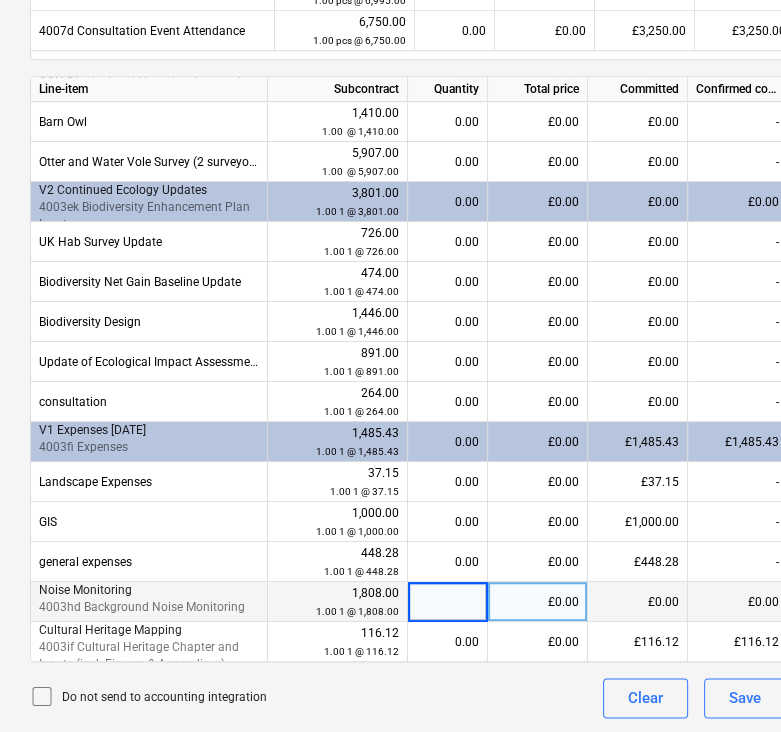 type on "1" 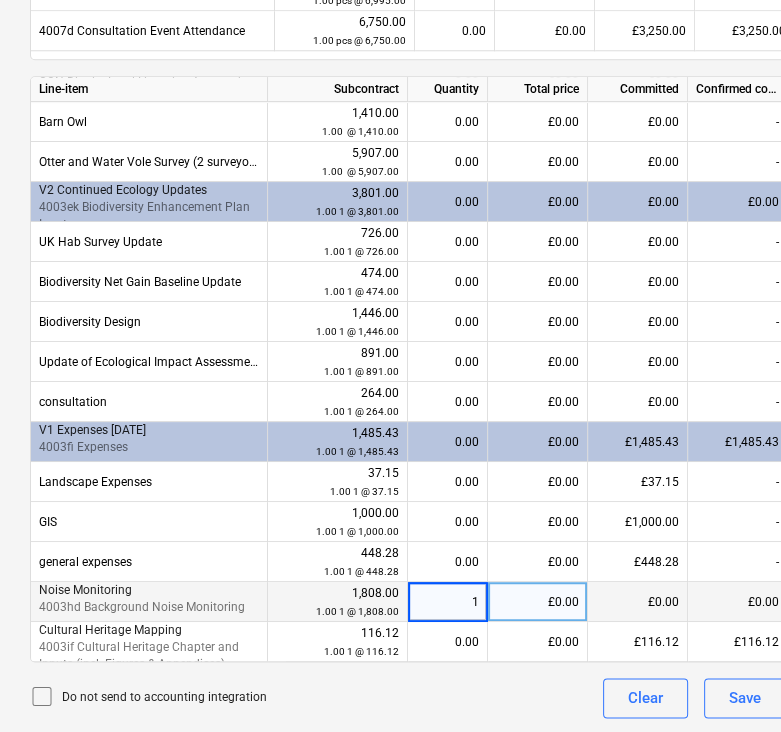 click on "Do not send to accounting integration Clear Save Submit" at bounding box center (463, 698) 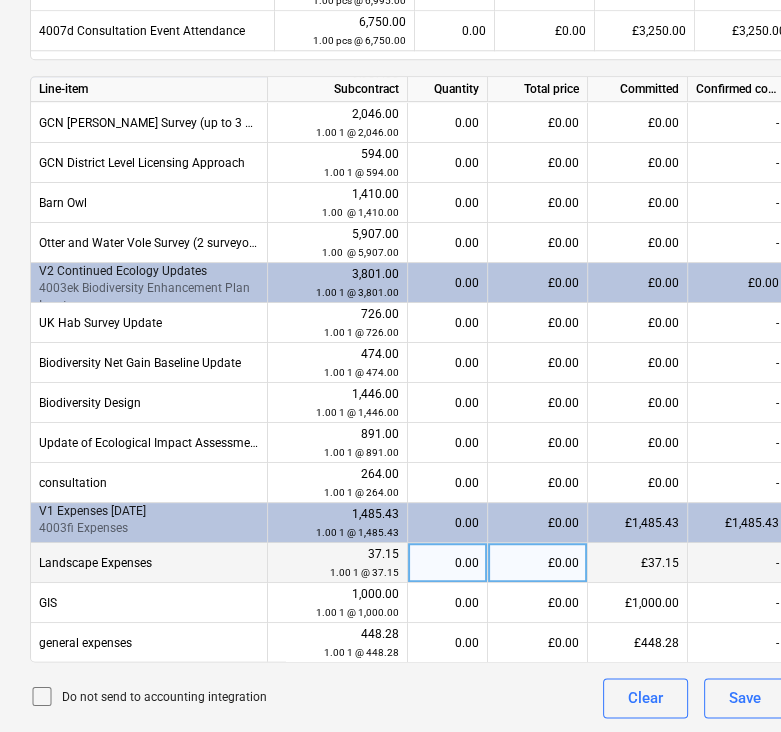 scroll, scrollTop: 0, scrollLeft: 0, axis: both 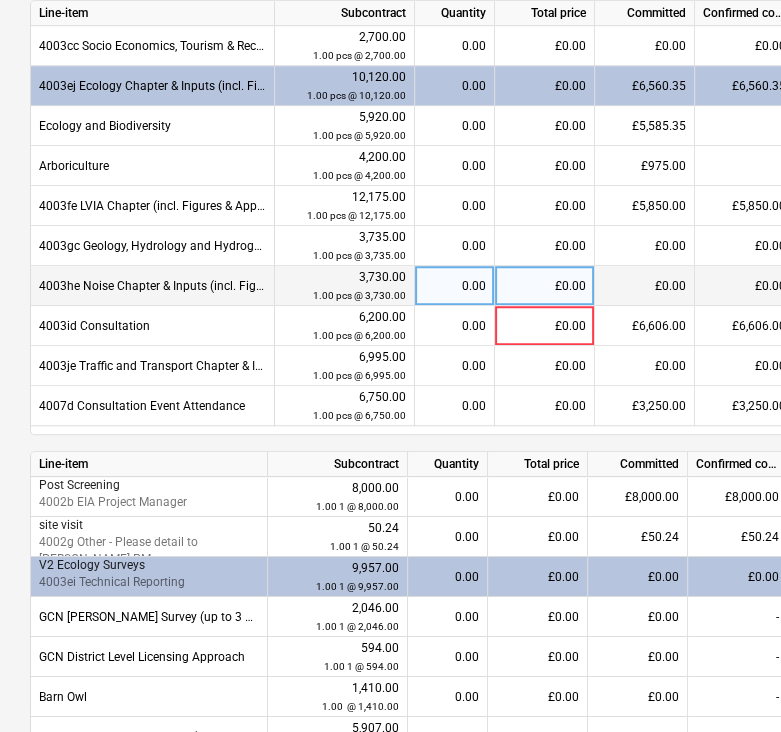 click on "£0.00" at bounding box center (545, 286) 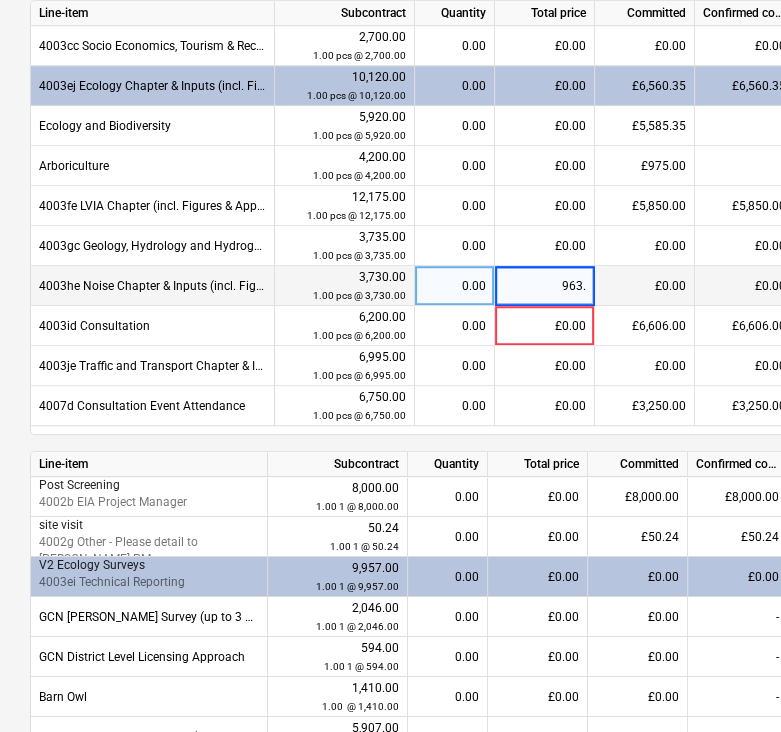 type on "963.5" 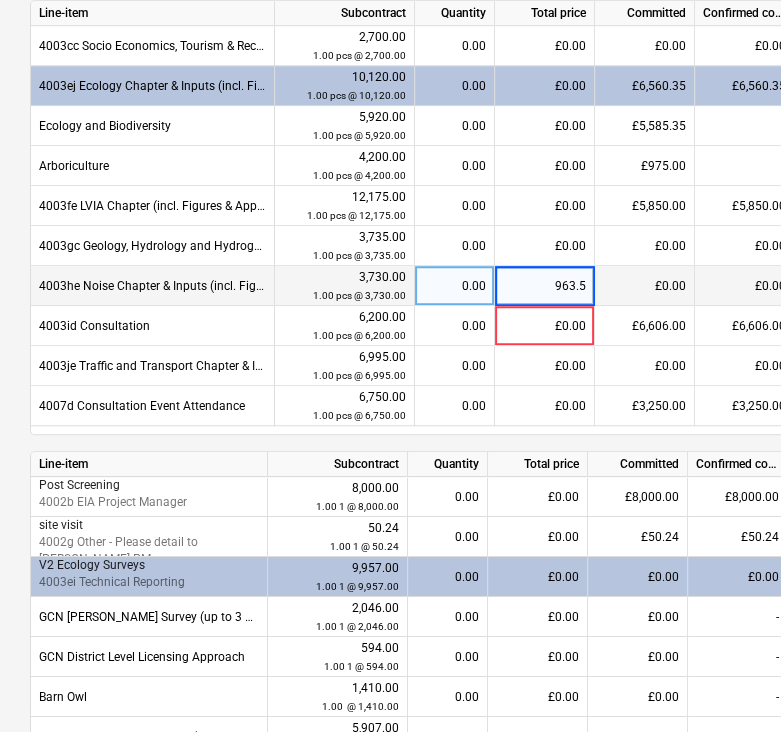 click on "Document name help 0014053 Invoice number  (optional) help 0014053 Invoice date help Press the down arrow key to interact with the calendar and
select a date. Press the question mark key to get the keyboard shortcuts for changing dates. Due date help Press the down arrow key to interact with the calendar and
select a date. Press the question mark key to get the keyboard shortcuts for changing dates. Accounting period [DATE] Select subcontract help RugeleyBESS-SO-007 | Rugeley Enviromental and Planning Services  Invoice total amount (net cost, optional) 0.00 Comment for the accountant (optional) help Write a note or @mention to notify a teammate ﻿ Do not send to accounting integration Clear Save Submit Total £1,808.00 Line-item Subcontract Quantity Total price Committed Confirmed costs Free 4003cc Socio Economics, Tourism & Recreation Chapter (incl. Figures & Appendices) 2,700.00 1.00 pcs @ 2,700.00 0.00 £0.00 £0.00 £0.00 £2,700.00 4003ej Ecology Chapter & Inputs (incl. Figures & Appendices) 0.00" at bounding box center (463, 277) 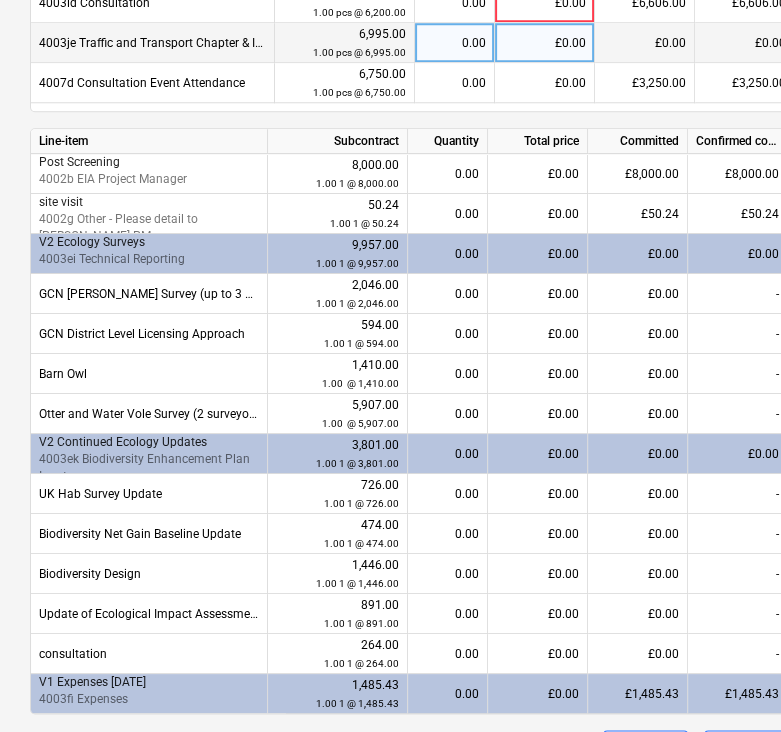 scroll, scrollTop: 1175, scrollLeft: 0, axis: vertical 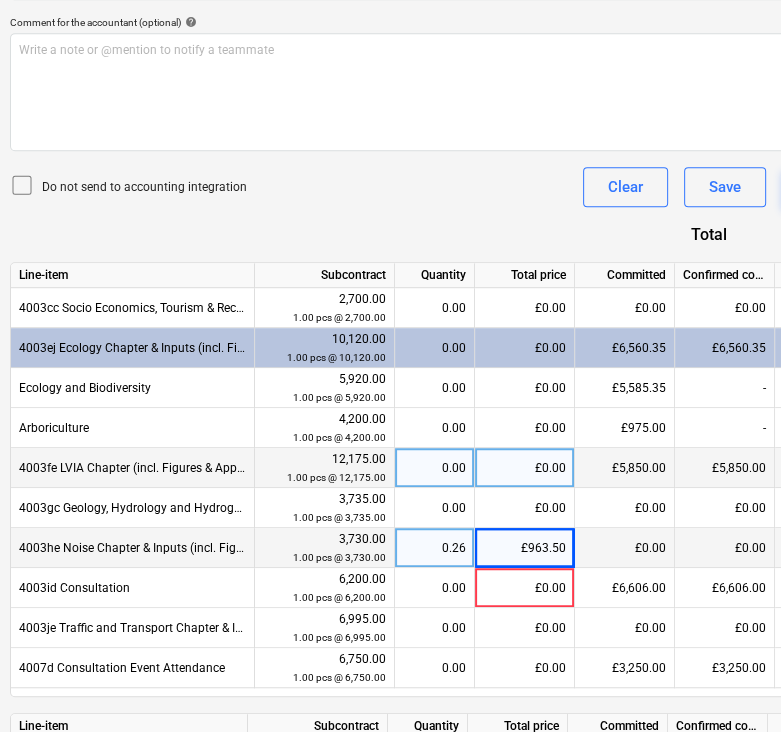 click on "0.00" at bounding box center [435, 468] 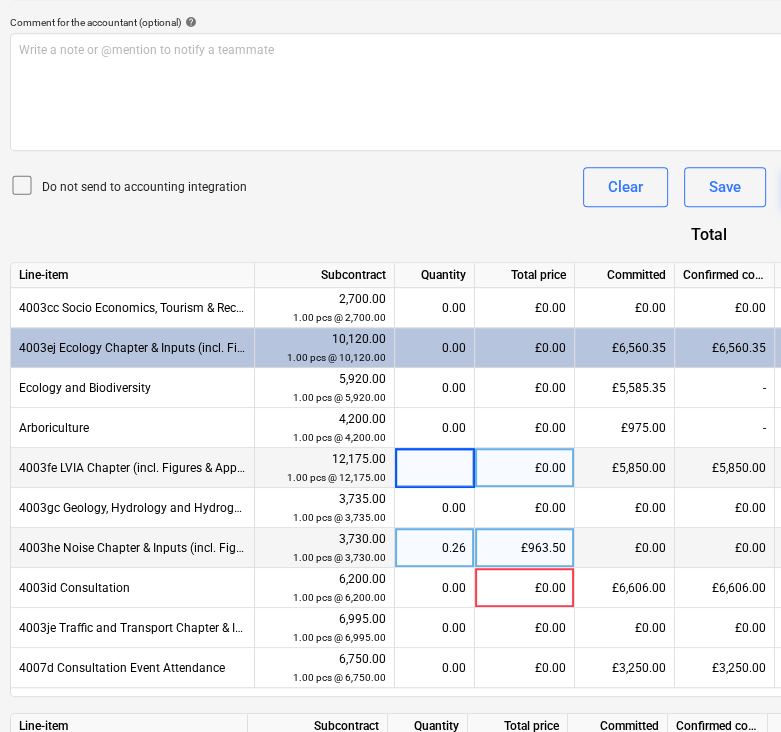 click on "£0.00" at bounding box center (525, 468) 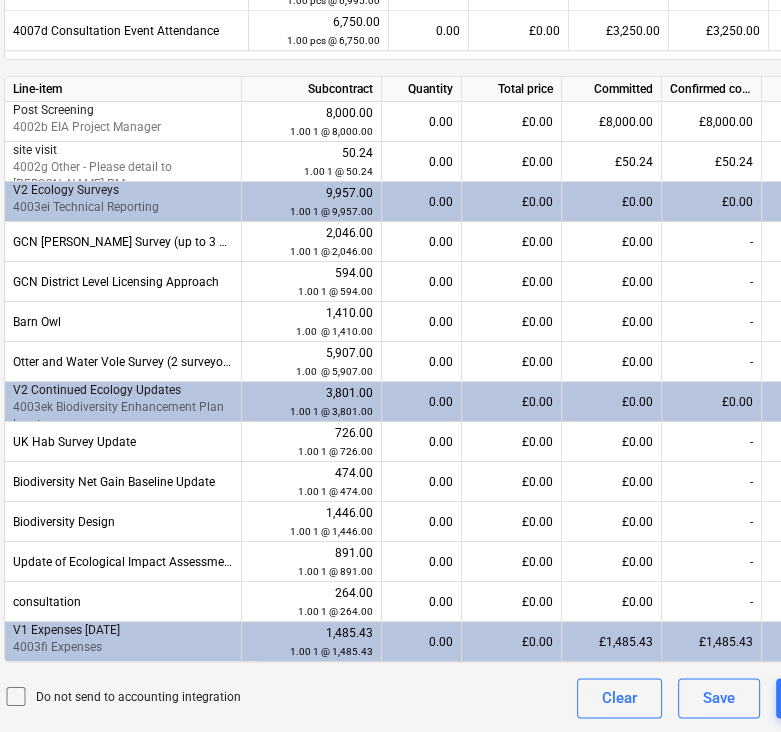 scroll, scrollTop: 1225, scrollLeft: 24, axis: both 